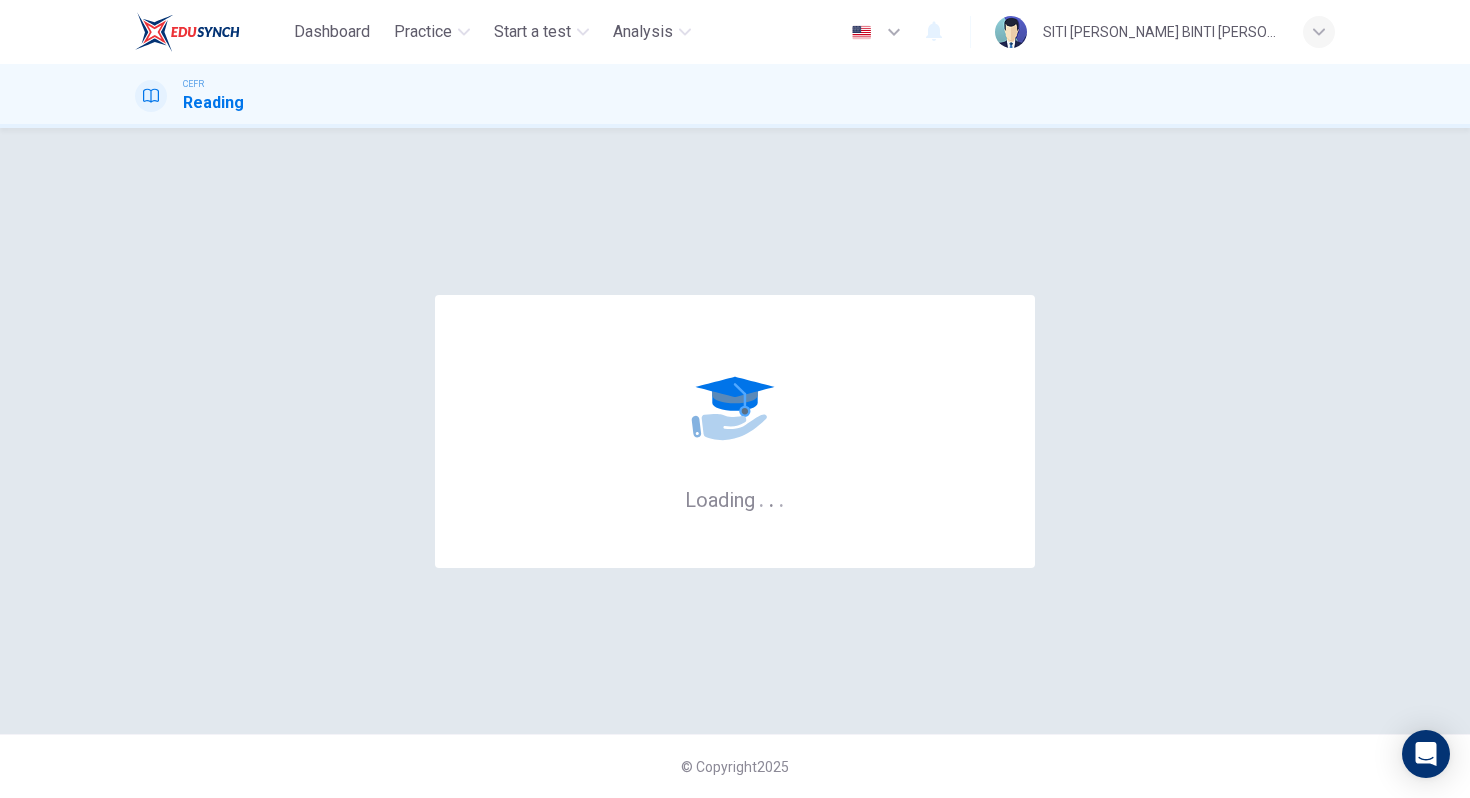 scroll, scrollTop: 0, scrollLeft: 0, axis: both 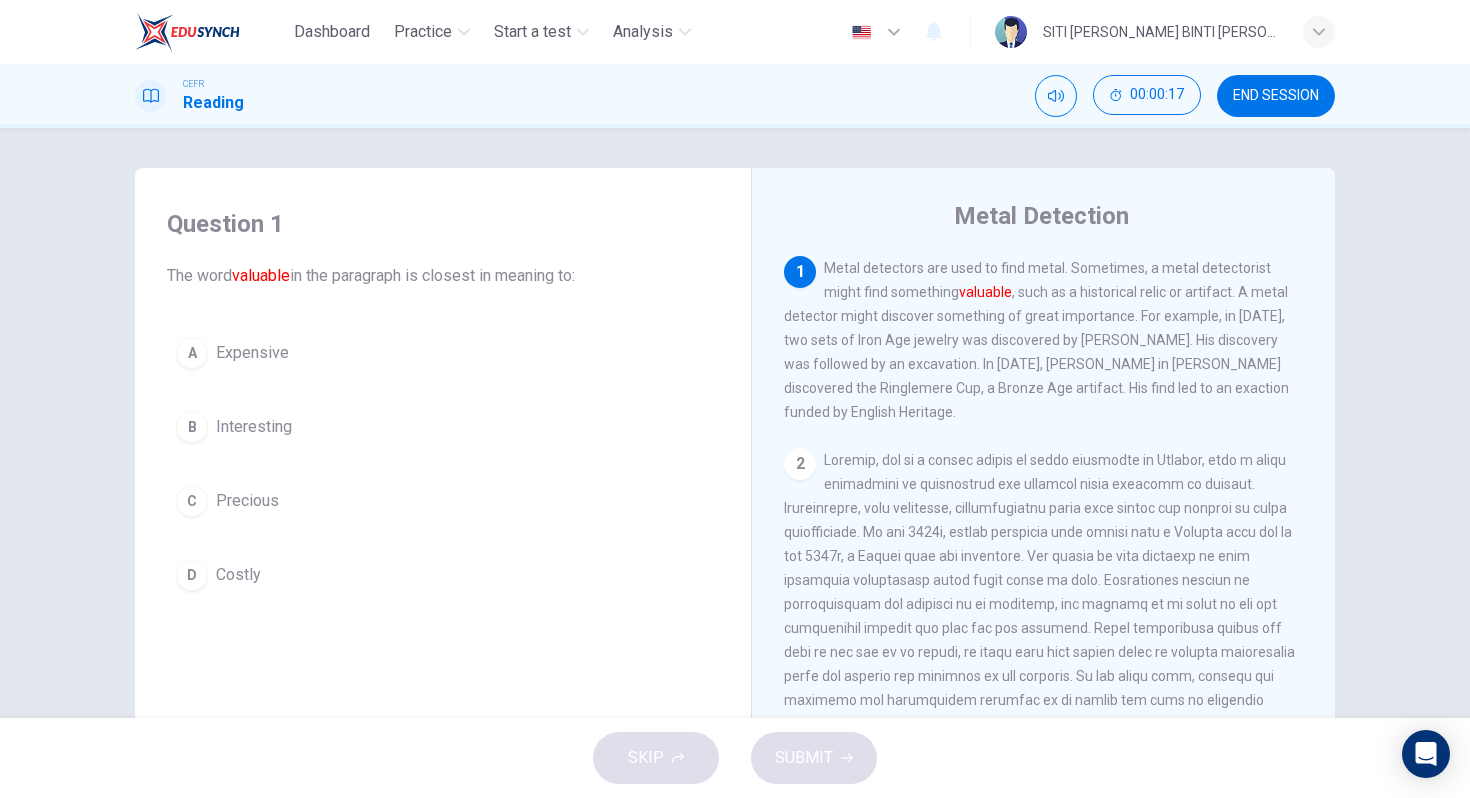 click on "C Precious" at bounding box center [443, 501] 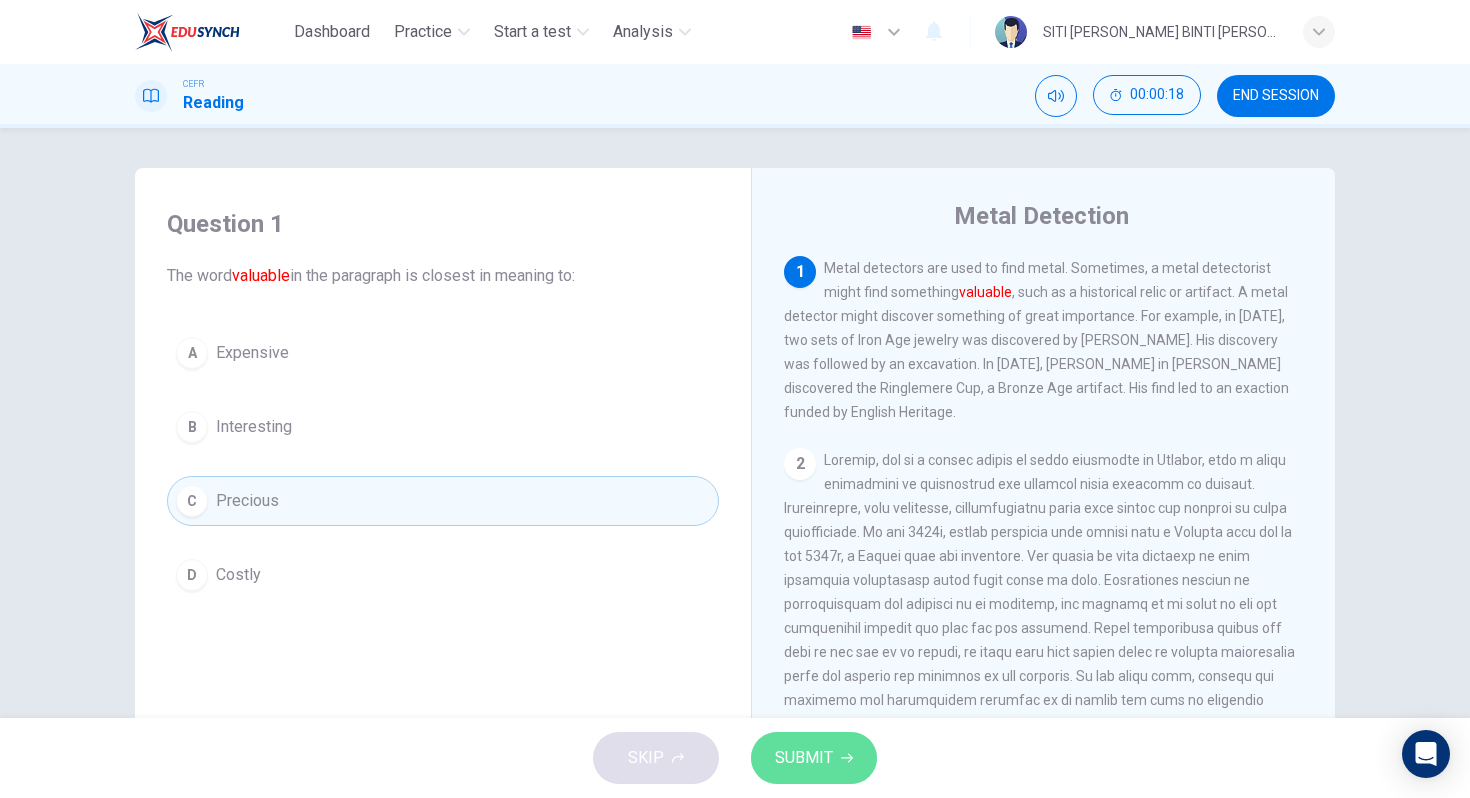 click on "SUBMIT" at bounding box center [804, 758] 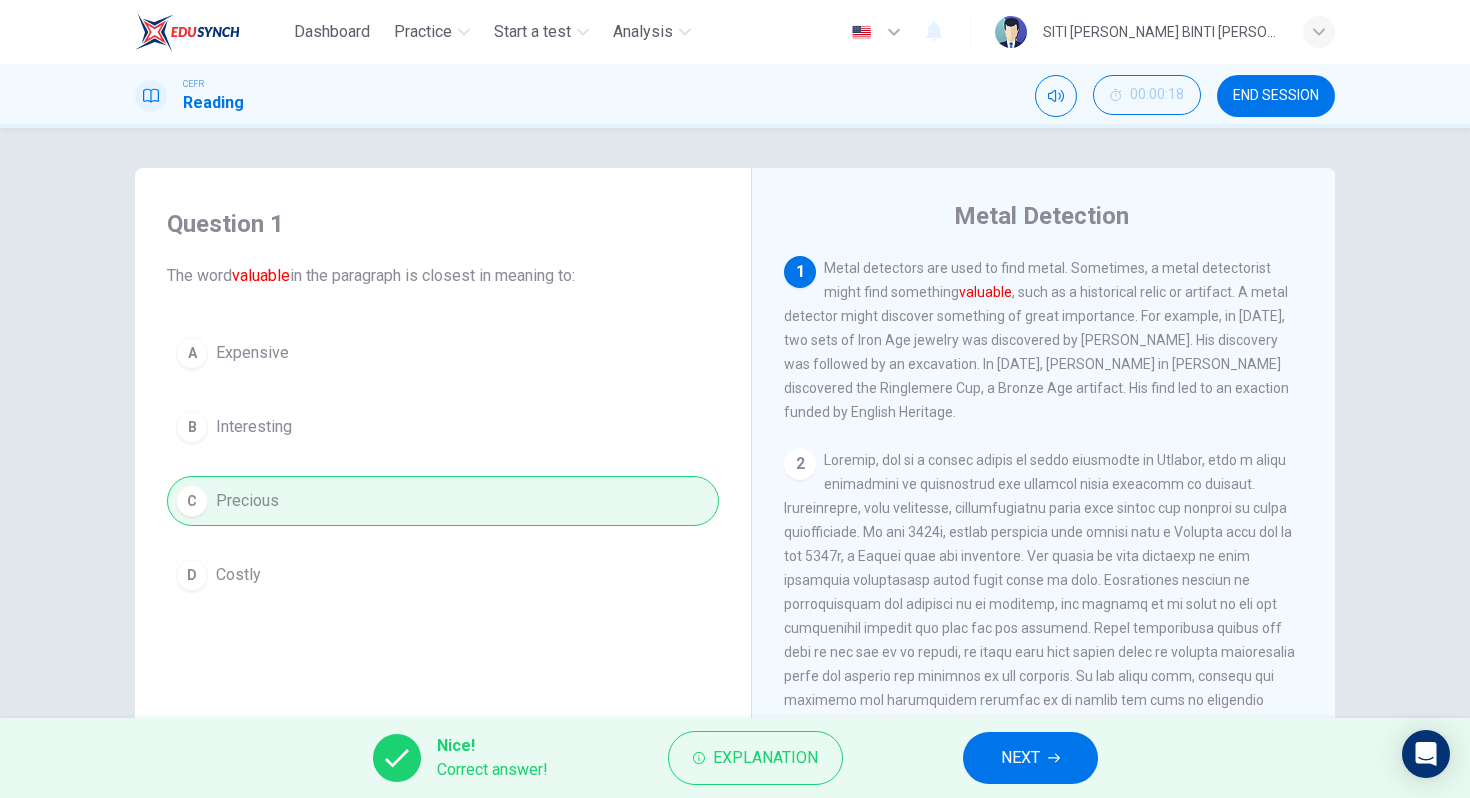 click on "NEXT" at bounding box center (1020, 758) 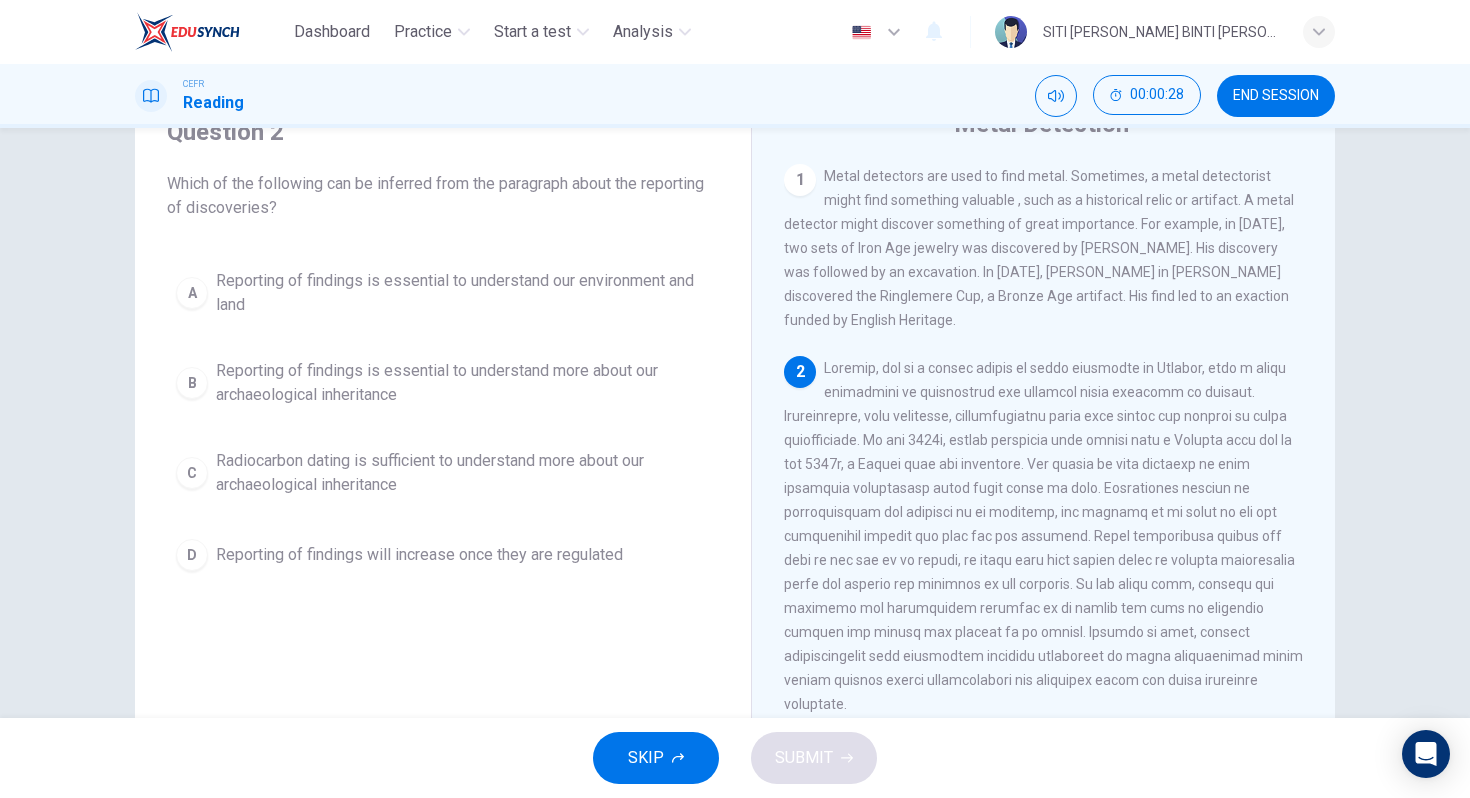 scroll, scrollTop: 97, scrollLeft: 0, axis: vertical 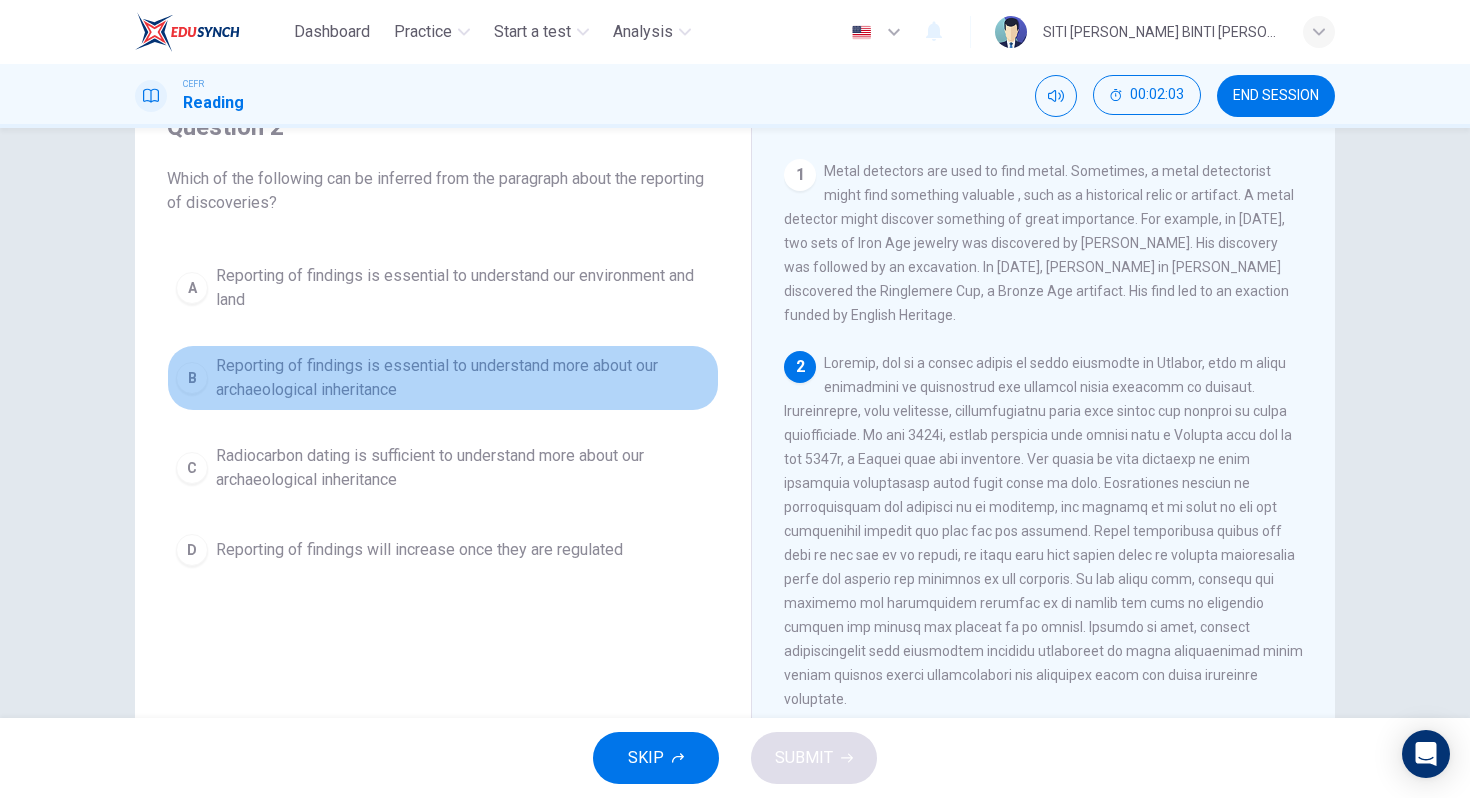 click on "Reporting of findings is essential to understand more about our archaeological inheritance" at bounding box center [463, 378] 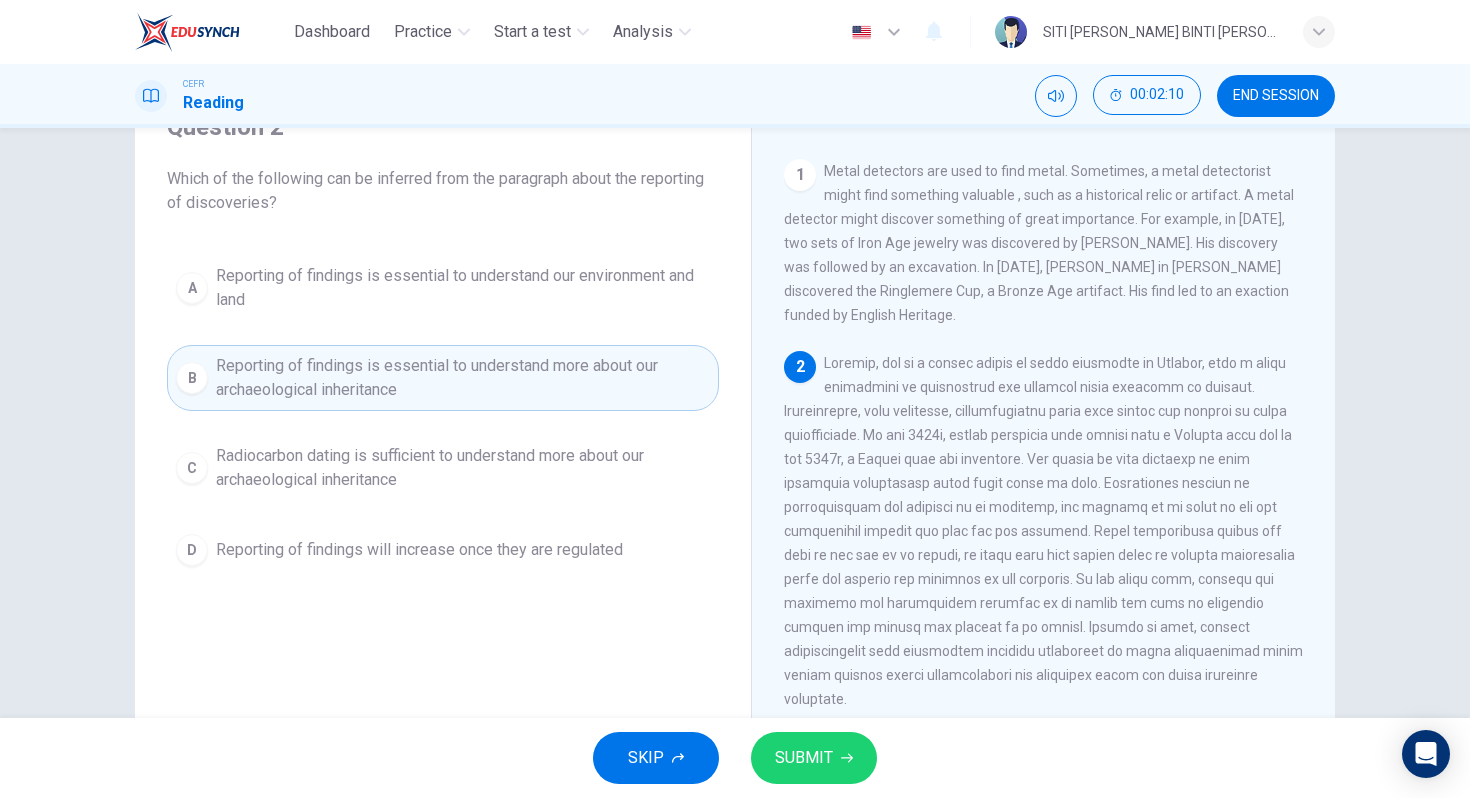 click on "SUBMIT" at bounding box center (814, 758) 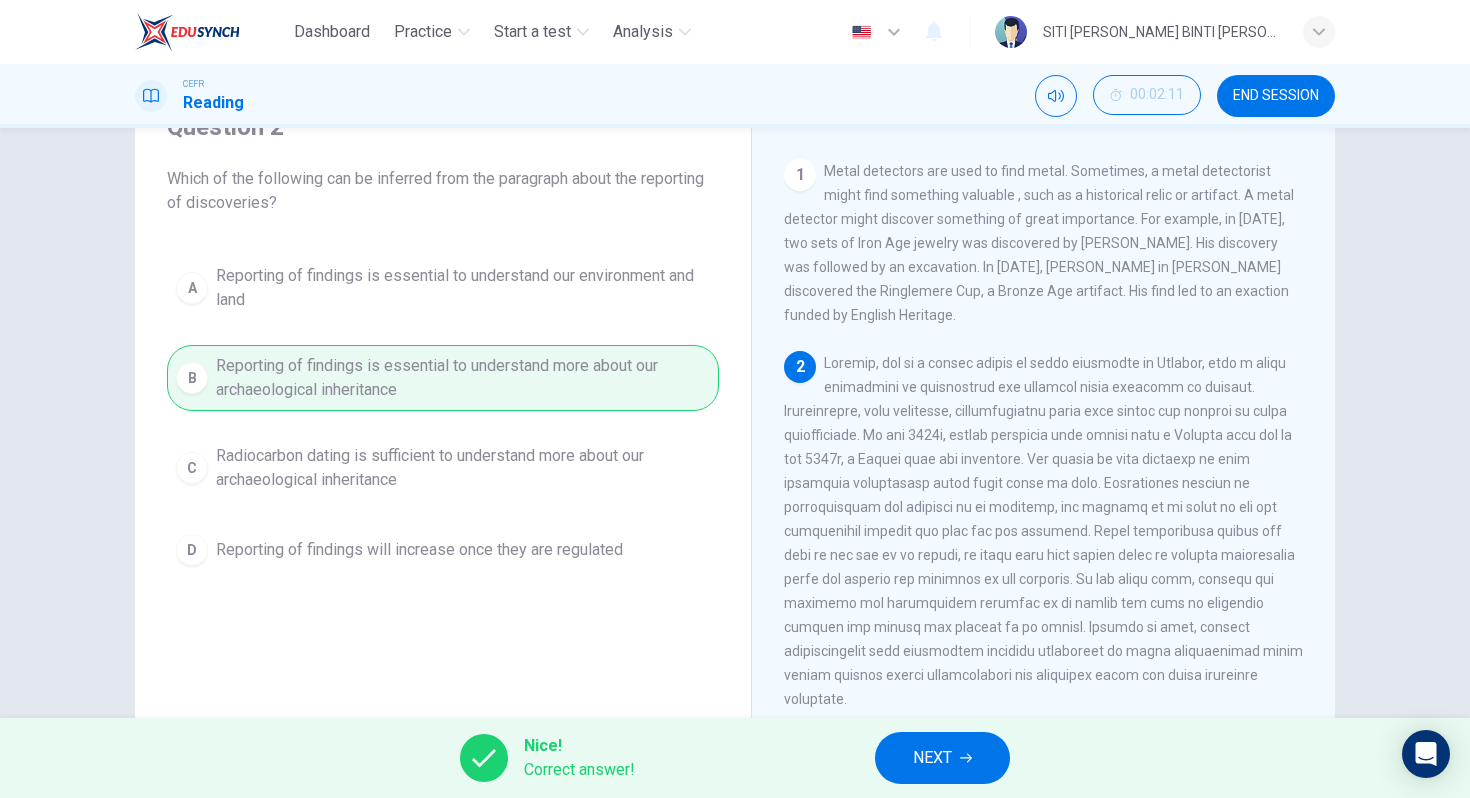 click on "NEXT" at bounding box center [942, 758] 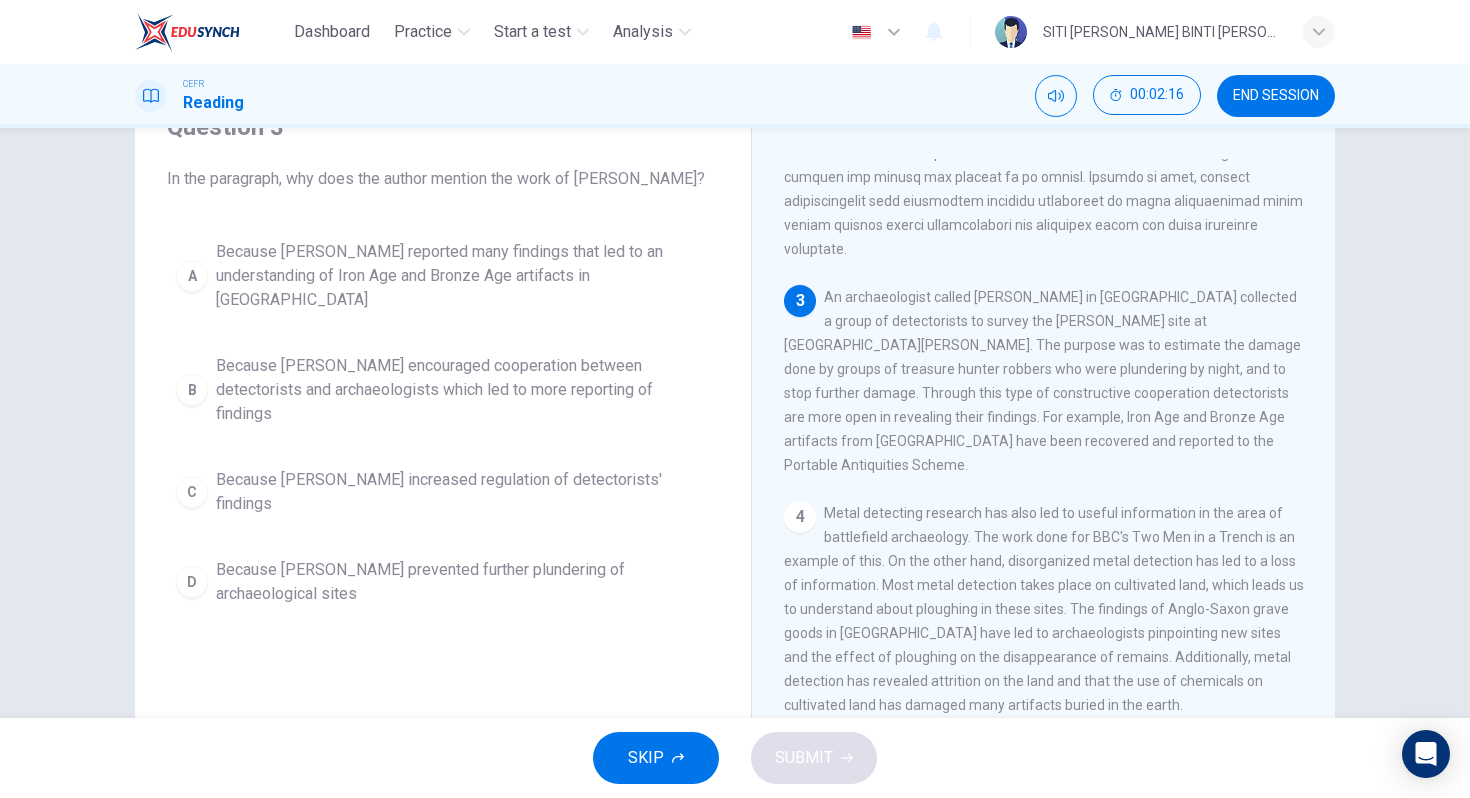 scroll, scrollTop: 446, scrollLeft: 0, axis: vertical 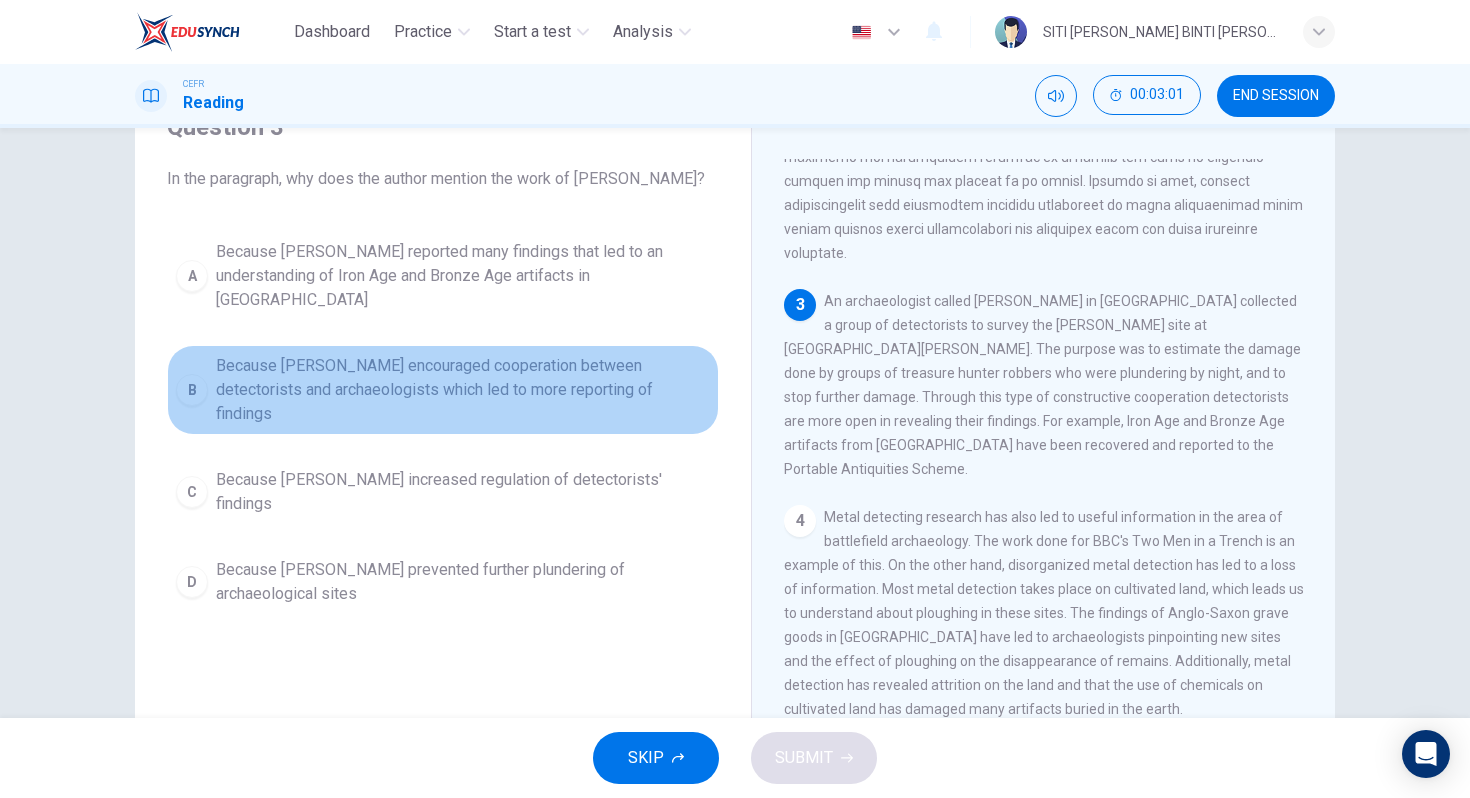 click on "Because Tony Gregory encouraged cooperation between detectorists and archaeologists which led to more reporting of findings" at bounding box center (463, 390) 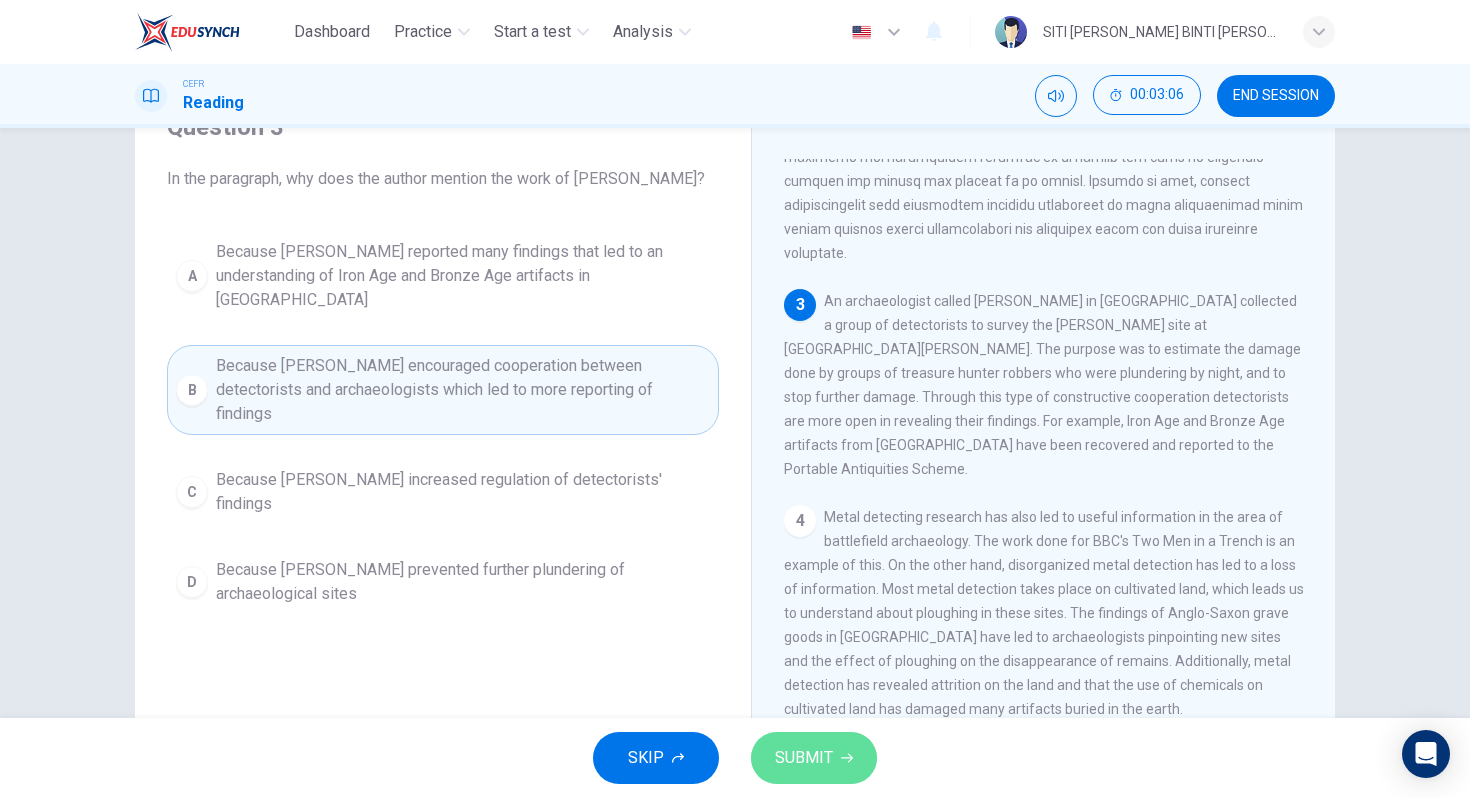 click on "SUBMIT" at bounding box center (804, 758) 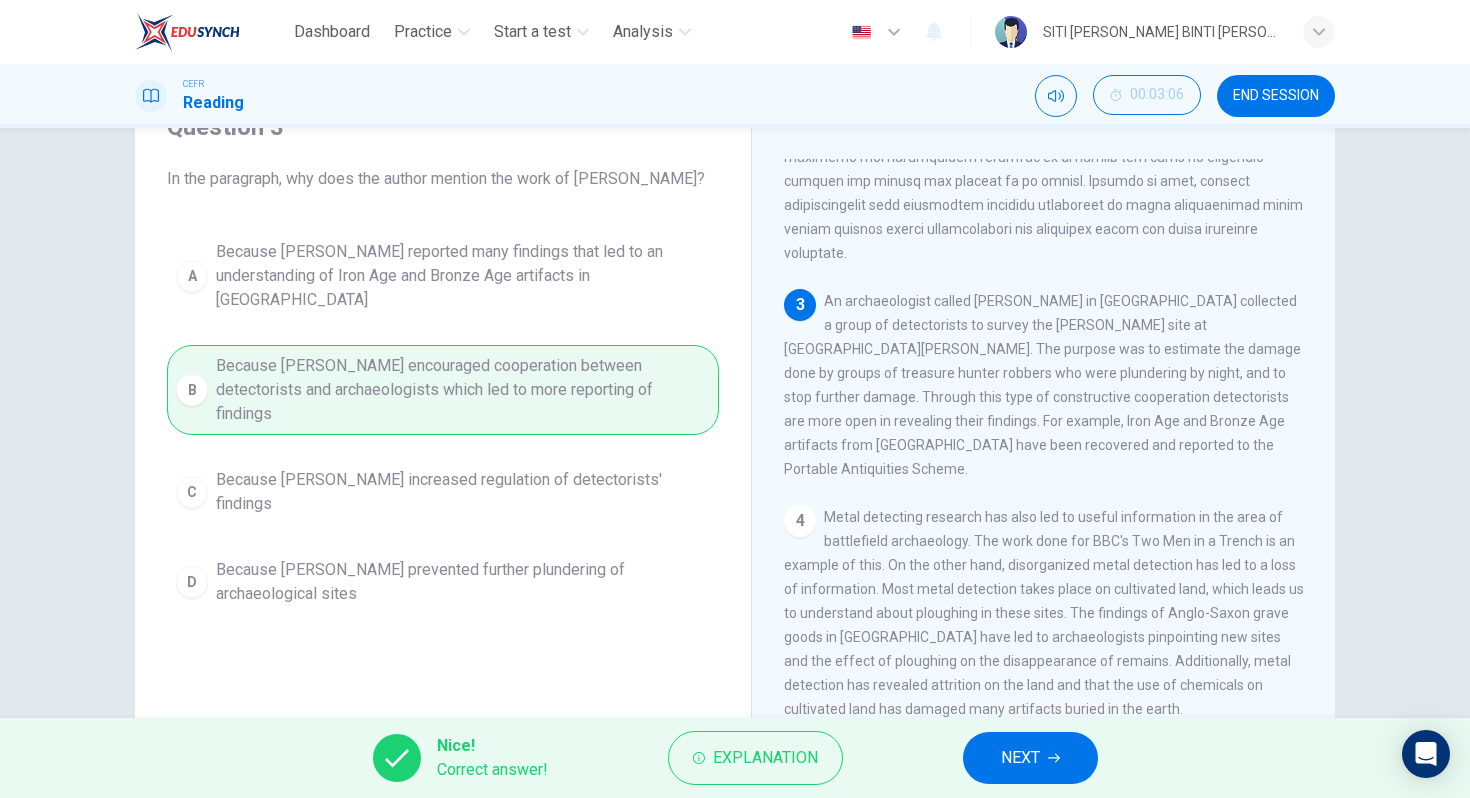 click on "NEXT" at bounding box center [1030, 758] 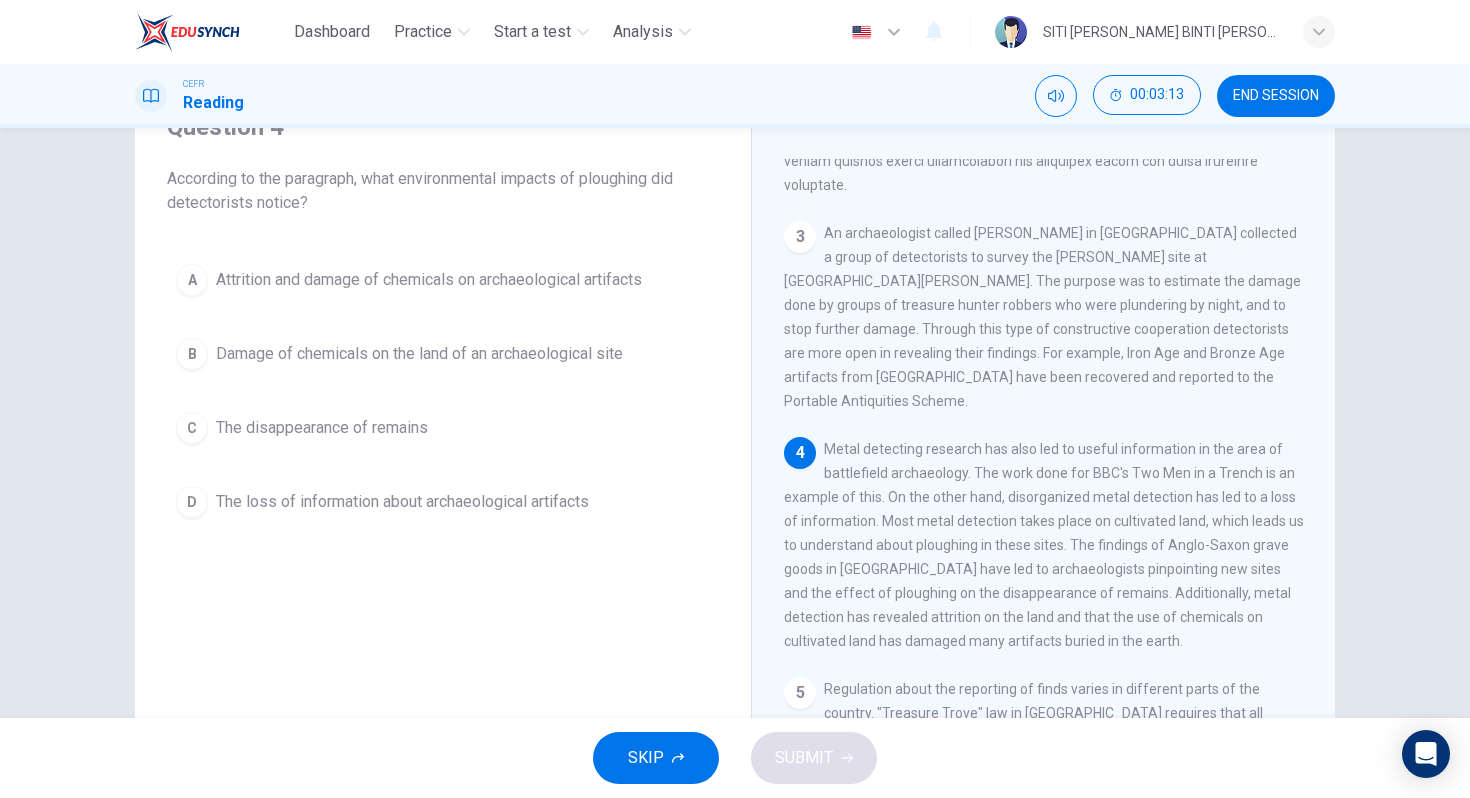 scroll, scrollTop: 520, scrollLeft: 0, axis: vertical 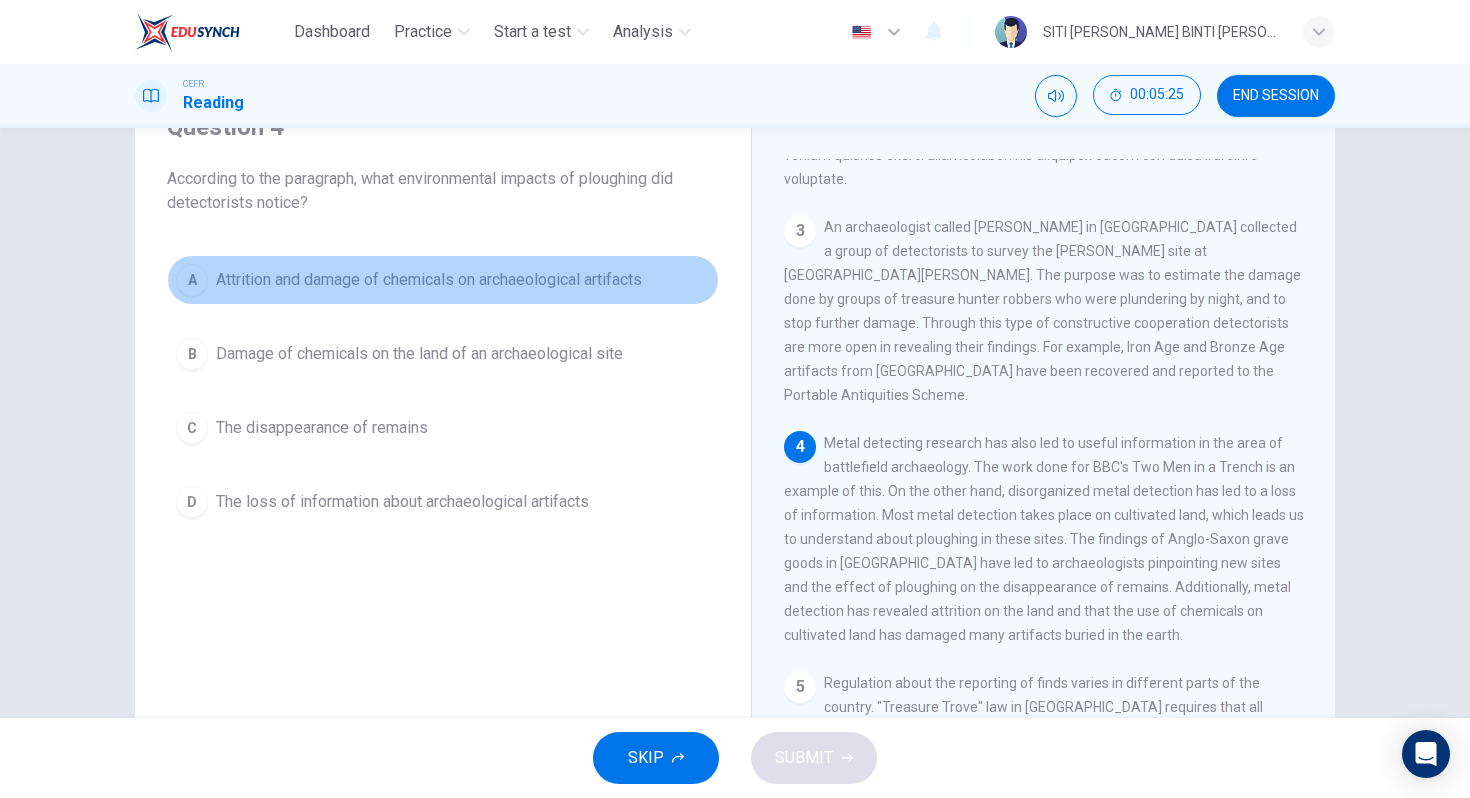 click on "Attrition and damage of chemicals on archaeological artifacts" at bounding box center [429, 280] 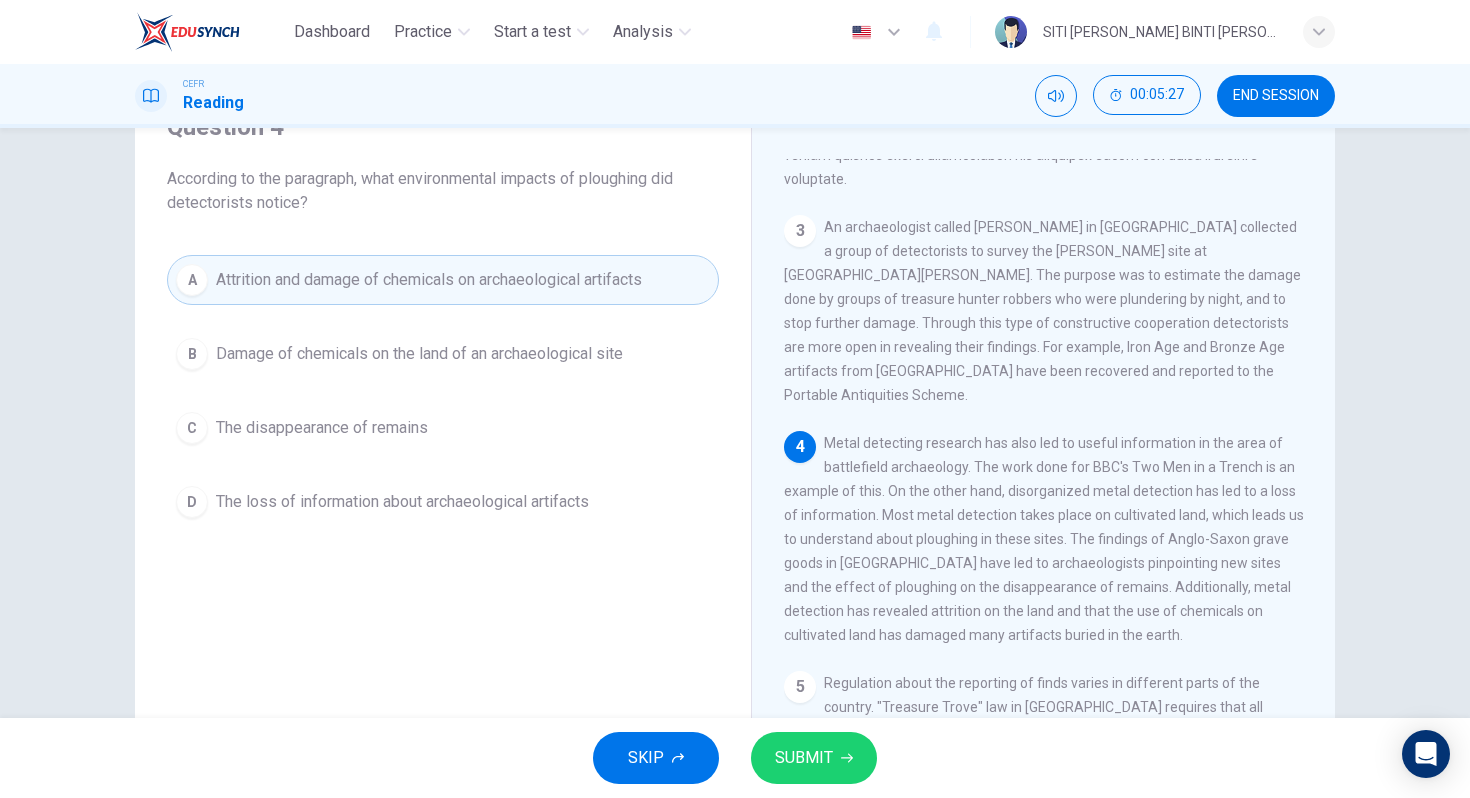 click on "SUBMIT" at bounding box center (814, 758) 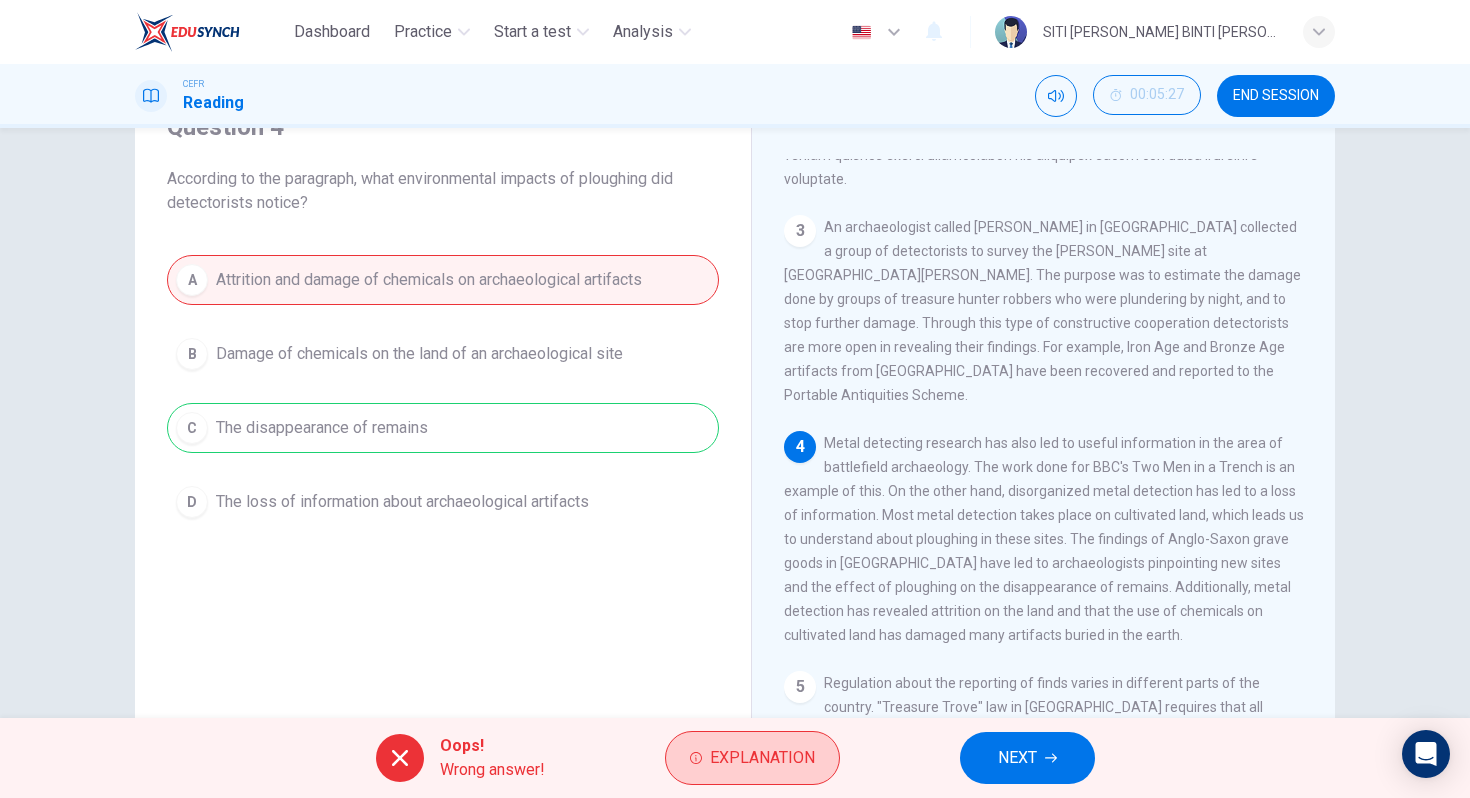 click on "Explanation" at bounding box center (762, 758) 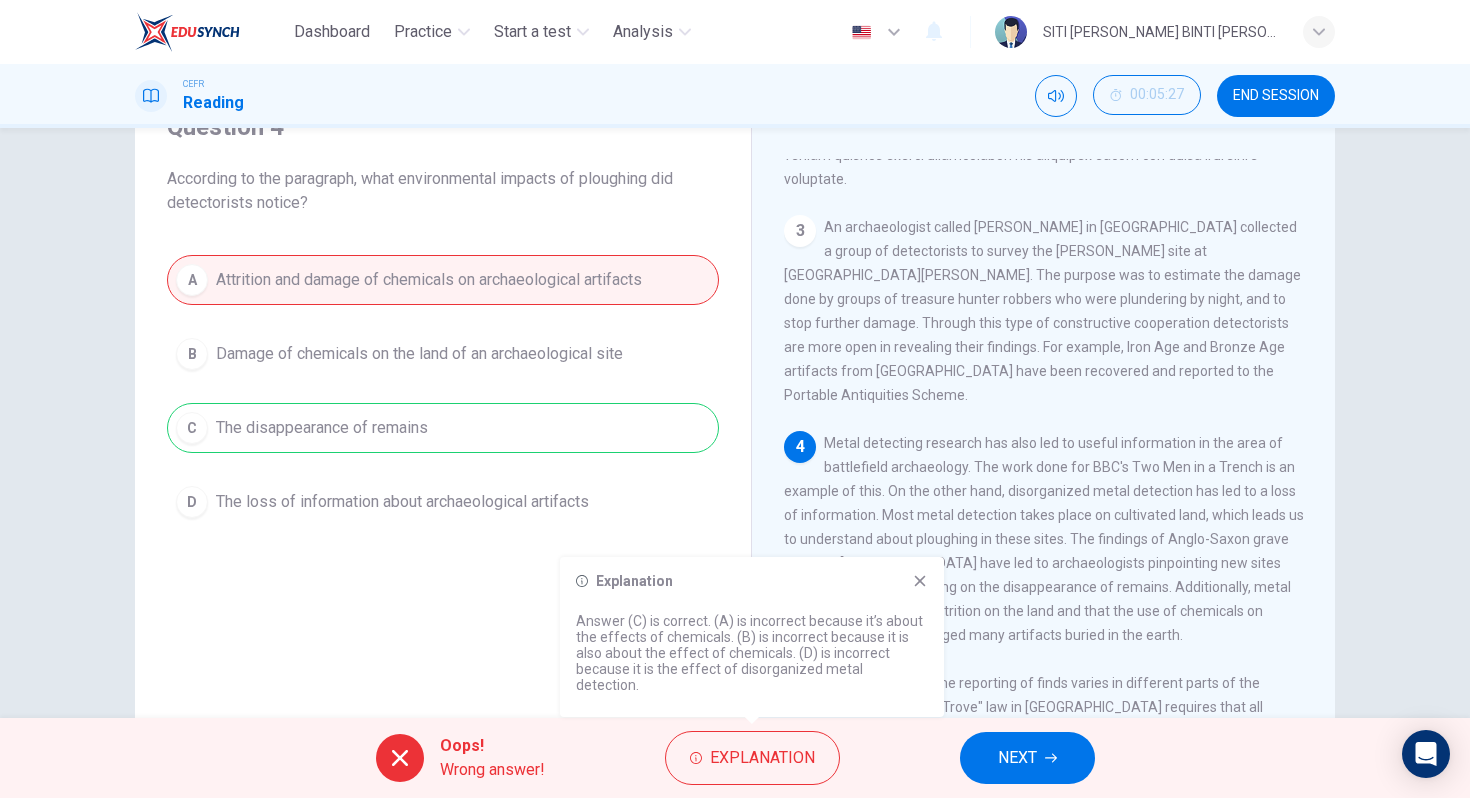 click on "NEXT" at bounding box center (1017, 758) 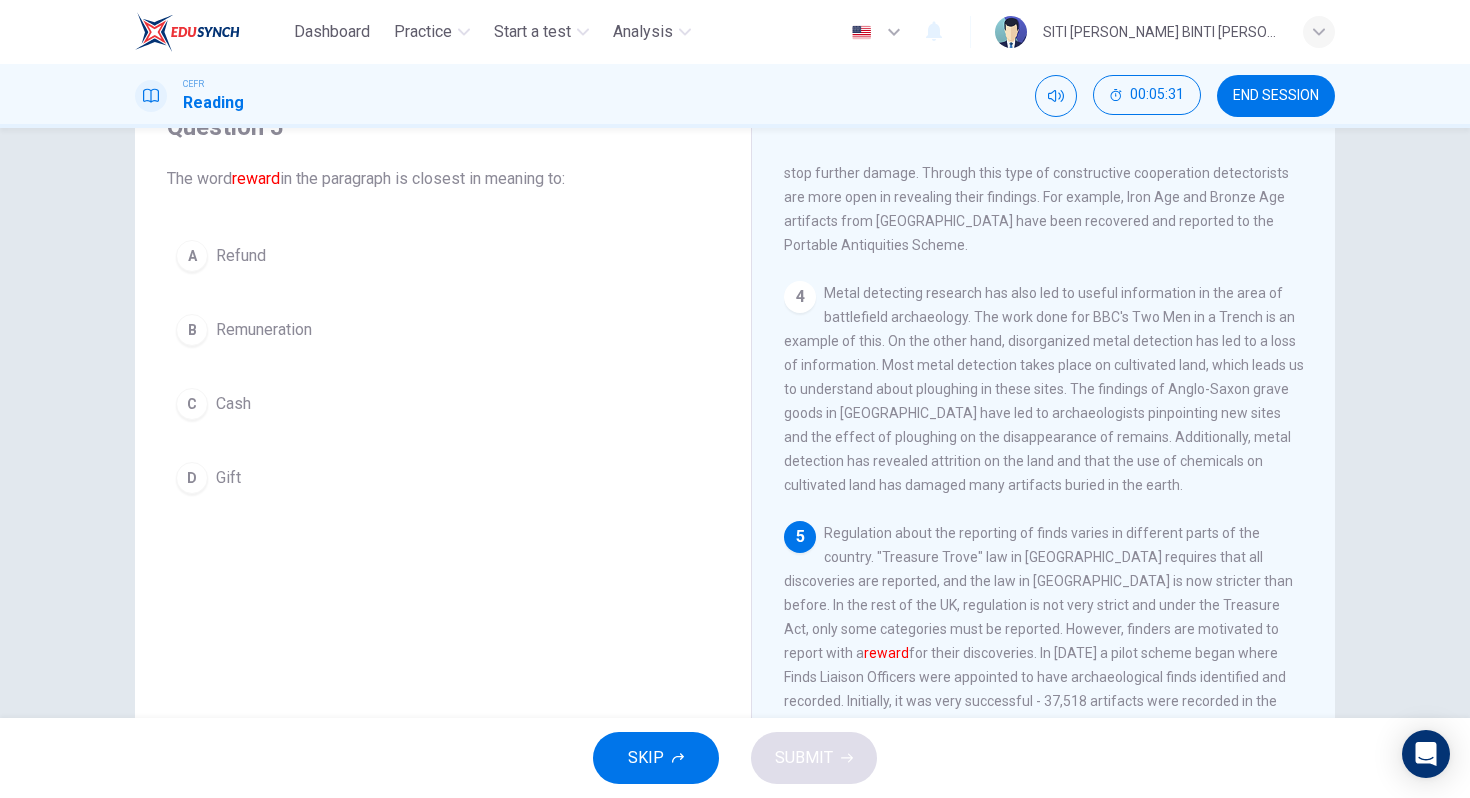 scroll, scrollTop: 673, scrollLeft: 0, axis: vertical 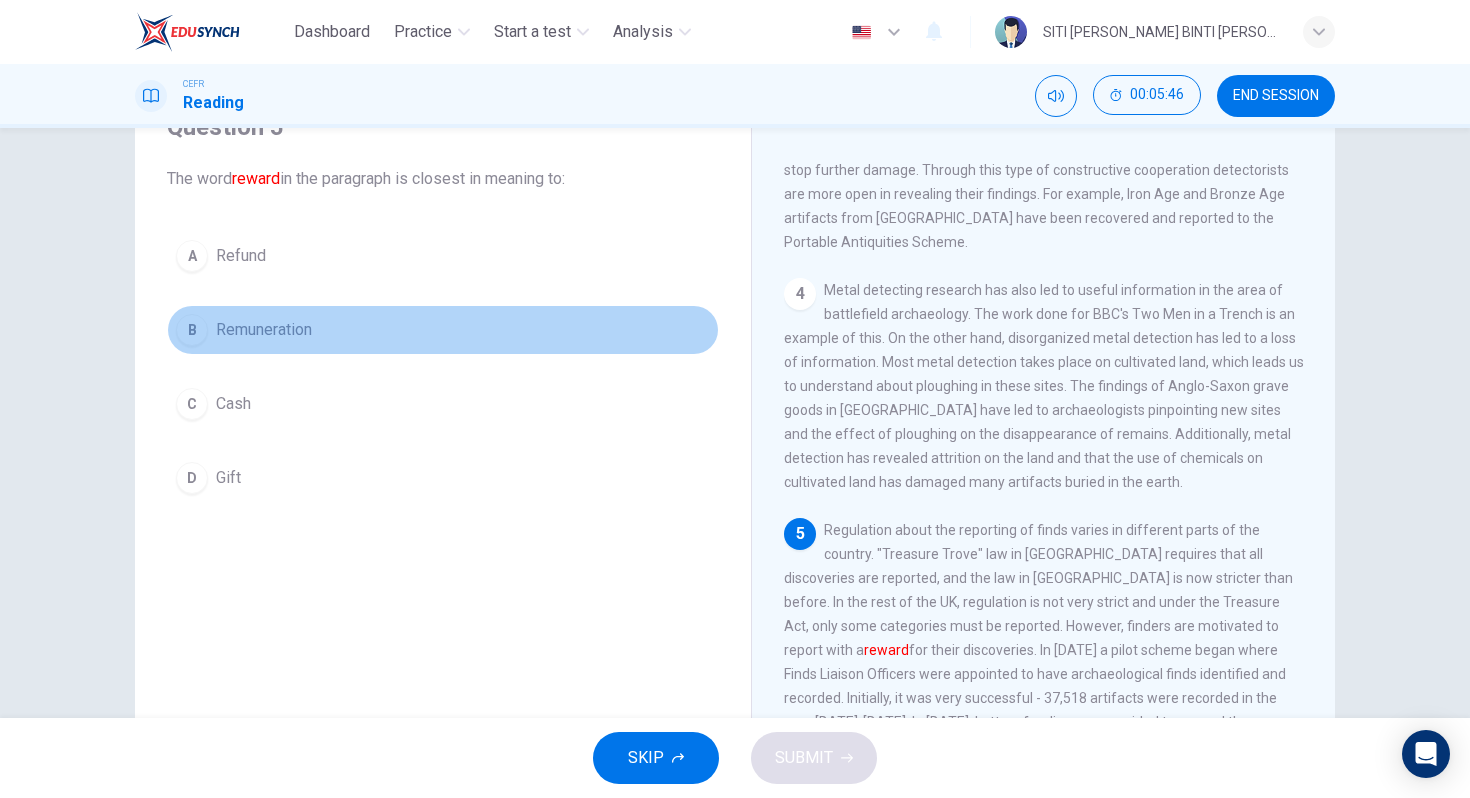 click on "B Remuneration" at bounding box center (443, 330) 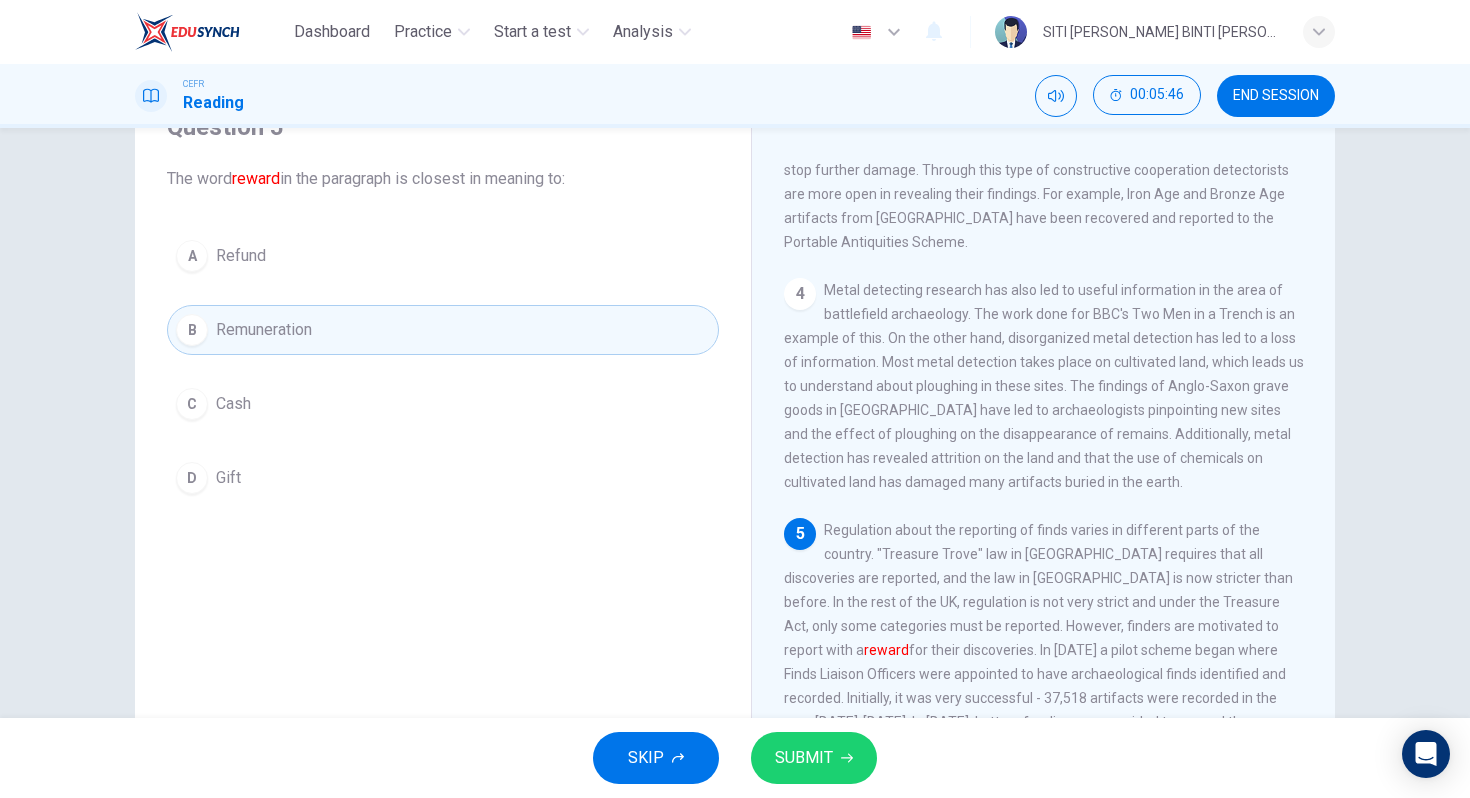 click on "SUBMIT" at bounding box center [804, 758] 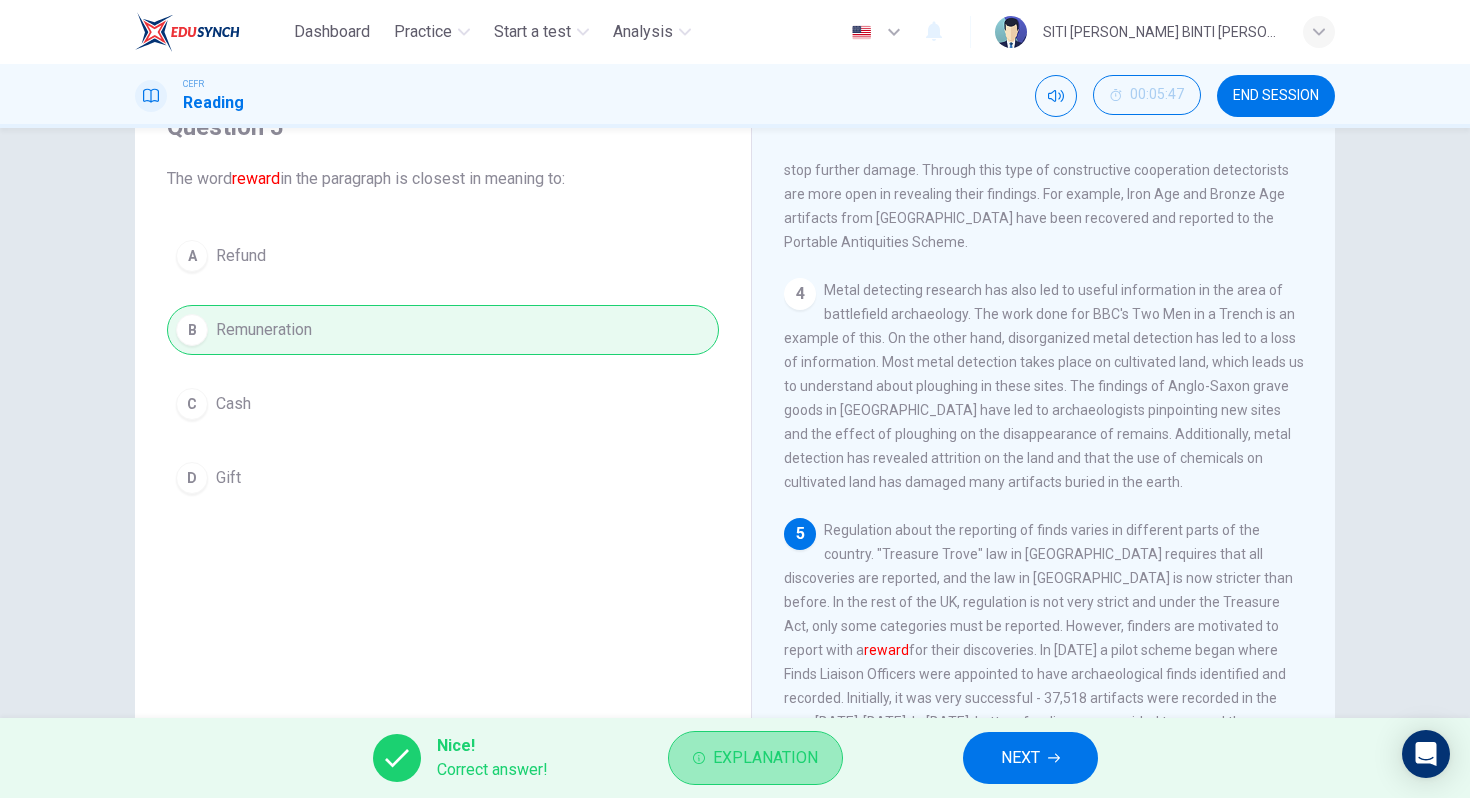 click on "Explanation" at bounding box center (765, 758) 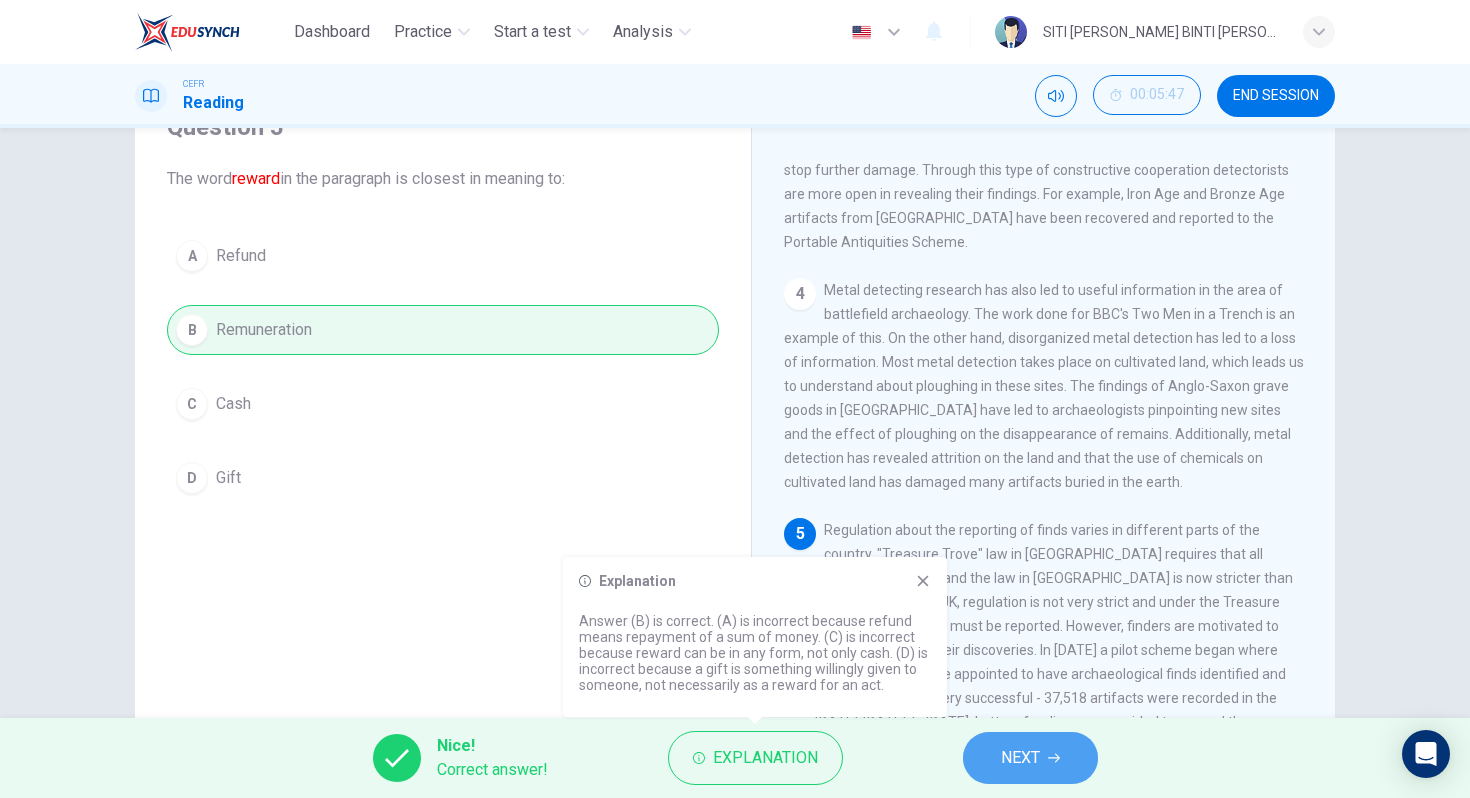 click on "NEXT" at bounding box center (1030, 758) 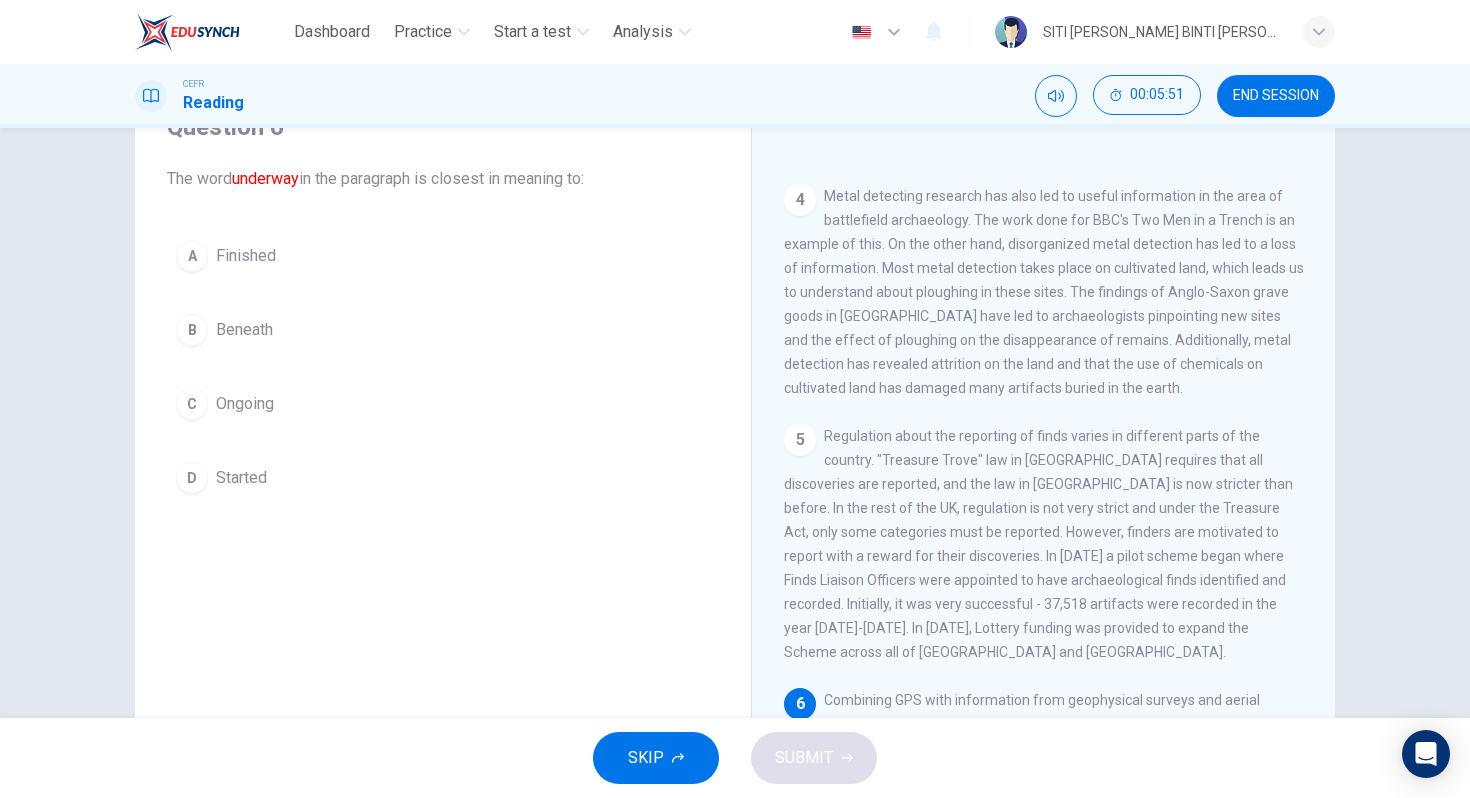 scroll, scrollTop: 911, scrollLeft: 0, axis: vertical 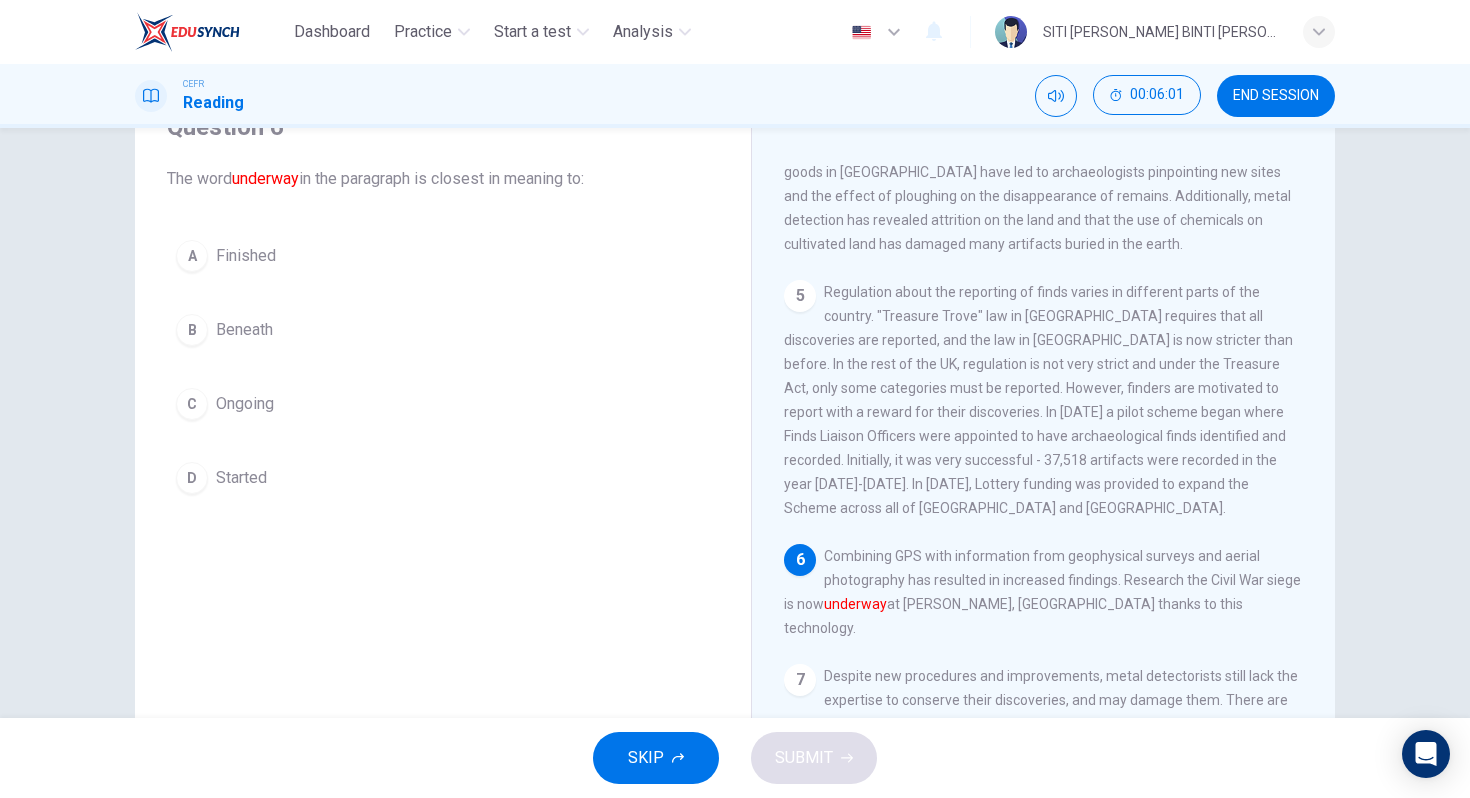 click on "C Ongoing" at bounding box center (443, 404) 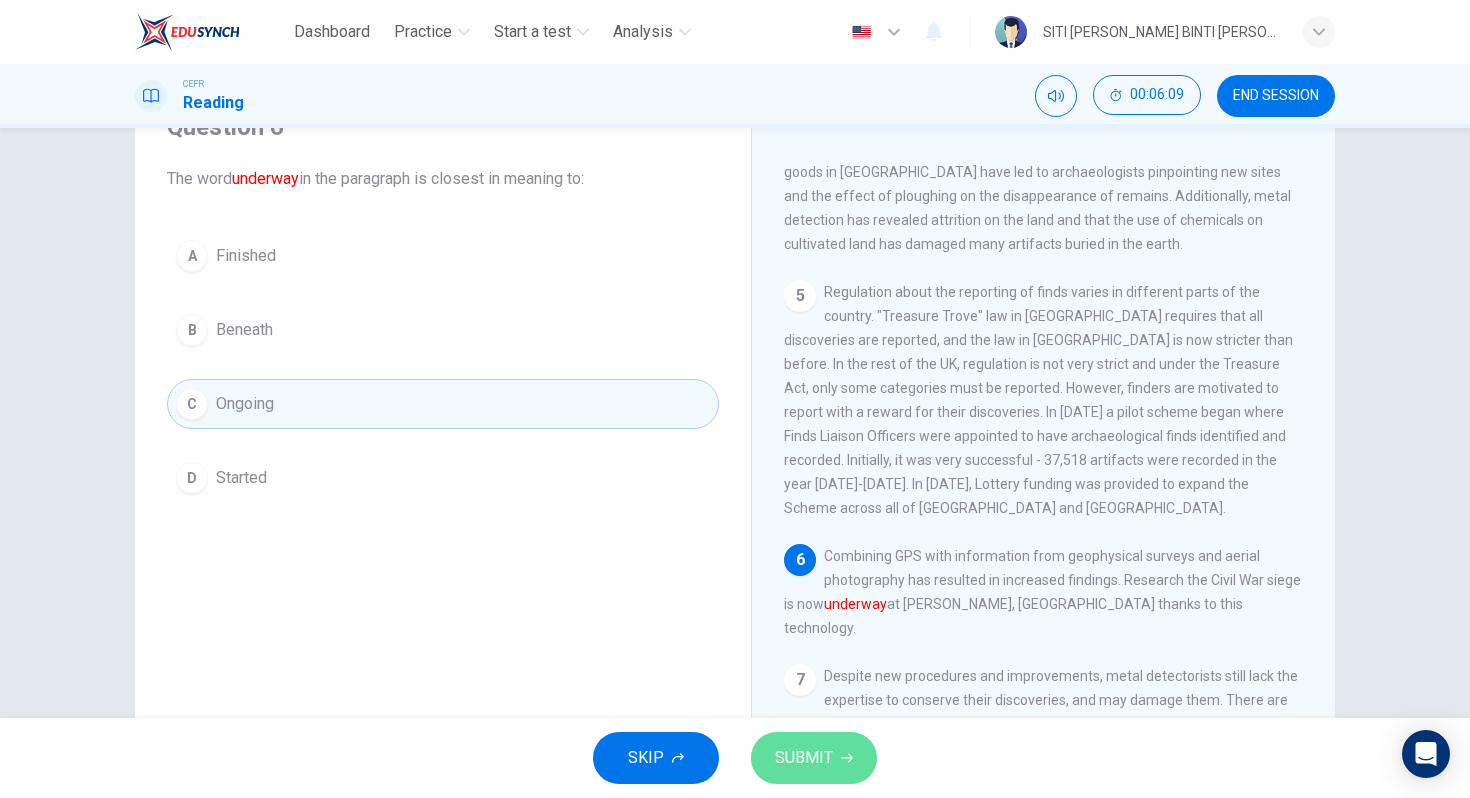click on "SUBMIT" at bounding box center [814, 758] 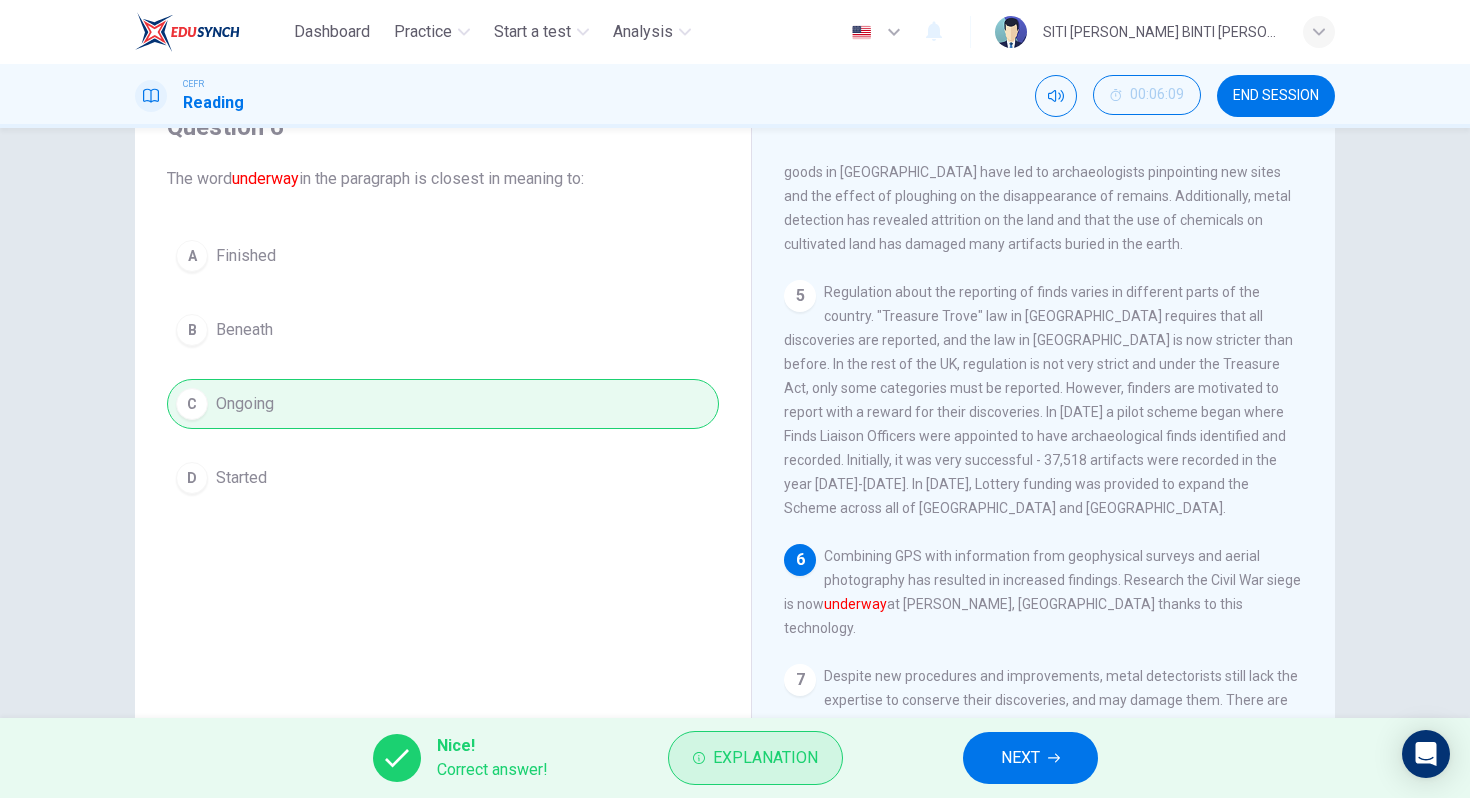 click on "Explanation" at bounding box center (765, 758) 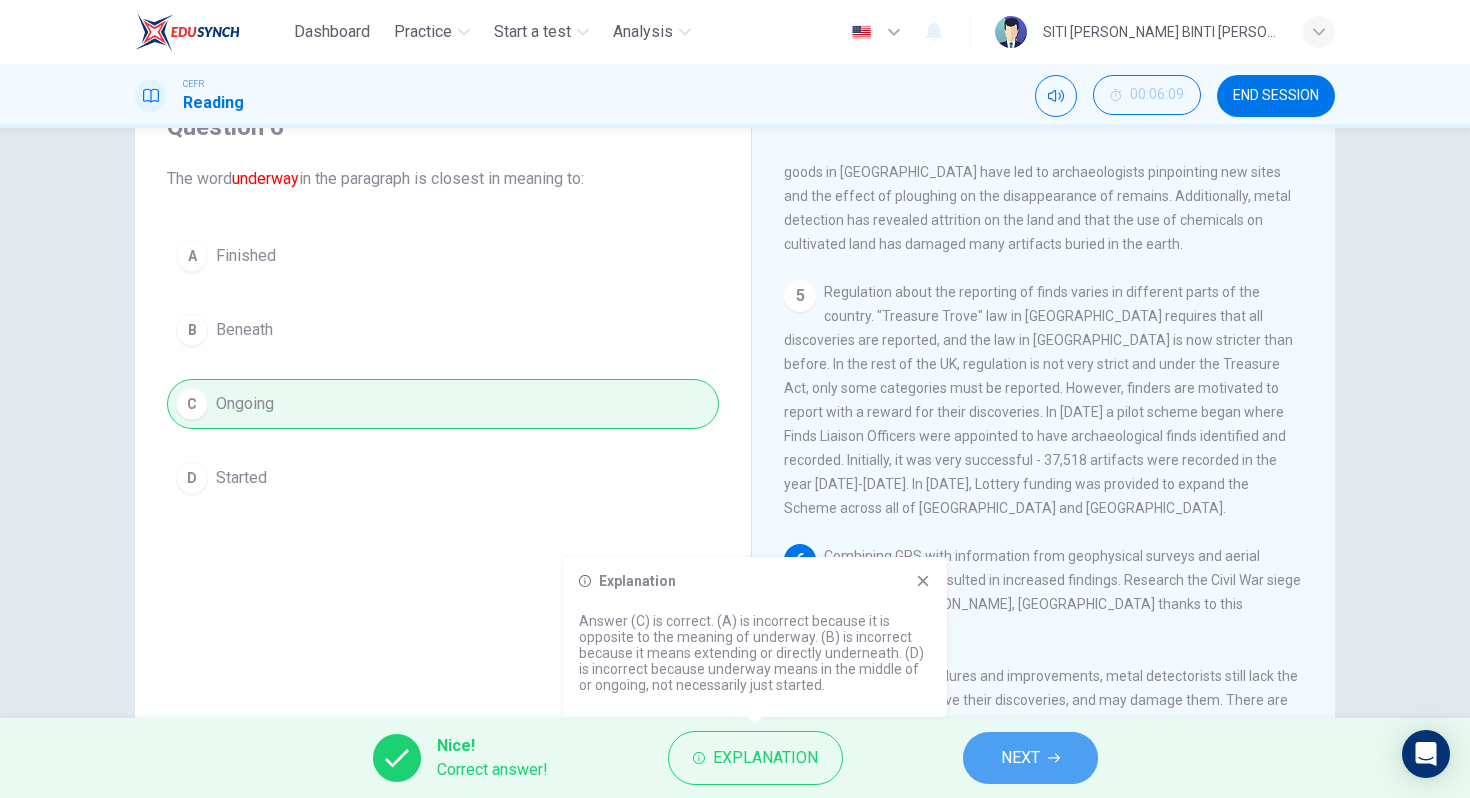 click on "NEXT" at bounding box center (1020, 758) 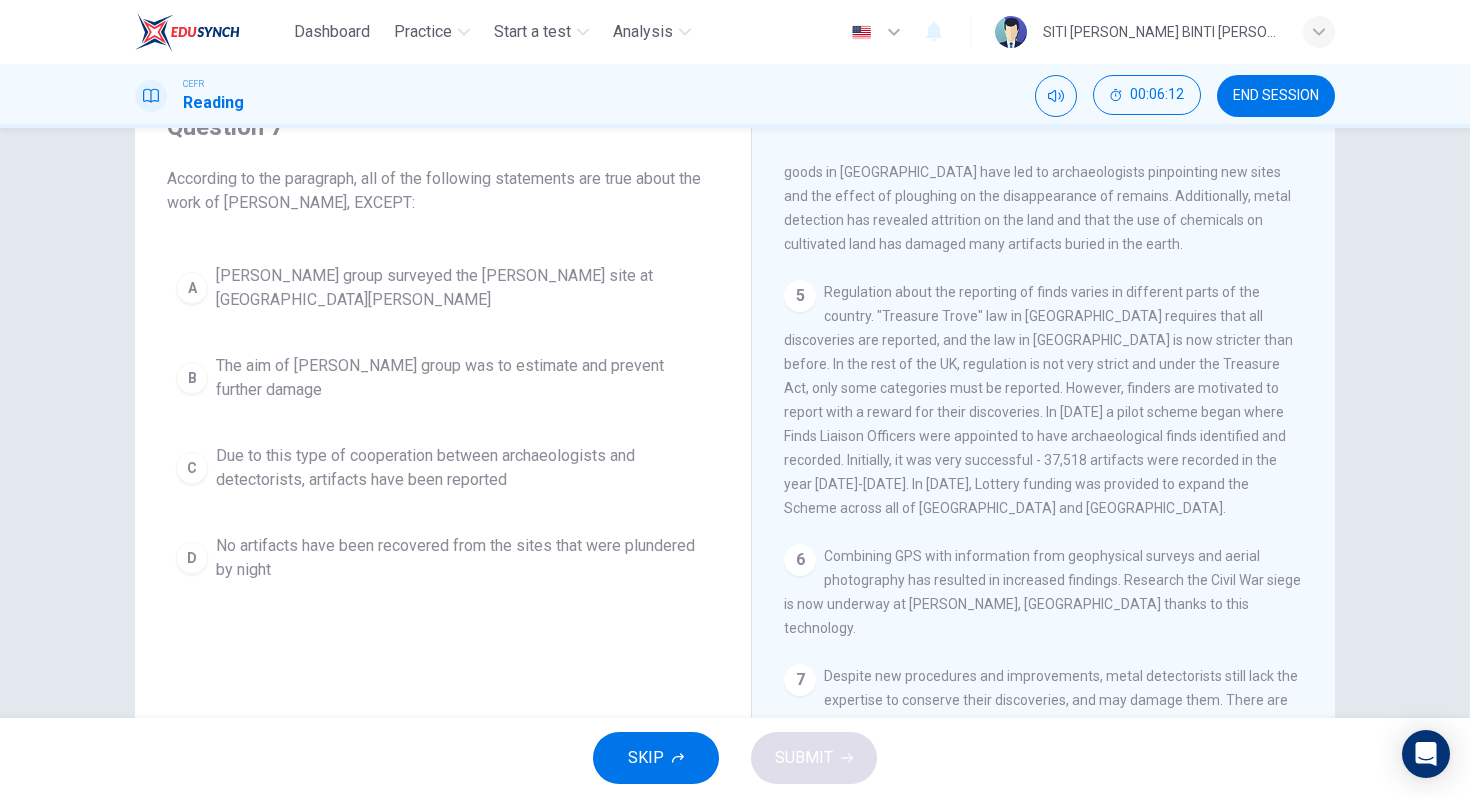 scroll, scrollTop: 185, scrollLeft: 0, axis: vertical 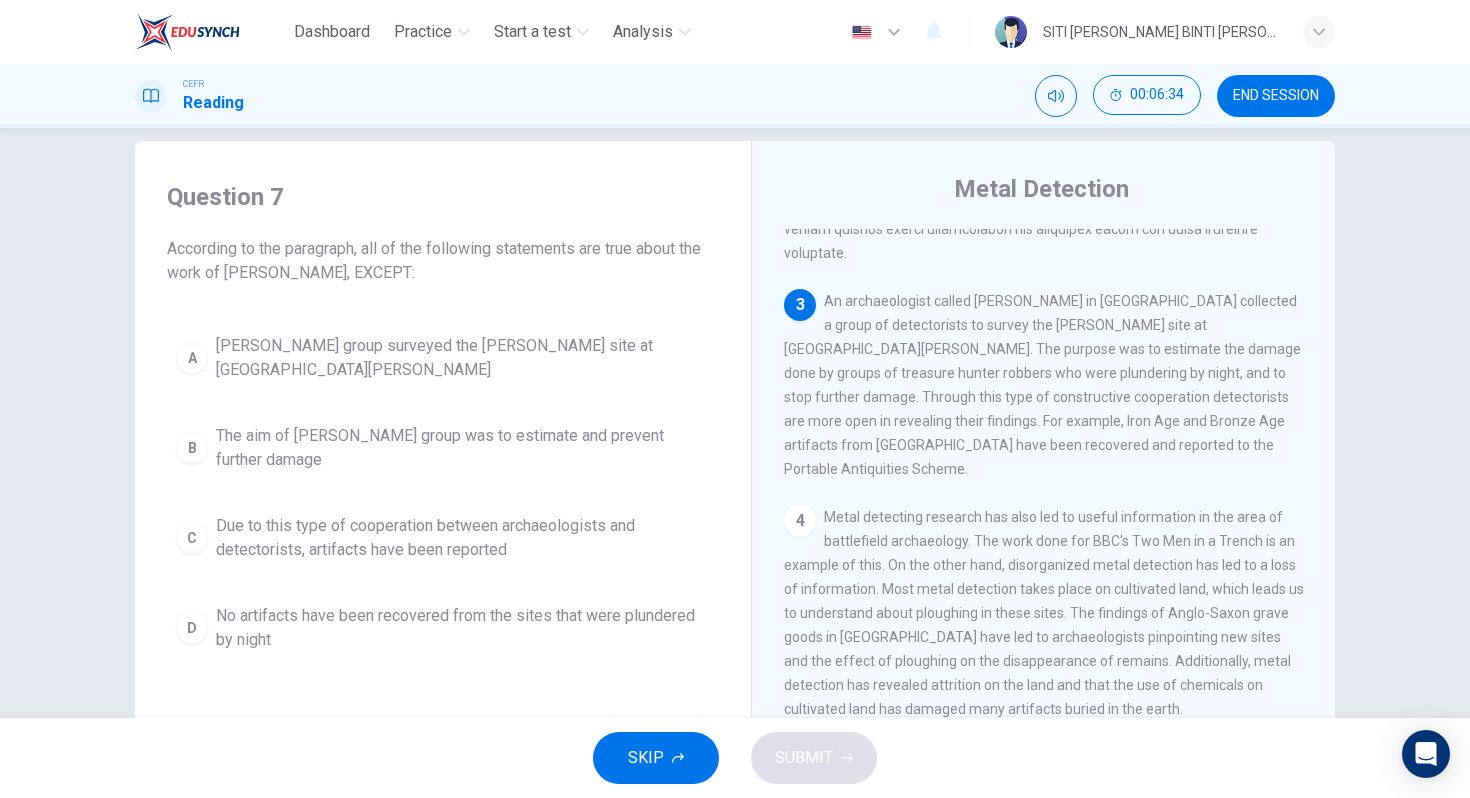 click on "Tony Gregory's group surveyed the Roman Temple site at Caistor St Edmund" at bounding box center (463, 358) 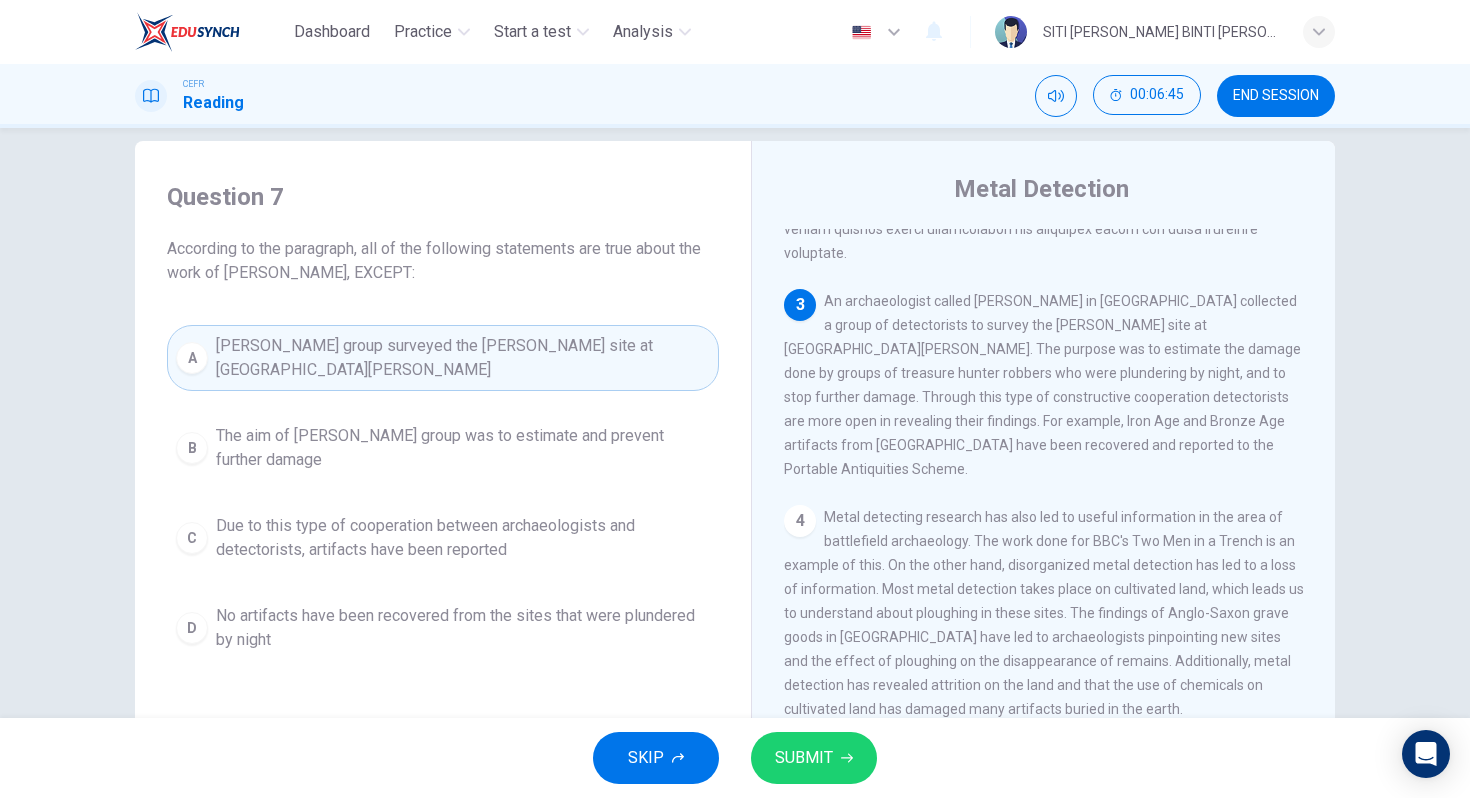 click on "SUBMIT" at bounding box center [804, 758] 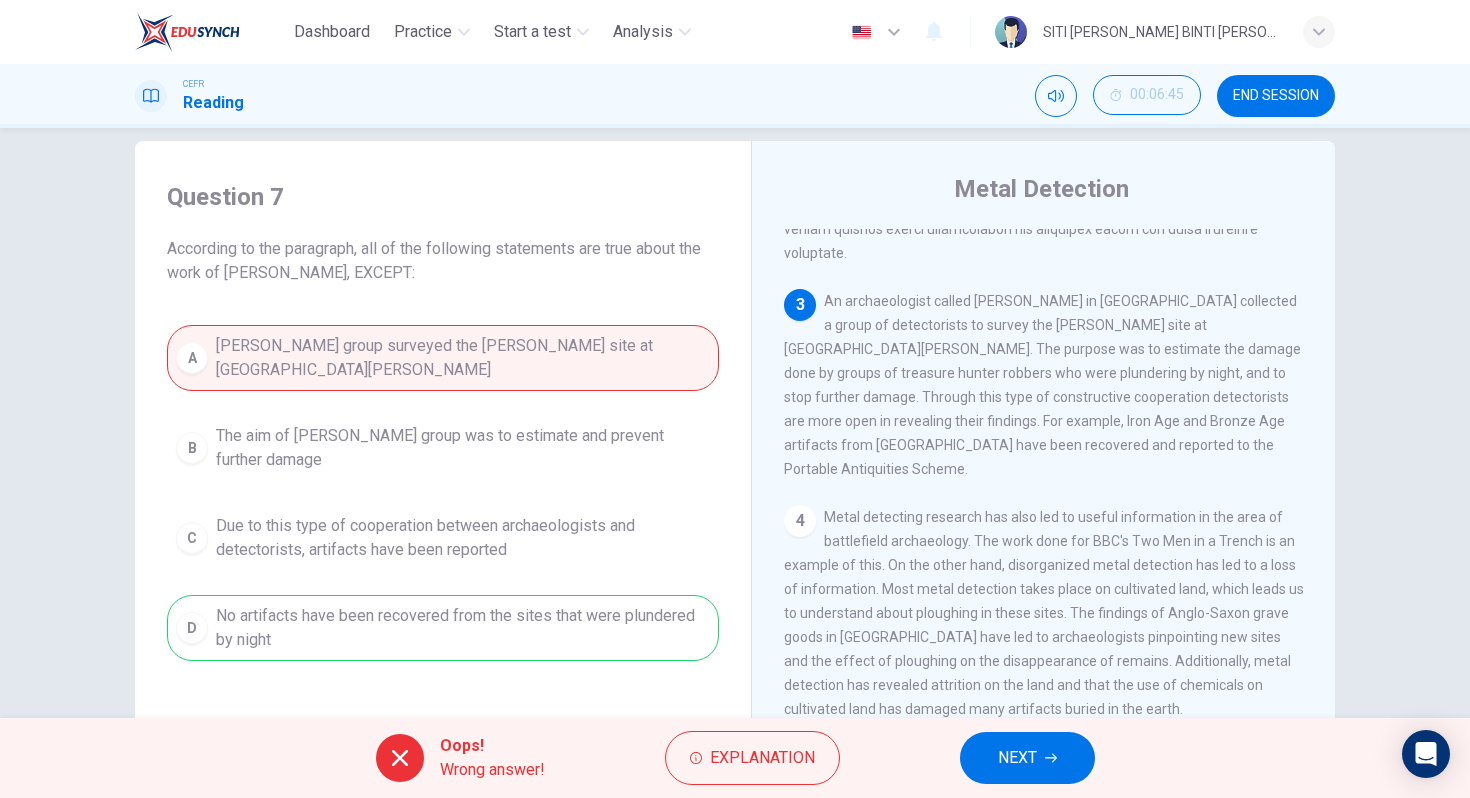 click on "Explanation" at bounding box center [752, 758] 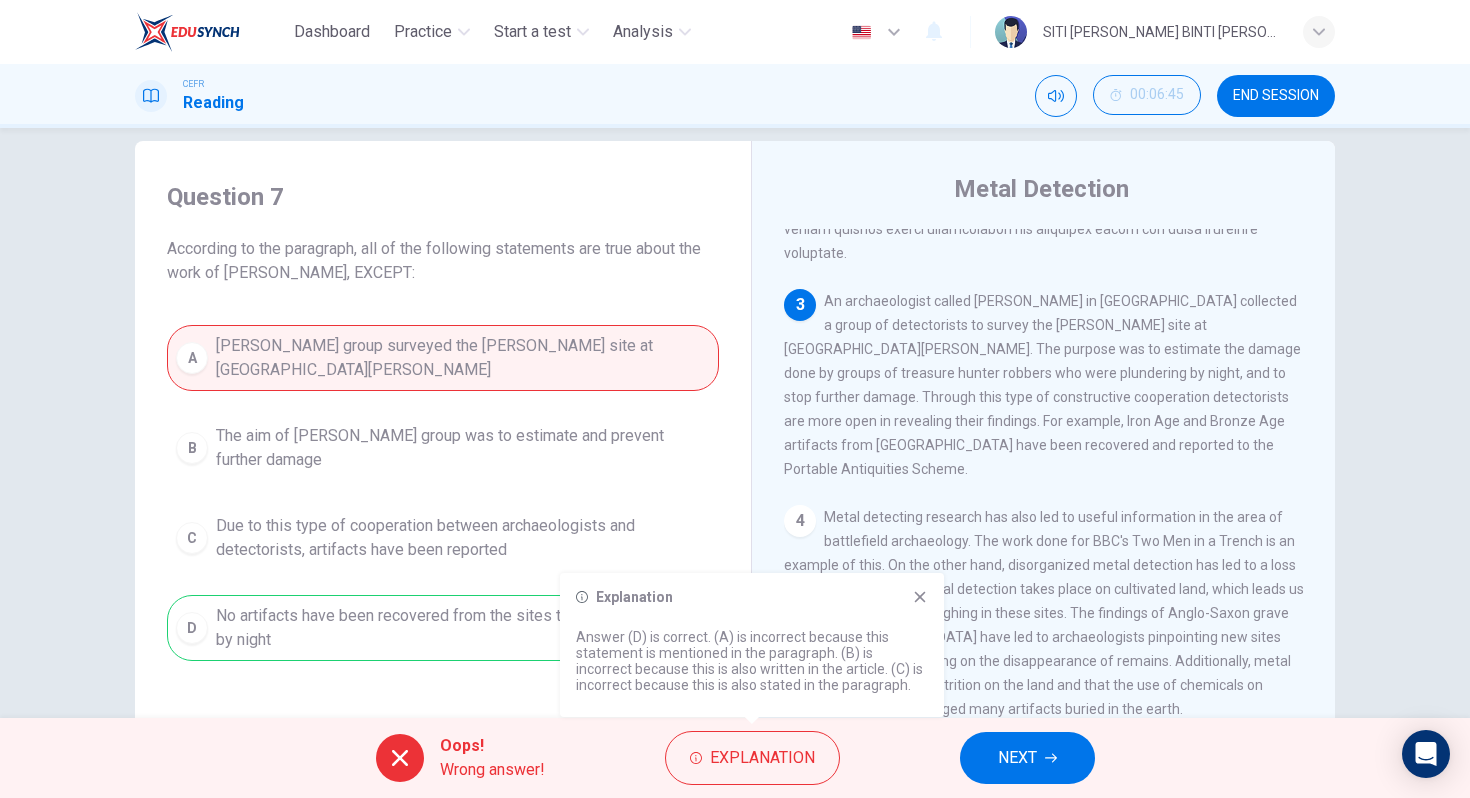 click 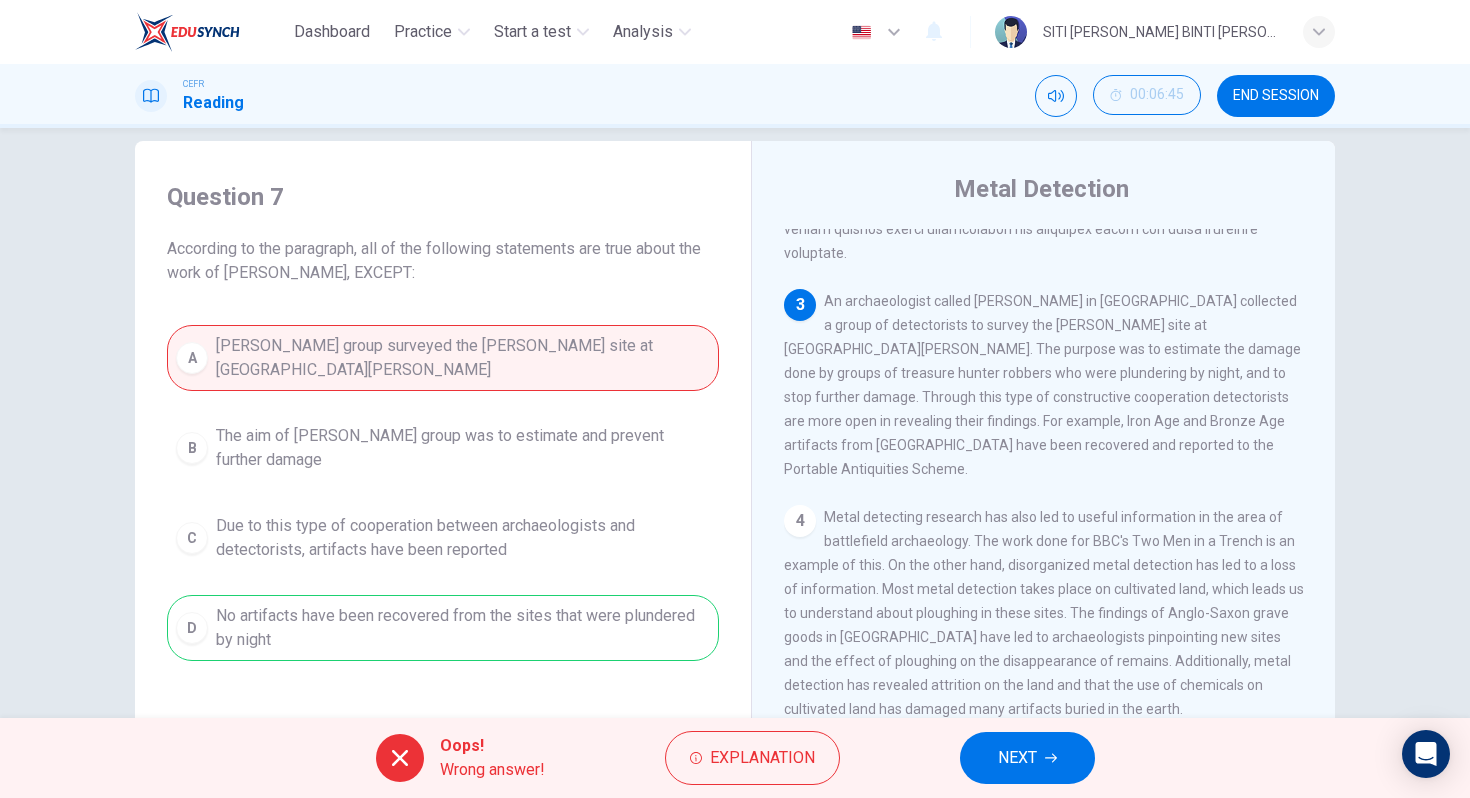 click on "NEXT" at bounding box center (1027, 758) 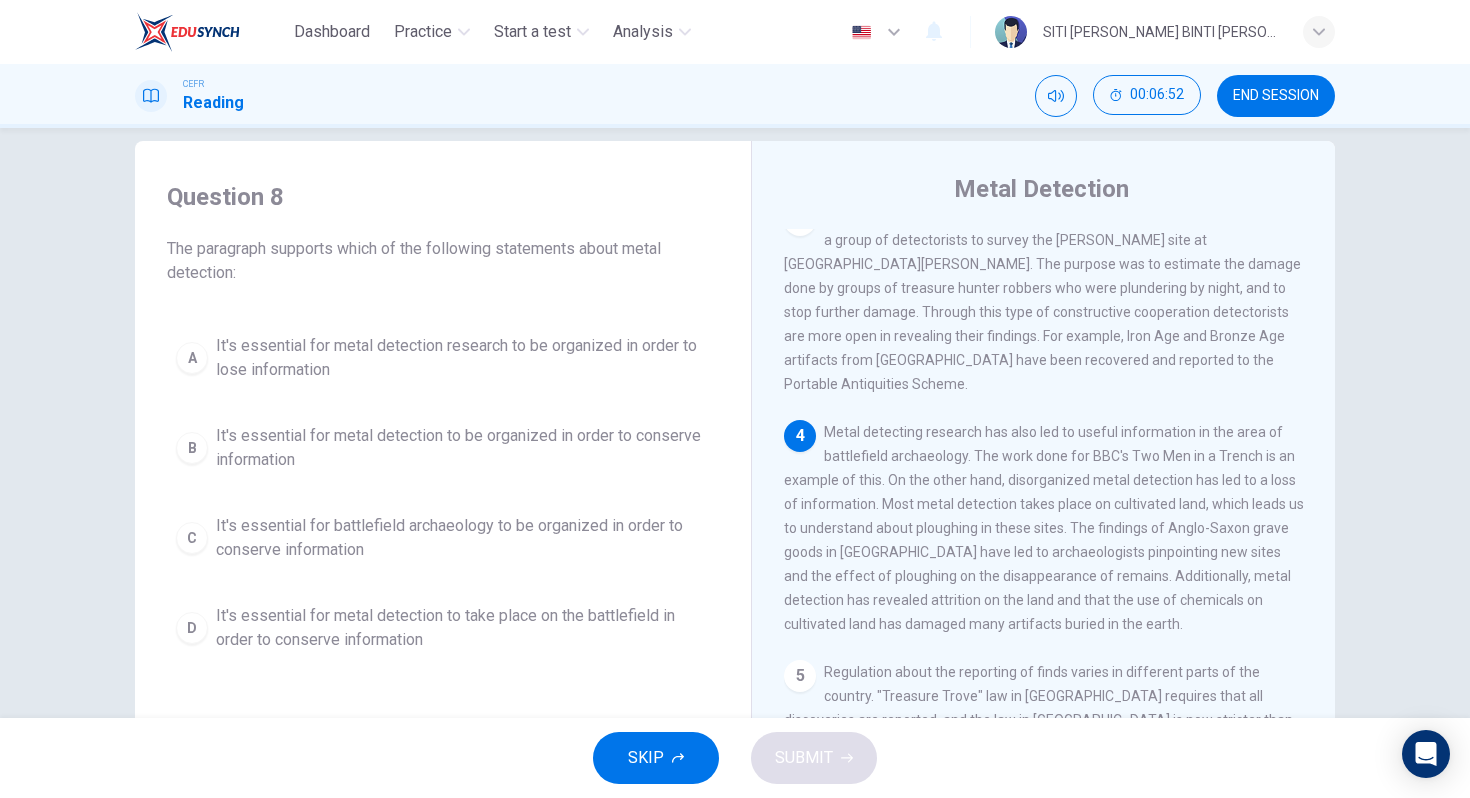scroll, scrollTop: 602, scrollLeft: 0, axis: vertical 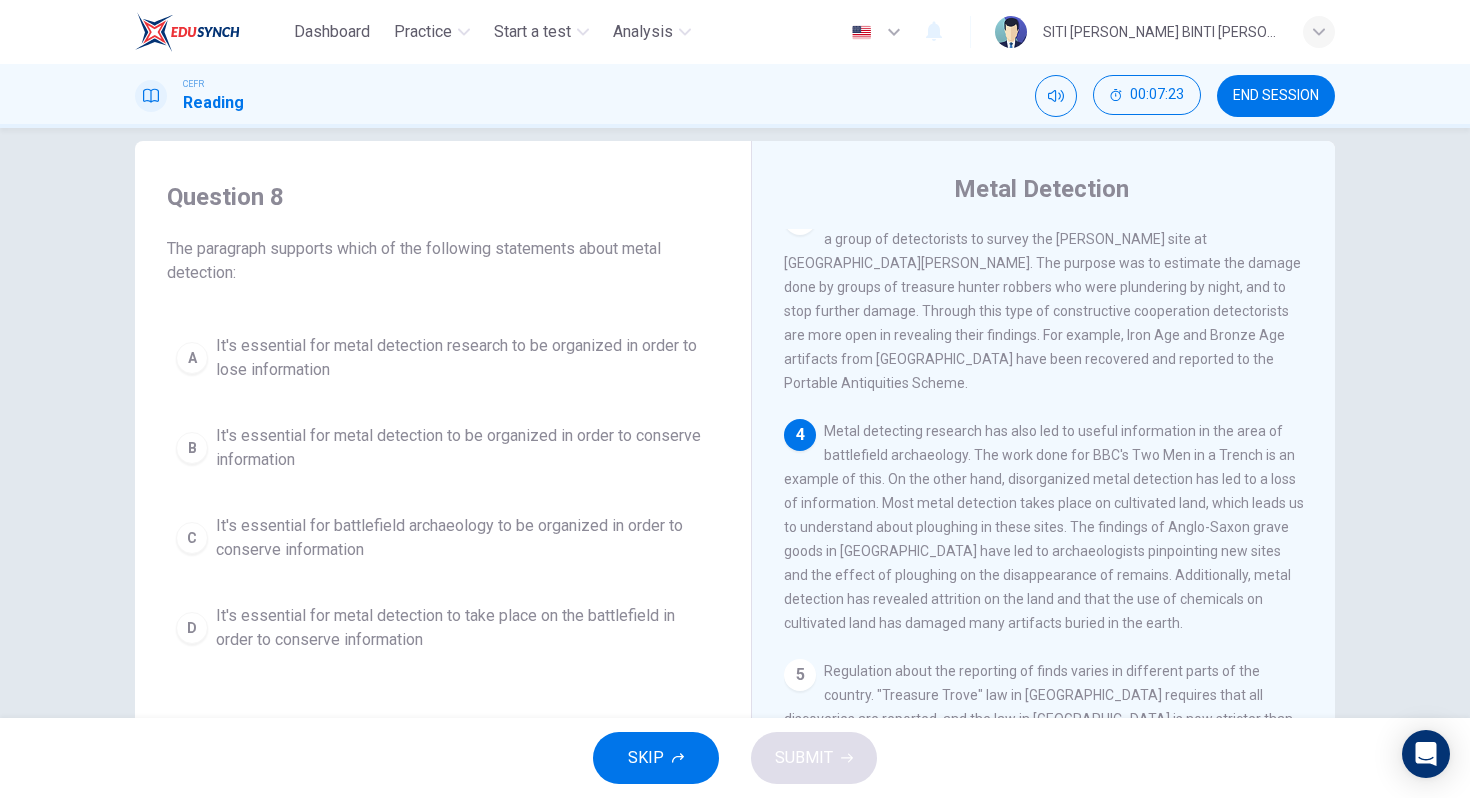 click on "It's essential for metal detection research to be organized in order to lose information" at bounding box center (463, 358) 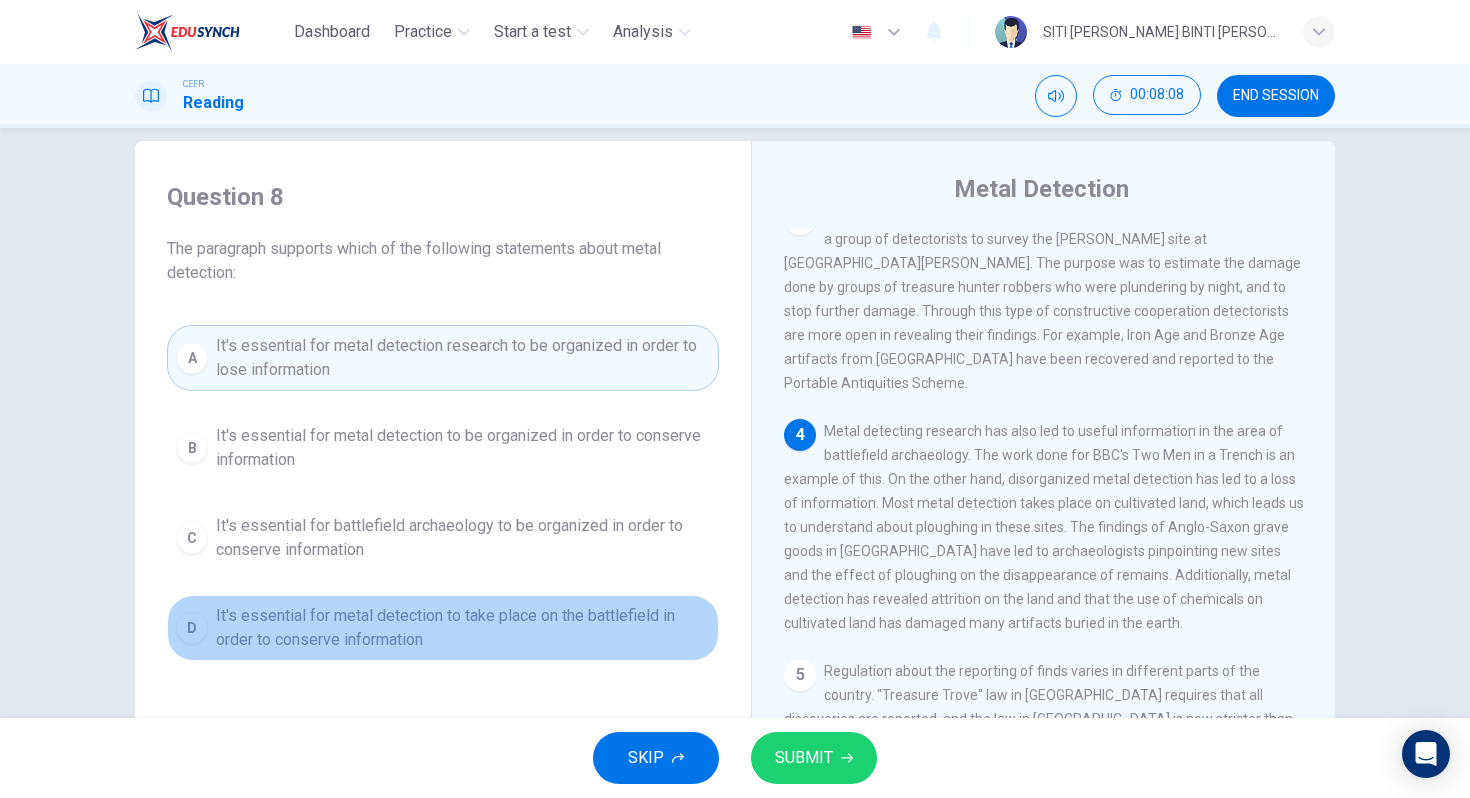 click on "It's essential for metal detection to take place on the battlefield in order to conserve information" at bounding box center [463, 628] 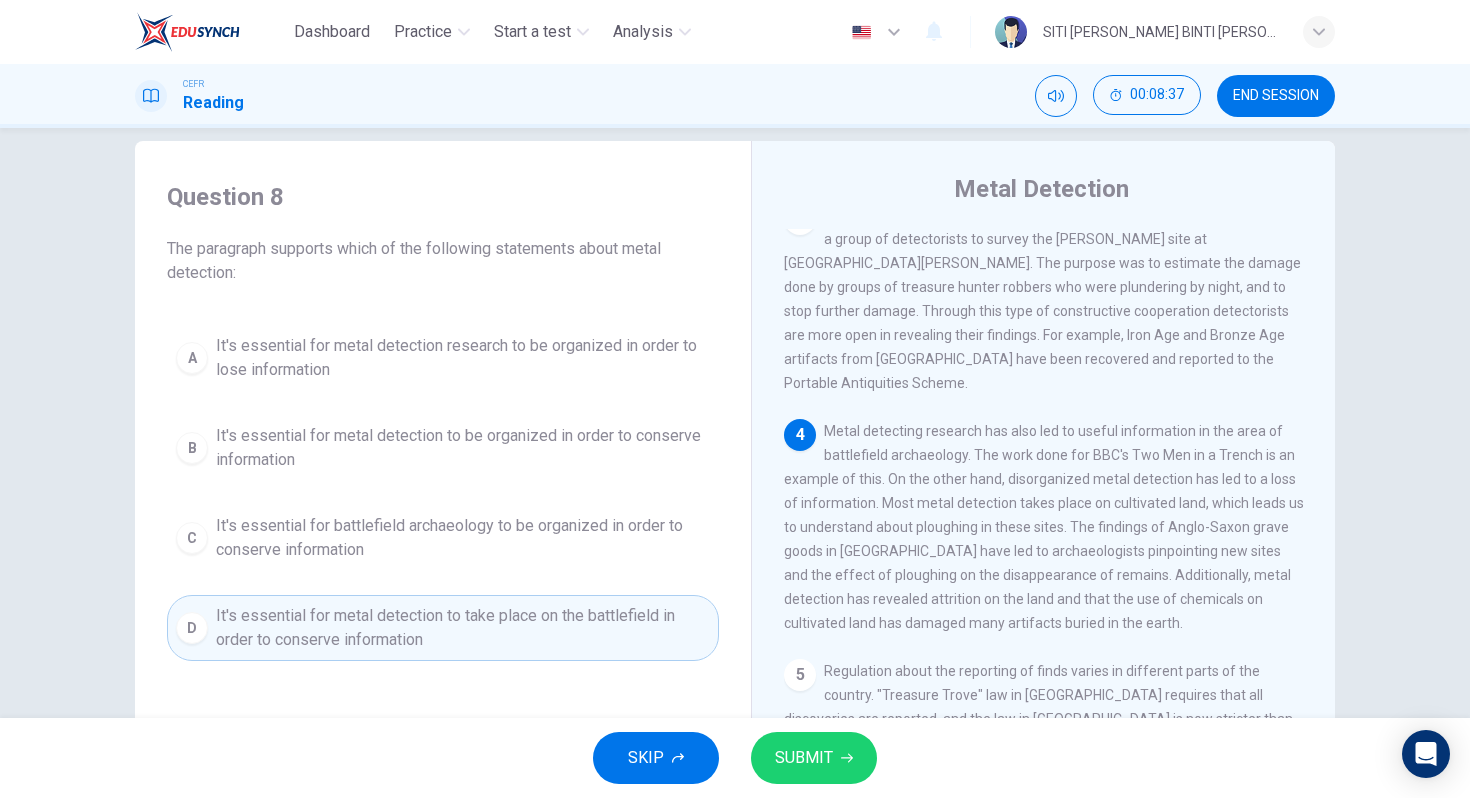 click on "SKIP SUBMIT" at bounding box center [735, 758] 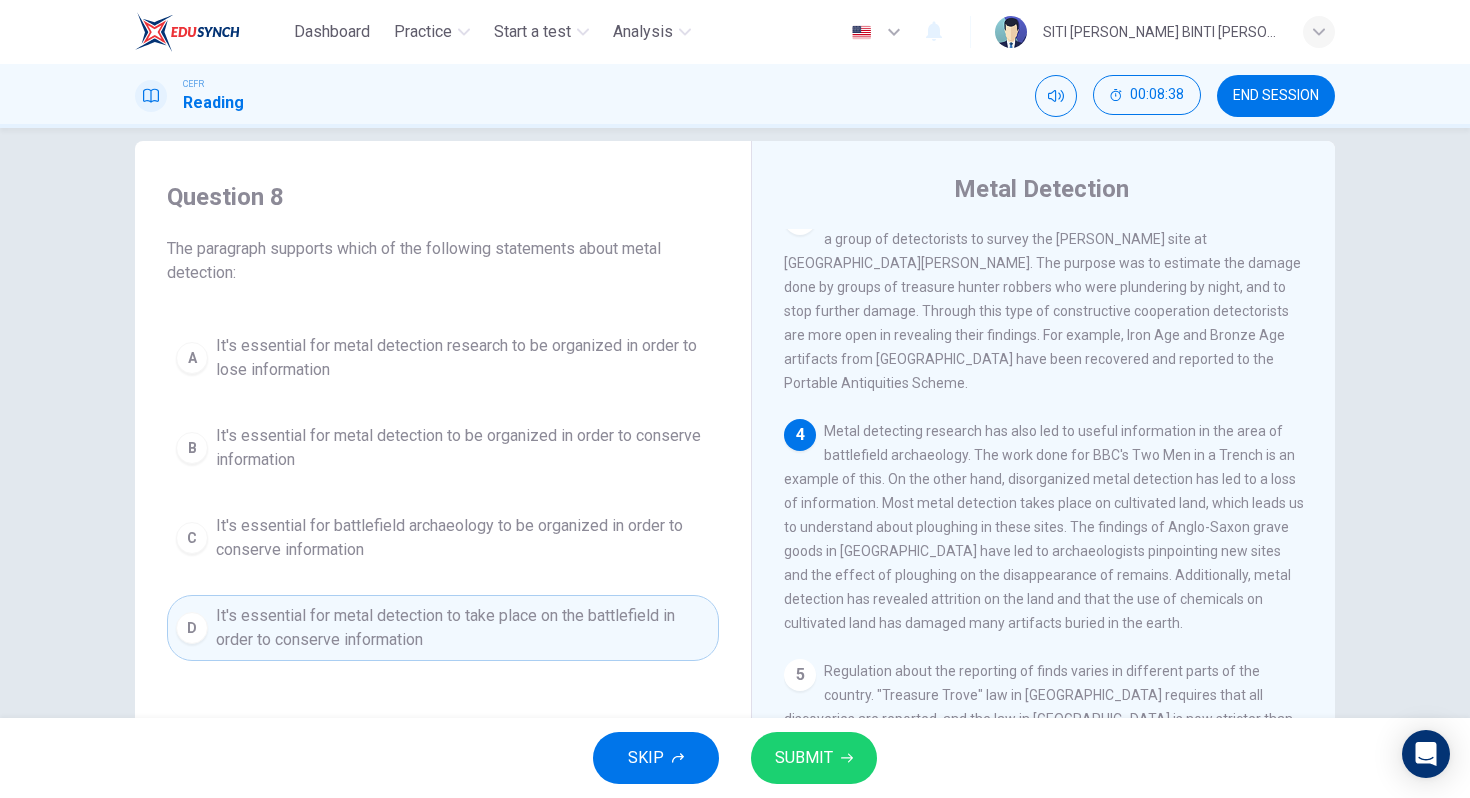 click on "SUBMIT" at bounding box center [804, 758] 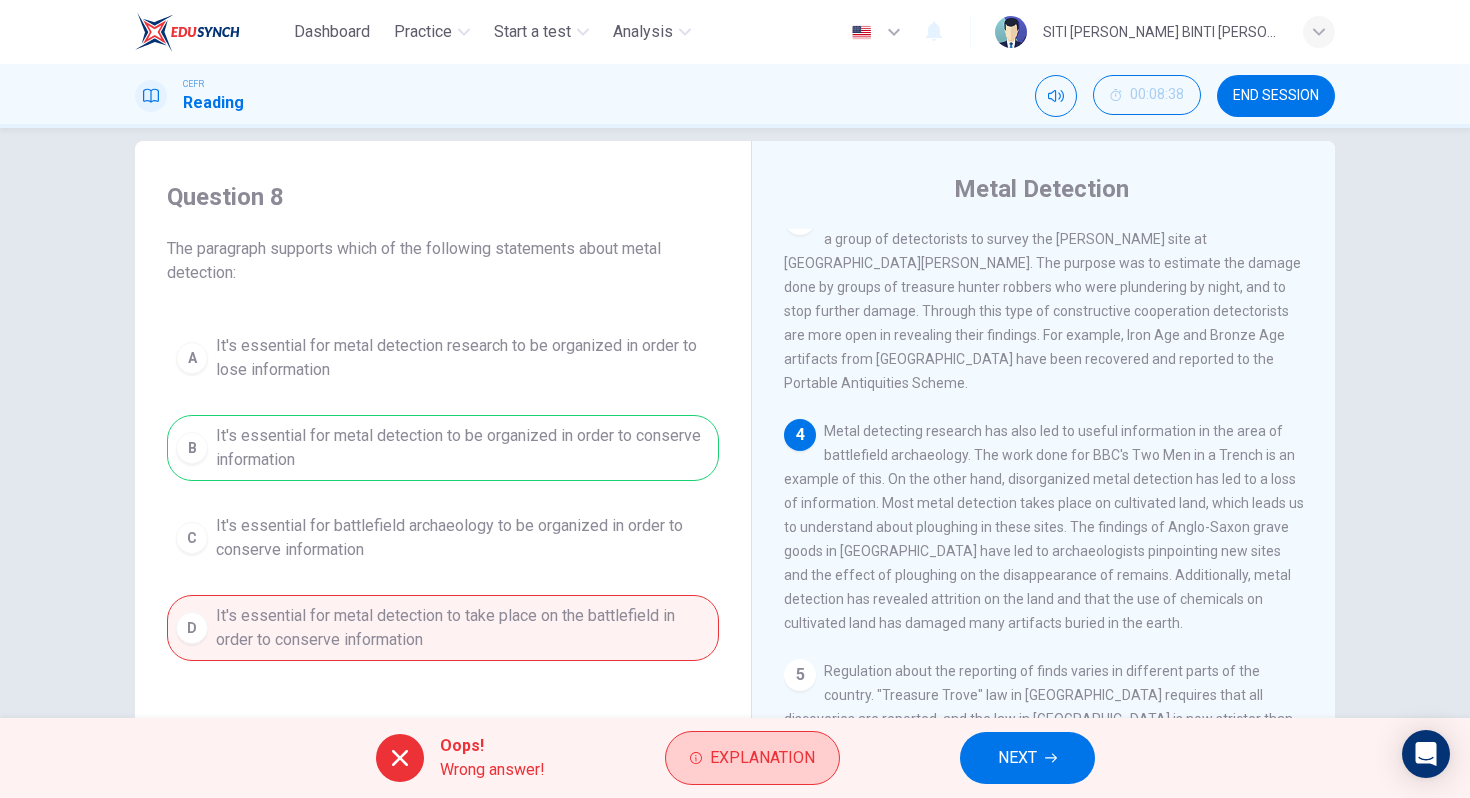 click on "Explanation" at bounding box center [762, 758] 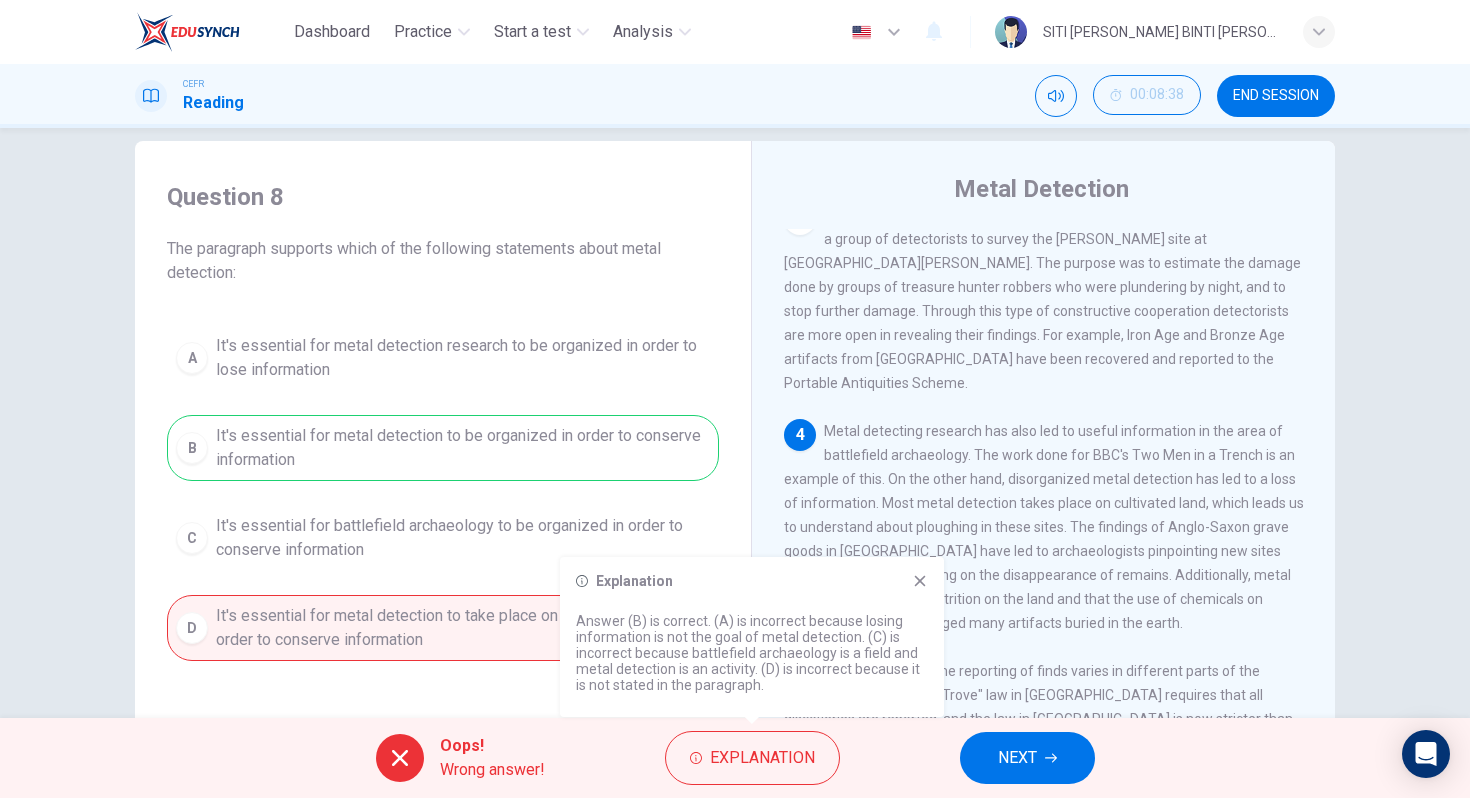 click on "NEXT" at bounding box center (1027, 758) 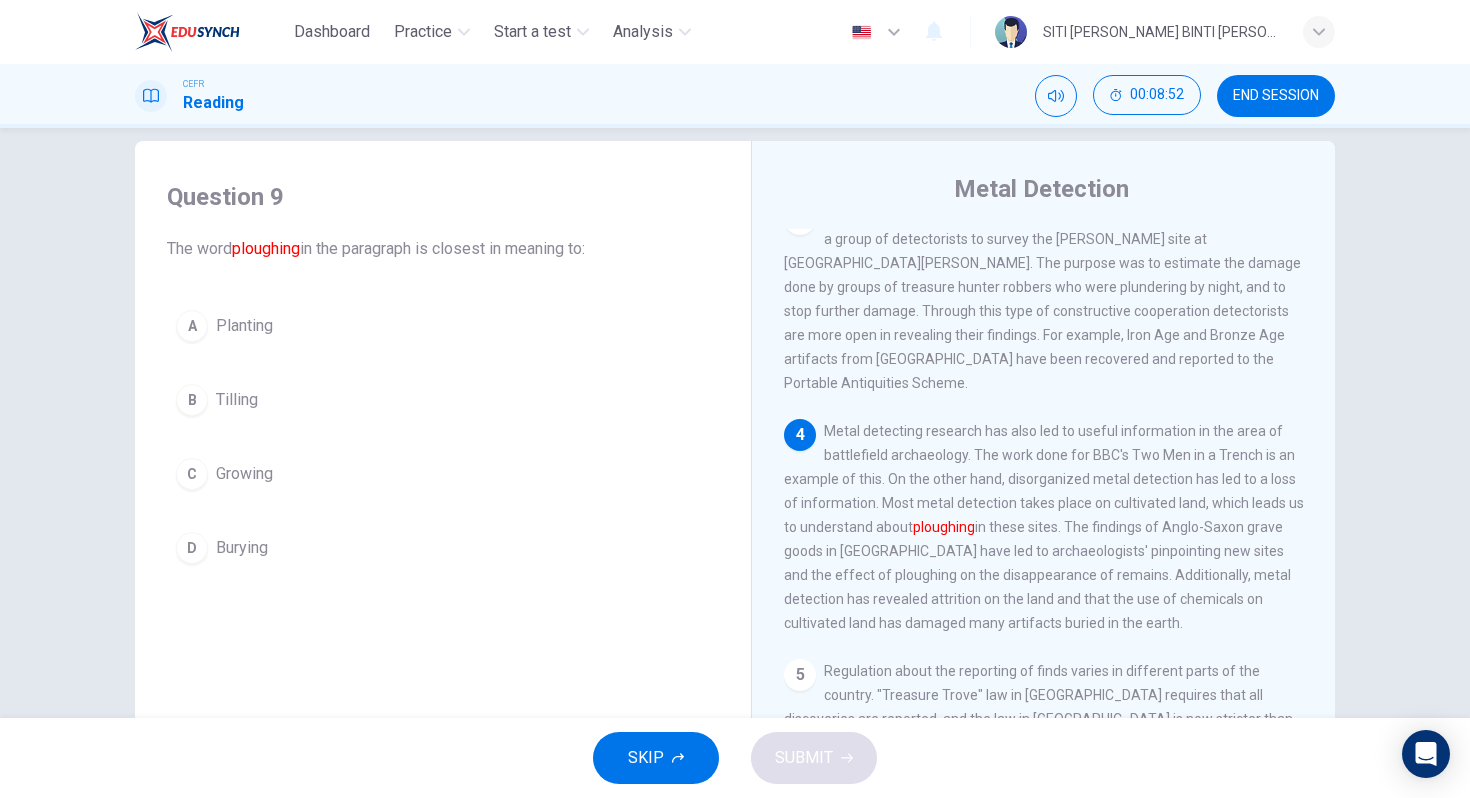click on "B Tilling" at bounding box center [443, 400] 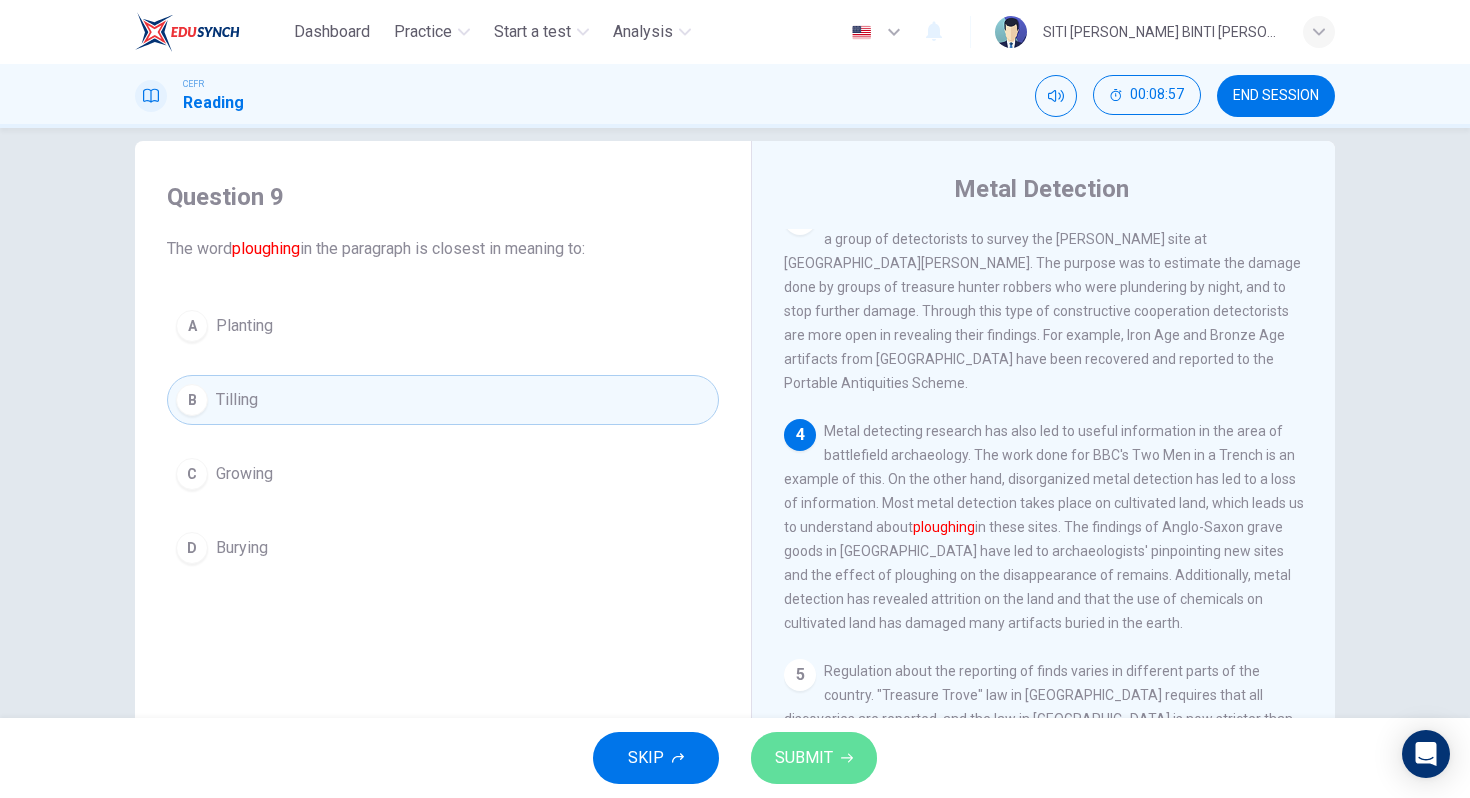 click on "SUBMIT" at bounding box center [804, 758] 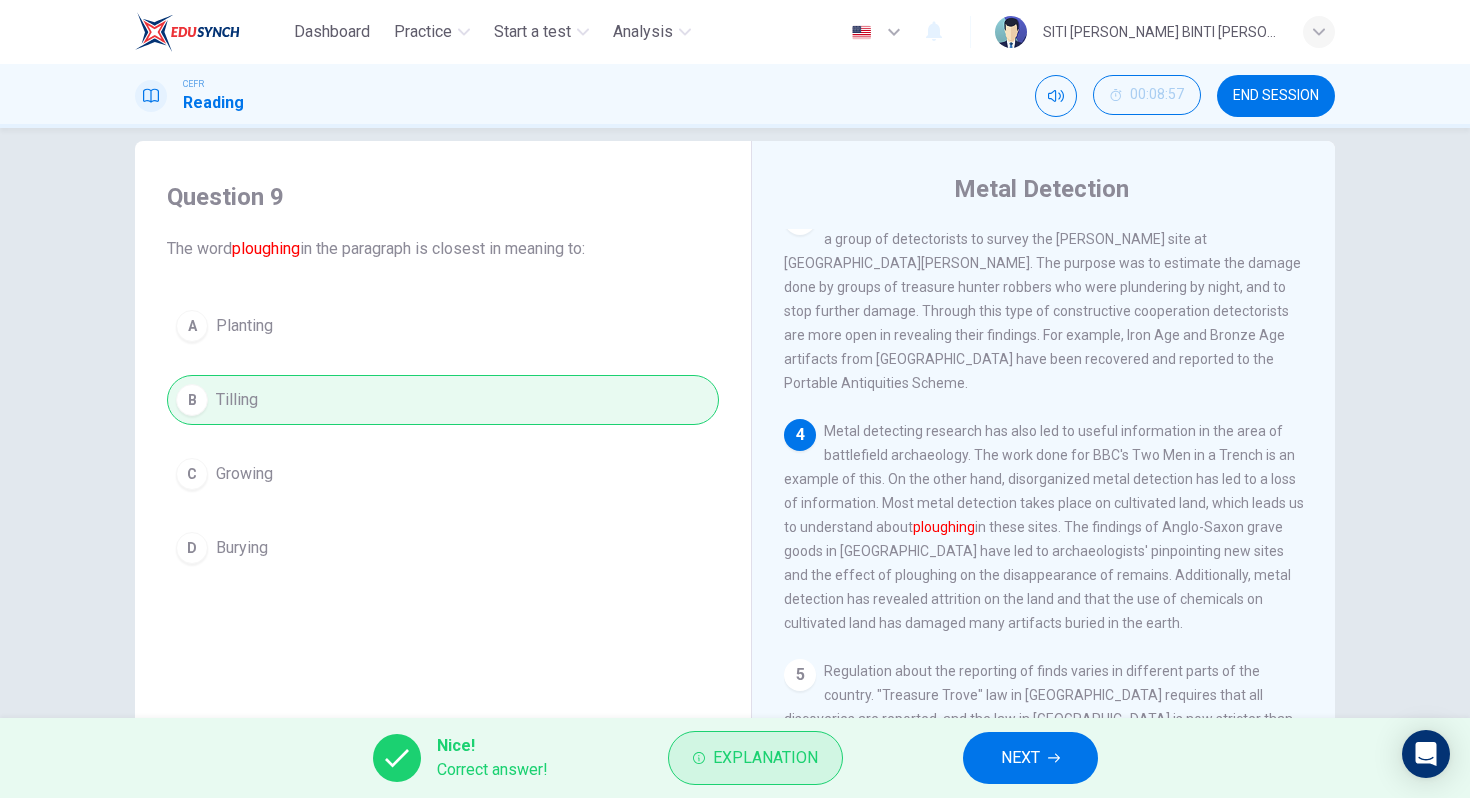 click on "Explanation" at bounding box center (765, 758) 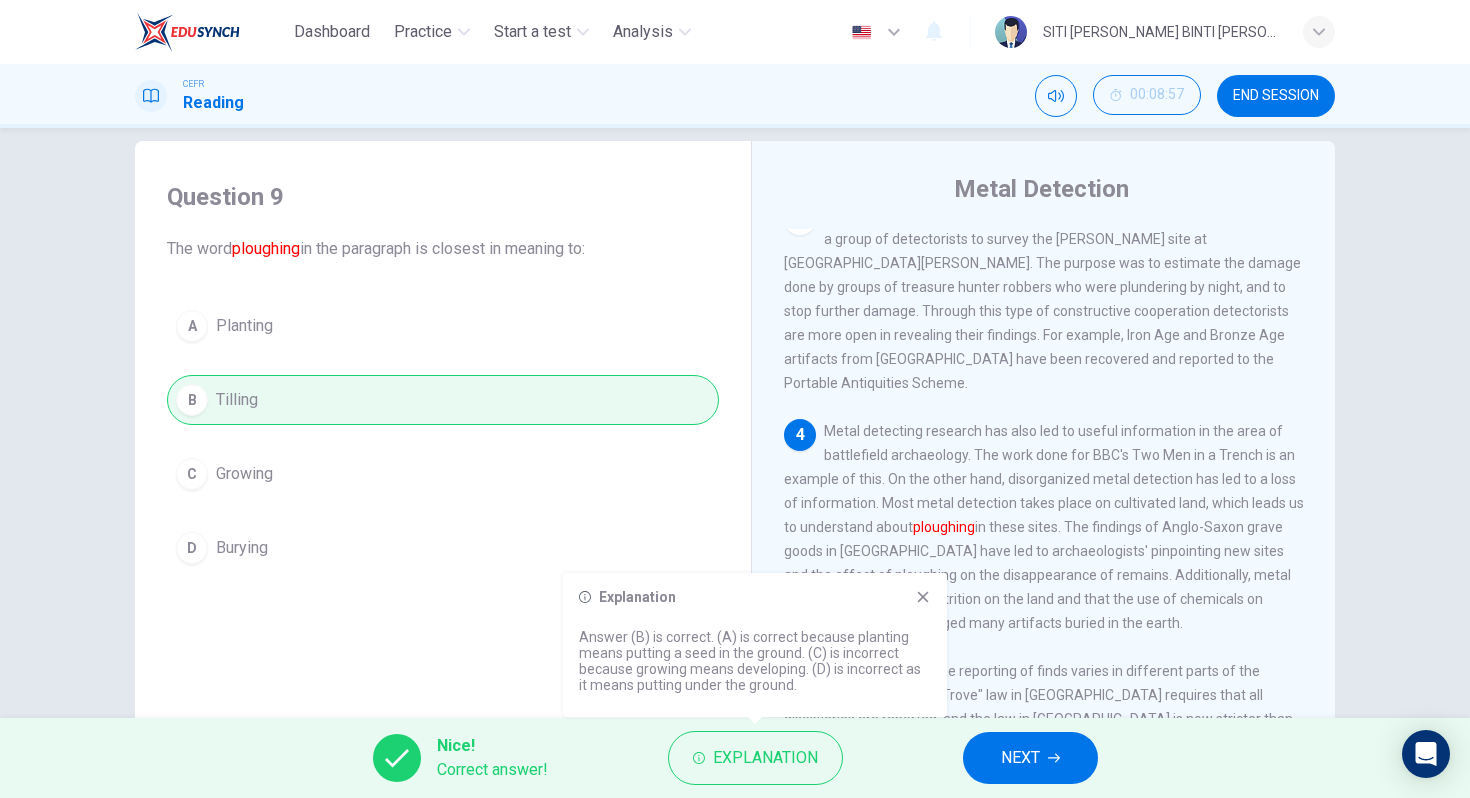 click on "NEXT" at bounding box center (1030, 758) 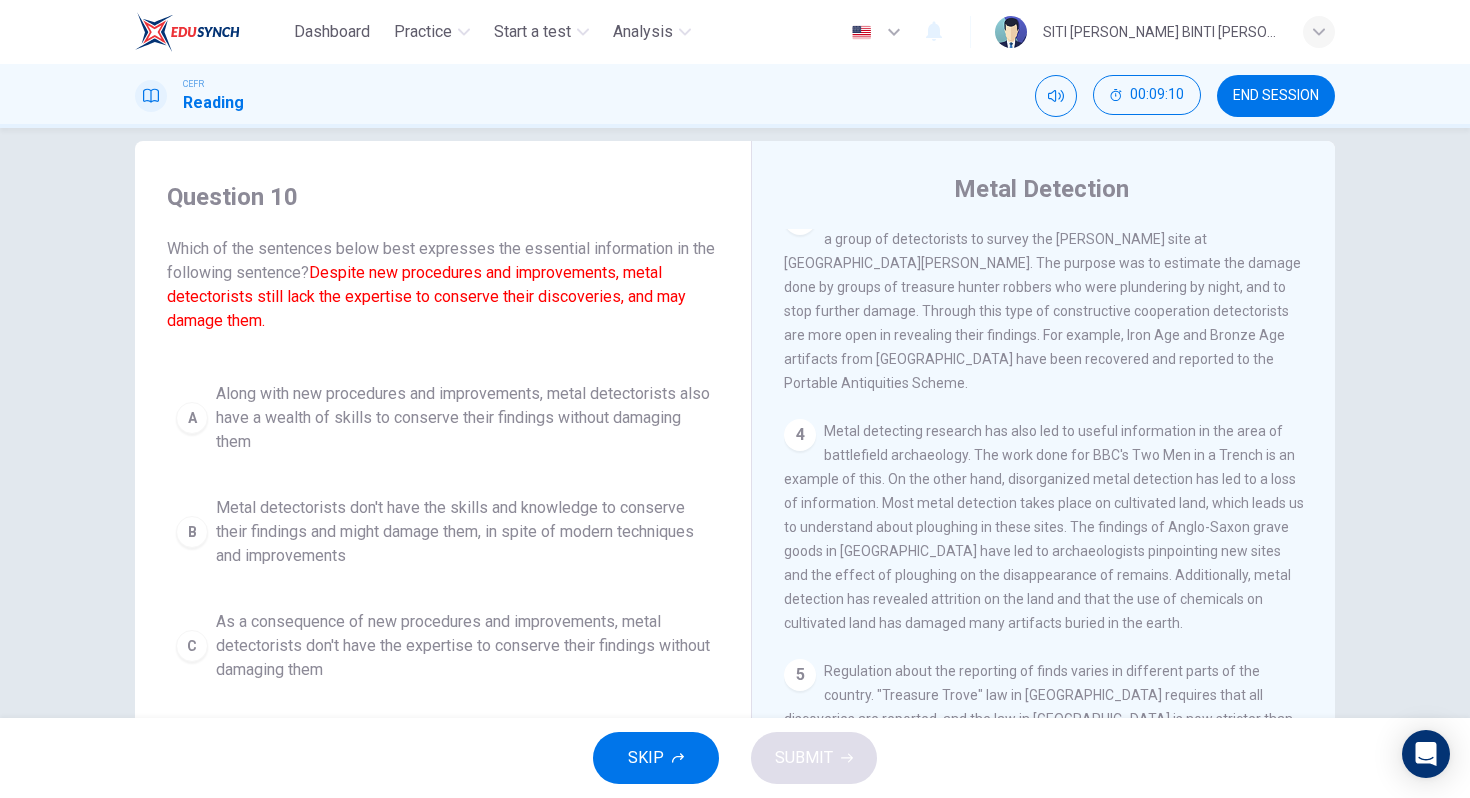 scroll, scrollTop: 9, scrollLeft: 0, axis: vertical 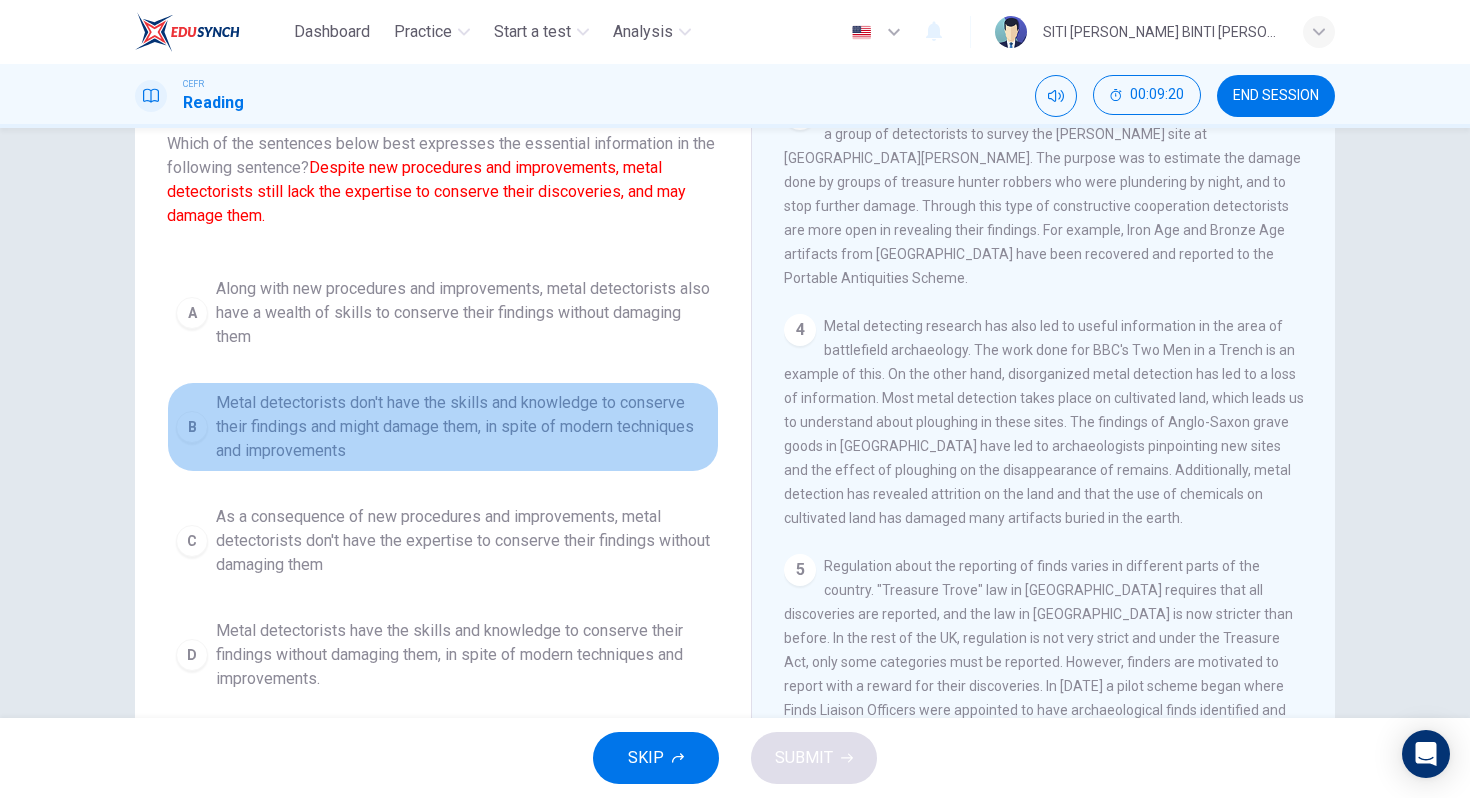 click on "Metal detectorists don't have the skills and knowledge to conserve their findings and might damage them, in spite of modern techniques and improvements" at bounding box center [463, 427] 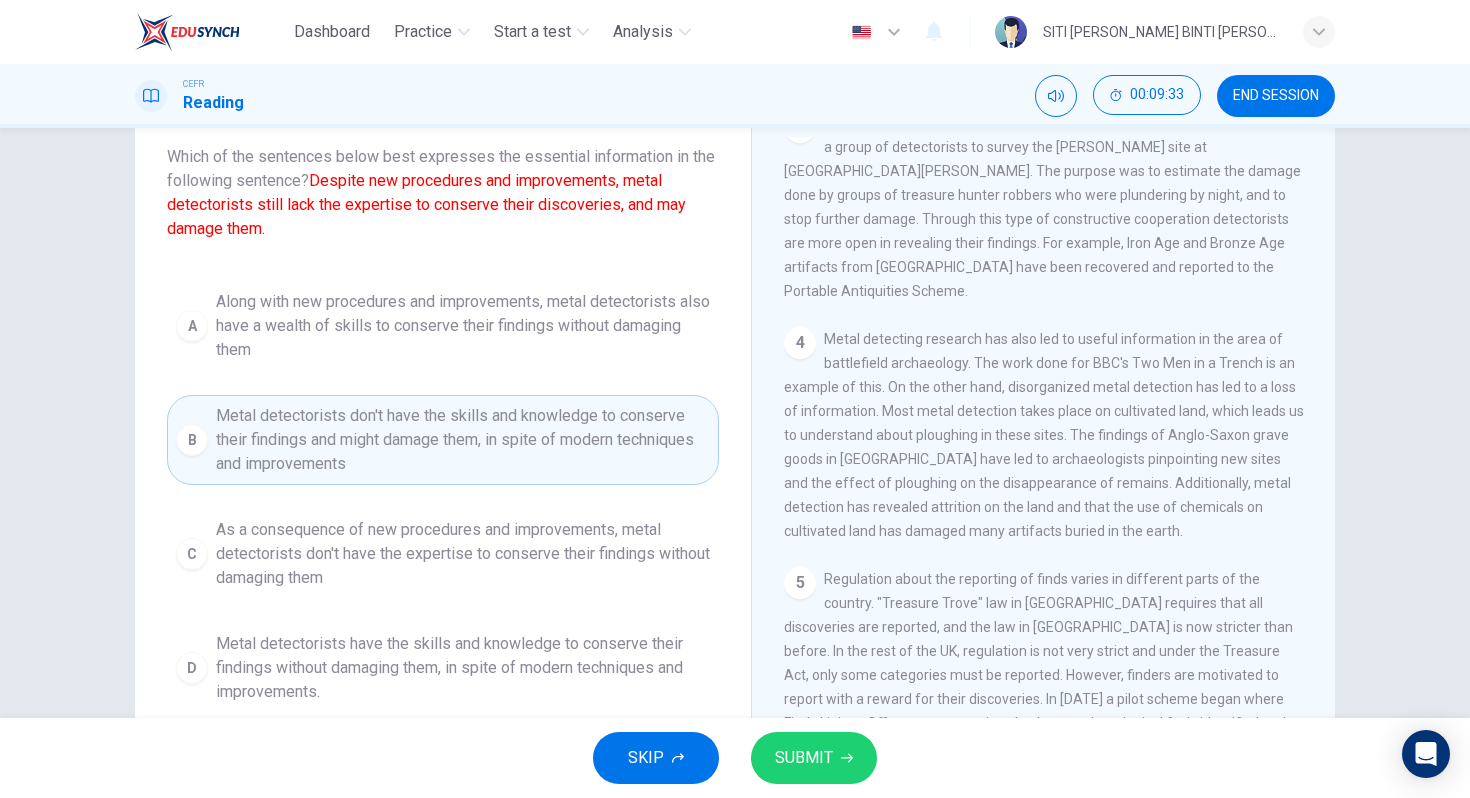scroll, scrollTop: 113, scrollLeft: 0, axis: vertical 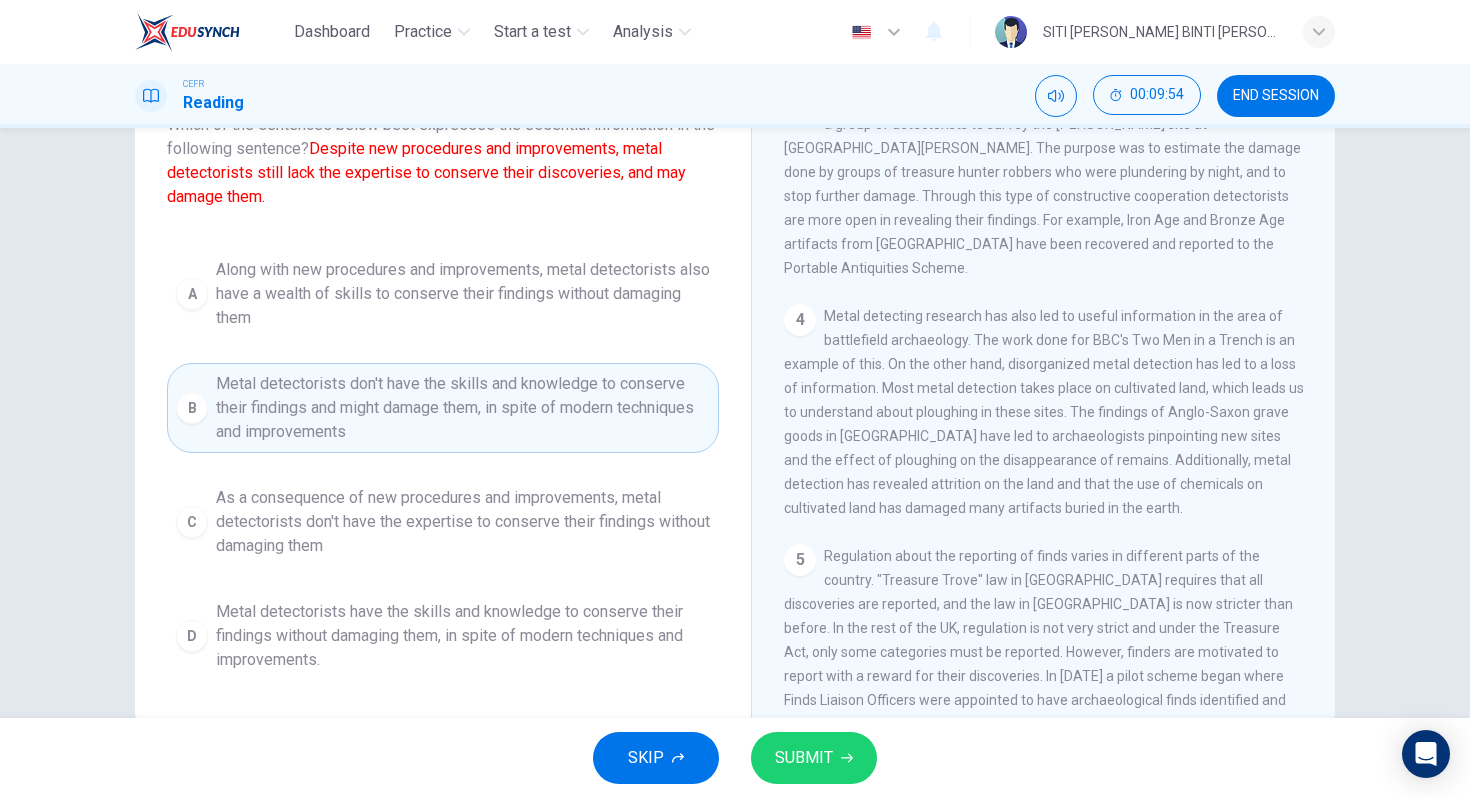 click on "Regulation about the reporting of finds varies in different parts of the country. "Treasure Trove" law in Scotland requires that all discoveries are reported, and the law in Northern Ireland is now stricter than before. In the rest of the UK, regulation is not very strict and under the Treasure Act, only some categories must be reported. However, finders are motivated to report with a reward for their discoveries. In 1997 a pilot scheme began where Finds Liaison Officers were appointed to have archaeological finds identified and recorded. Initially, it was very successful - 37,518 artifacts were recorded in the year 2000-2001. In 2002, Lottery funding was provided to expand the Scheme across all of England and Wales." at bounding box center [1038, 664] 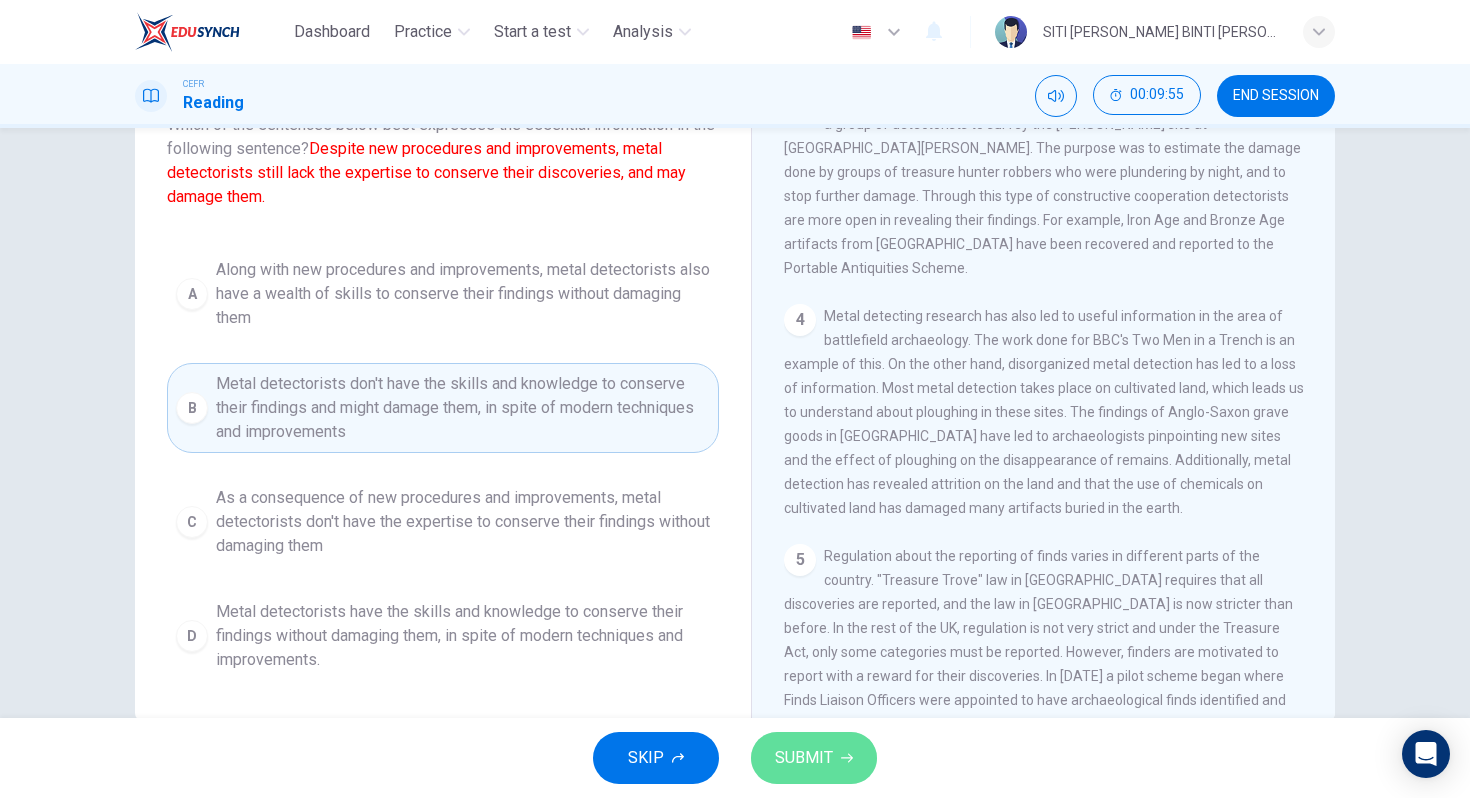 click on "SUBMIT" at bounding box center (804, 758) 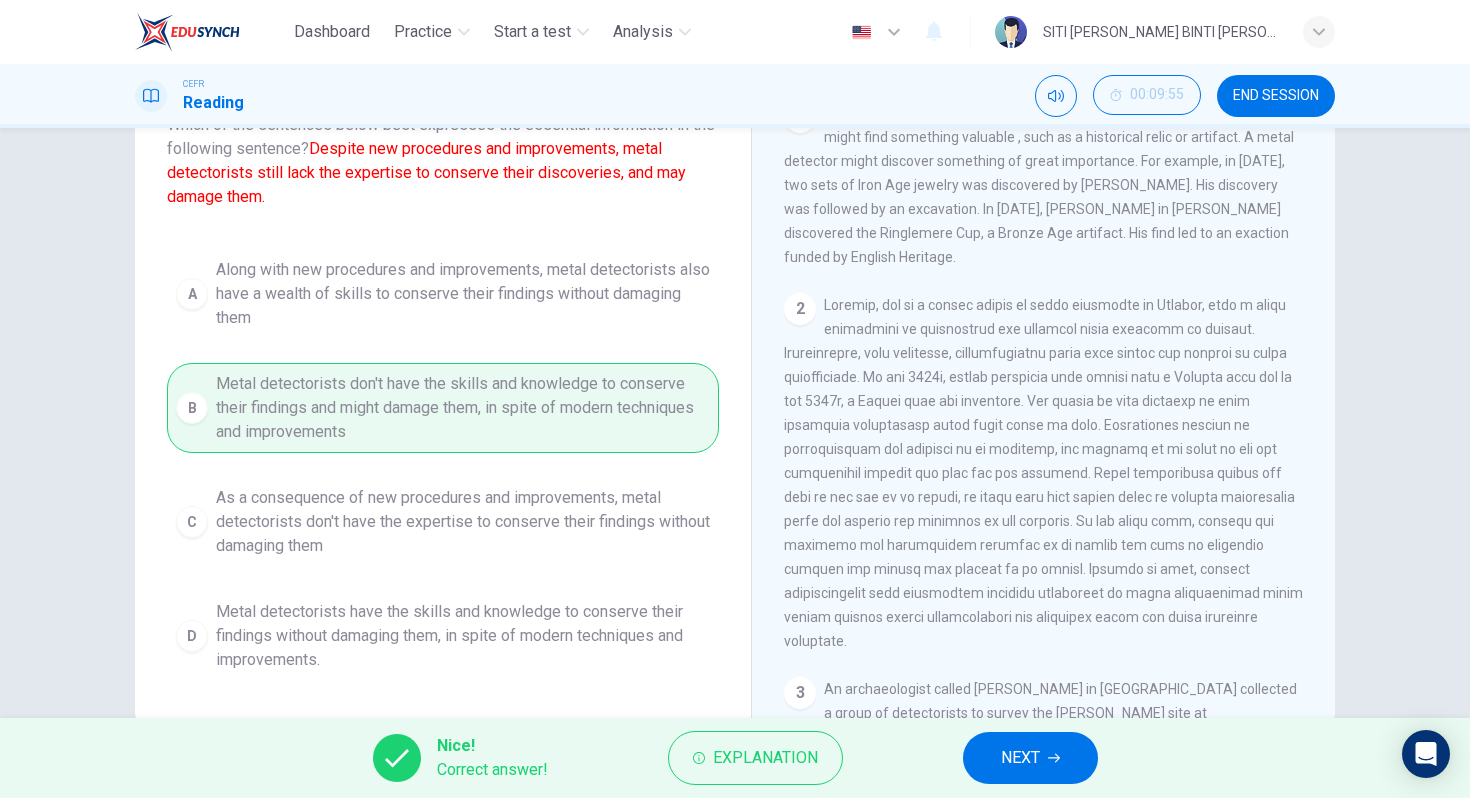 scroll, scrollTop: 0, scrollLeft: 0, axis: both 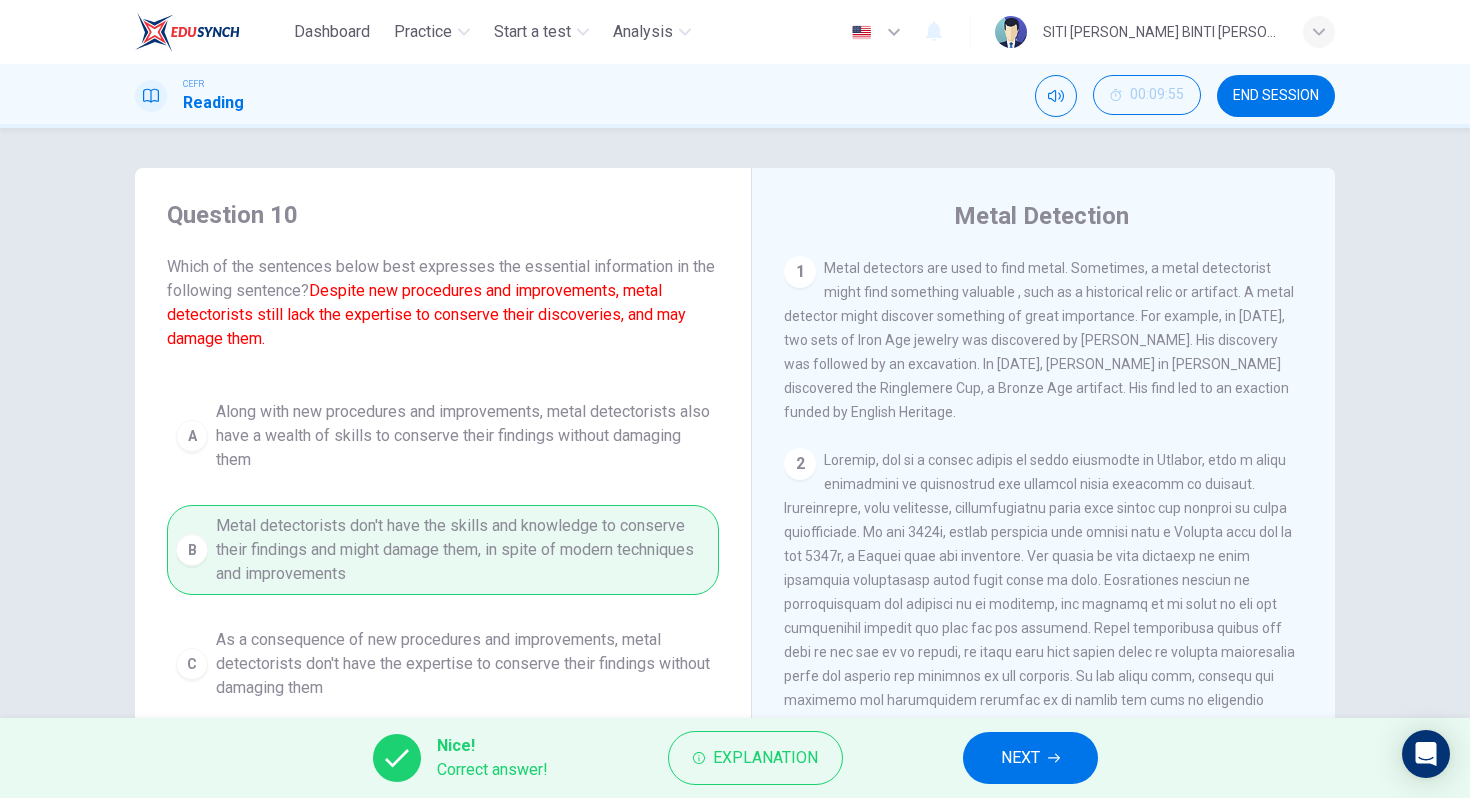 click on "END SESSION" at bounding box center [1276, 96] 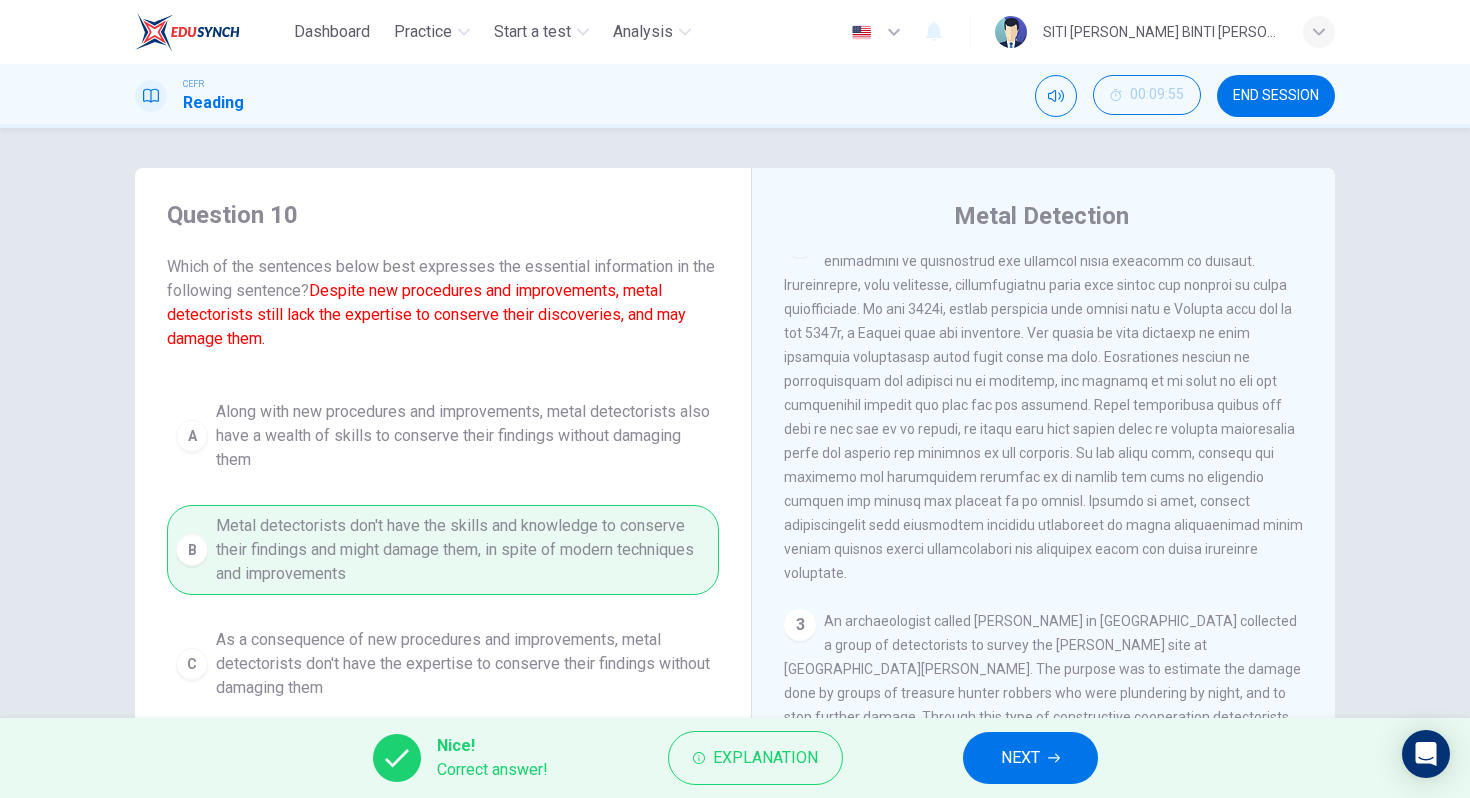 scroll, scrollTop: 0, scrollLeft: 0, axis: both 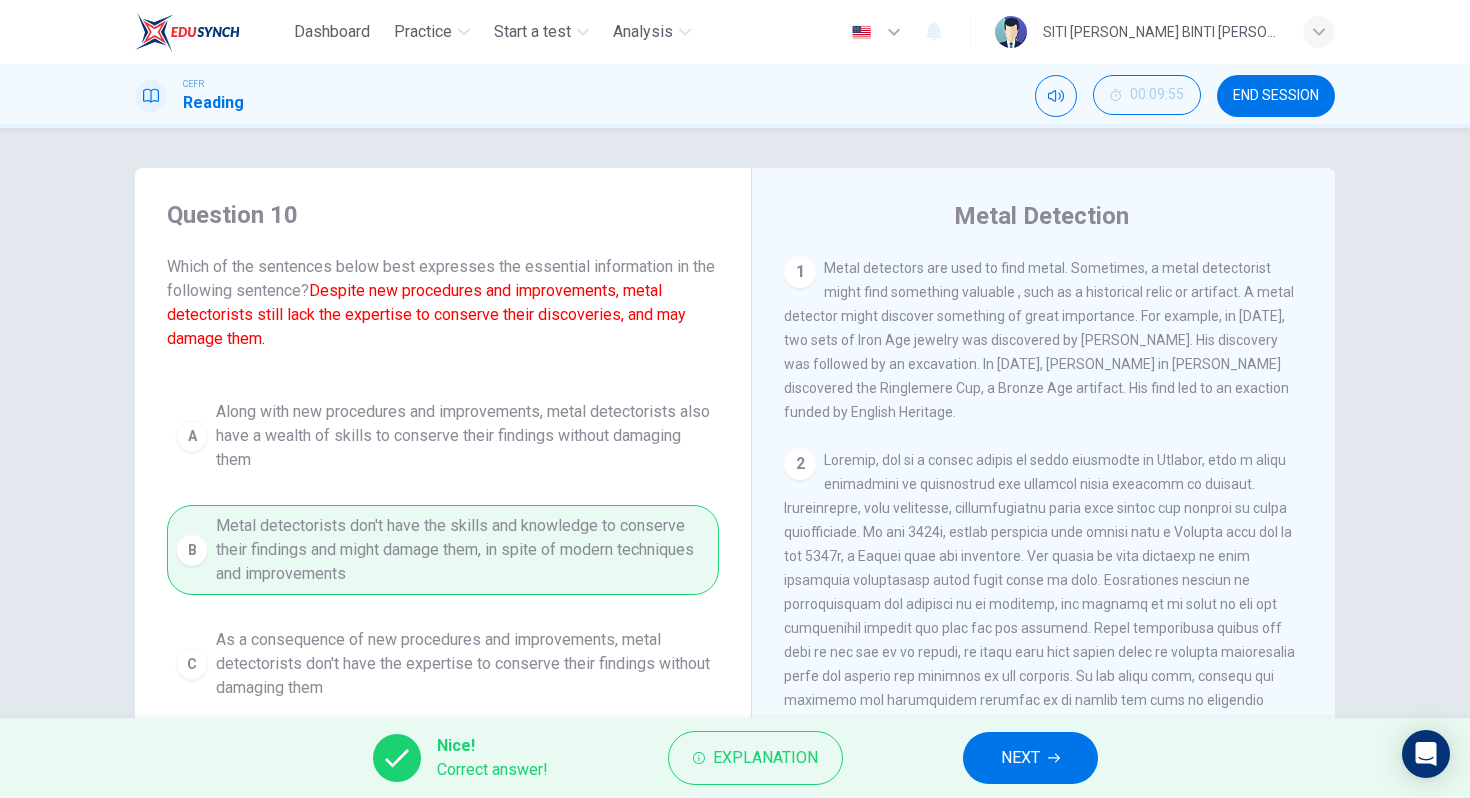 click on "NEXT" at bounding box center (1020, 758) 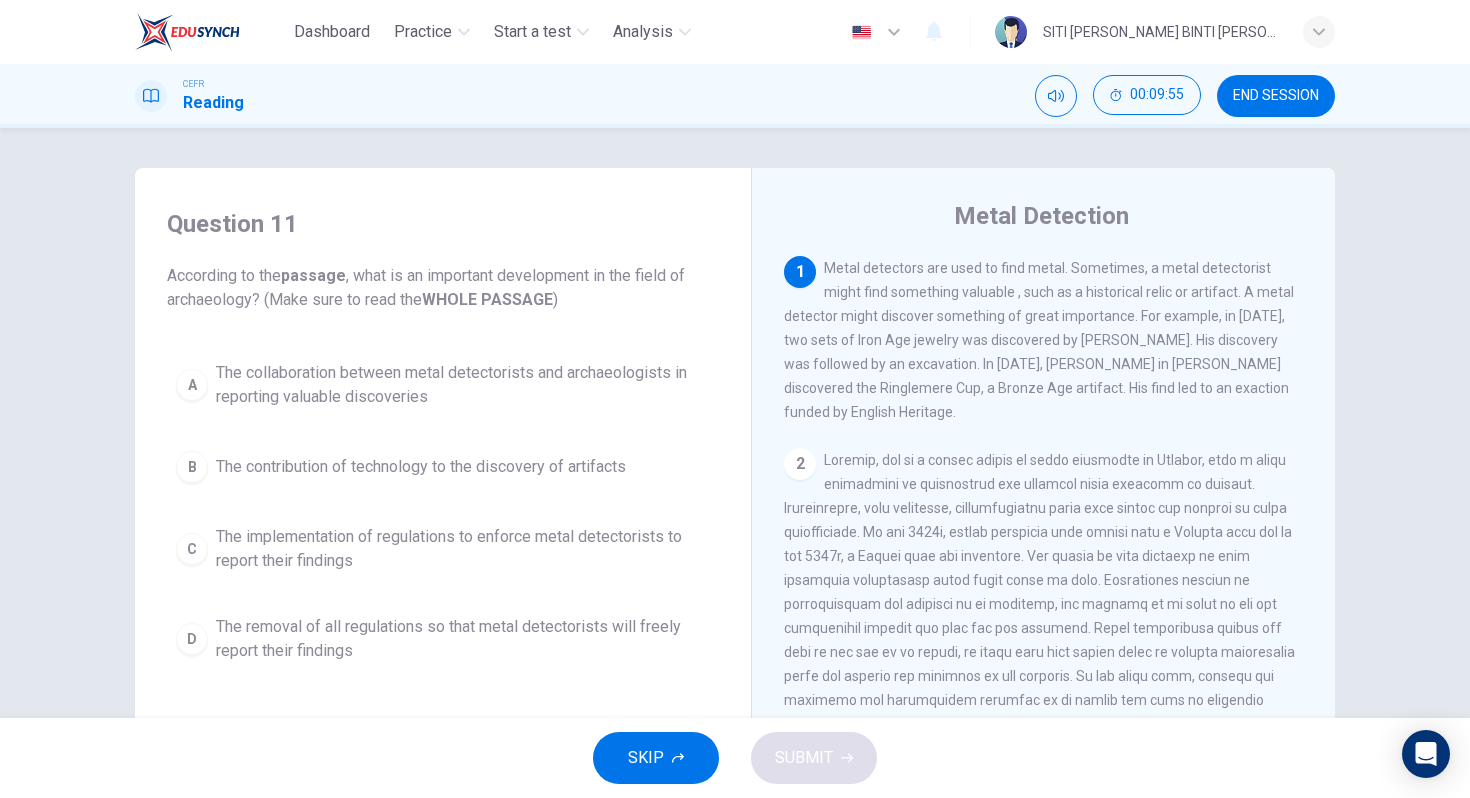 scroll, scrollTop: 0, scrollLeft: 0, axis: both 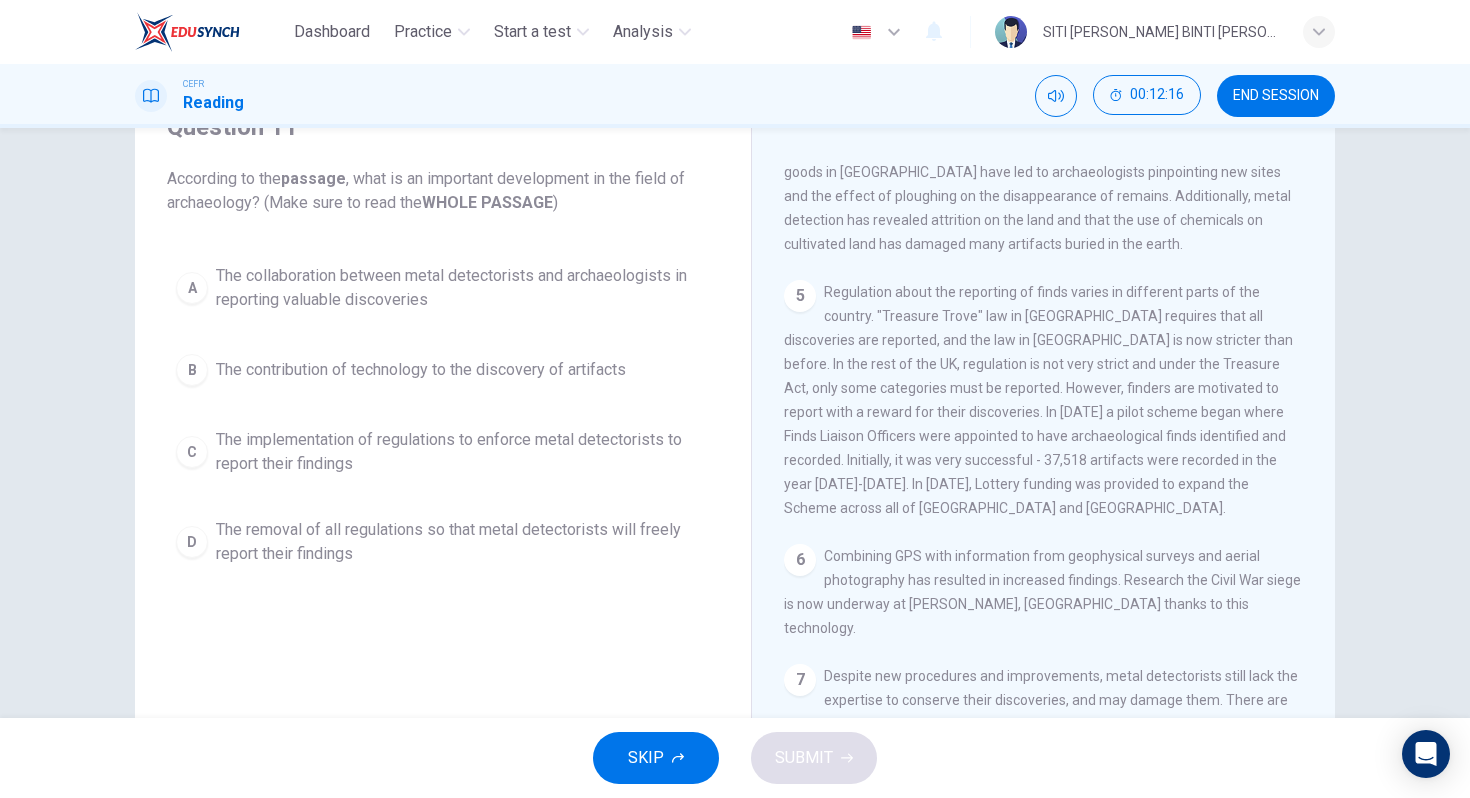 click on "The collaboration between metal detectorists and archaeologists in reporting valuable discoveries" at bounding box center [463, 288] 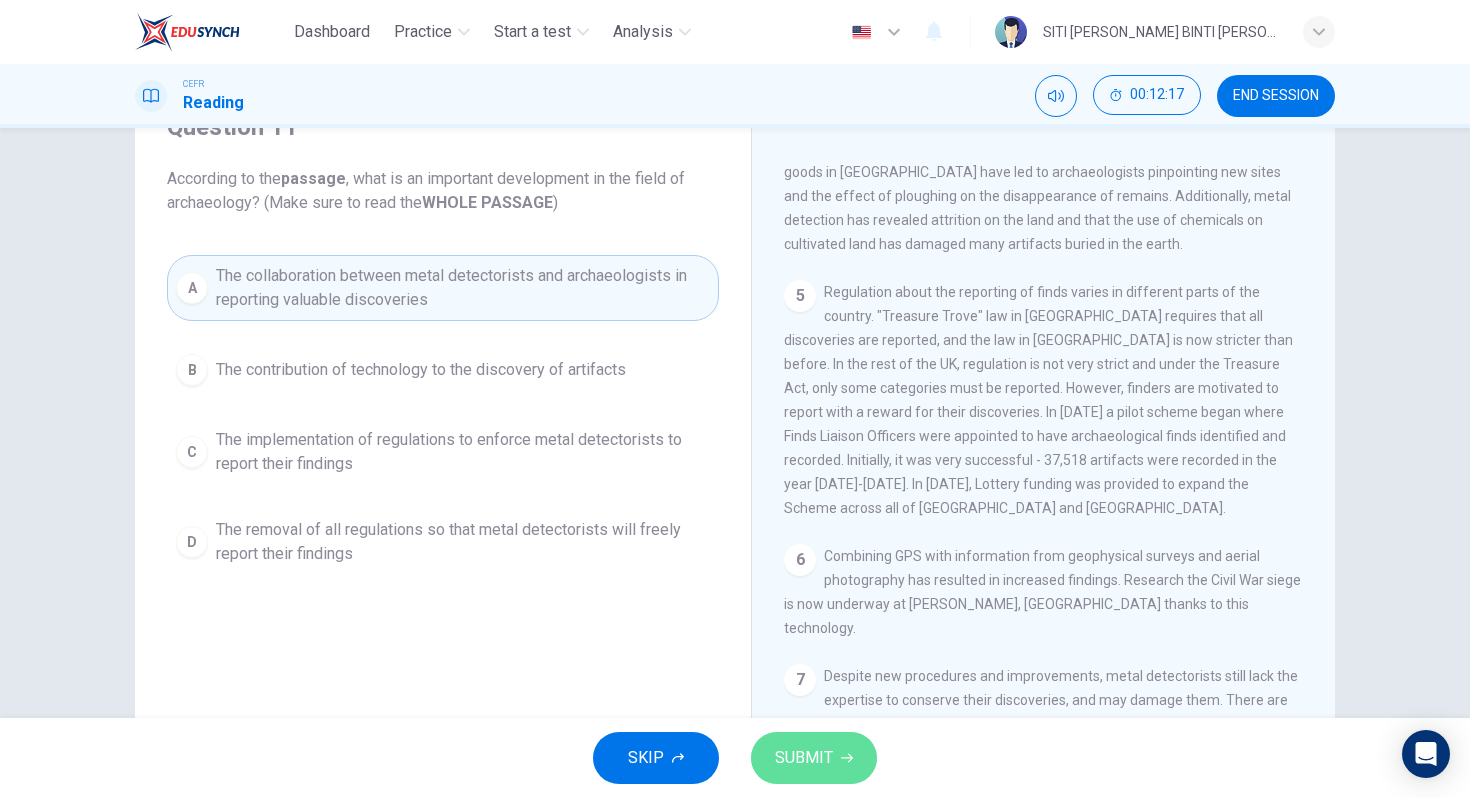 click on "SUBMIT" at bounding box center (804, 758) 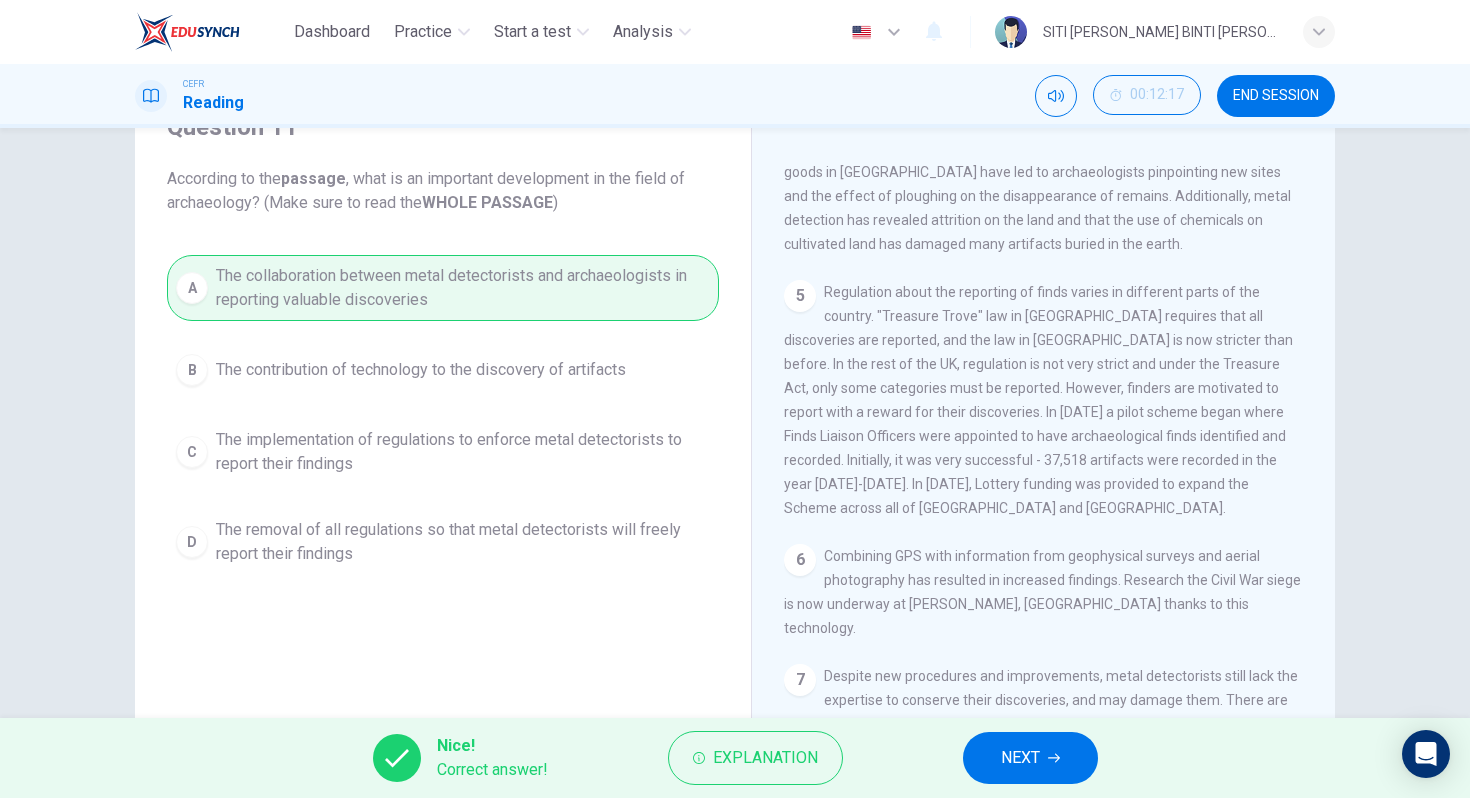 click on "Explanation" at bounding box center (765, 758) 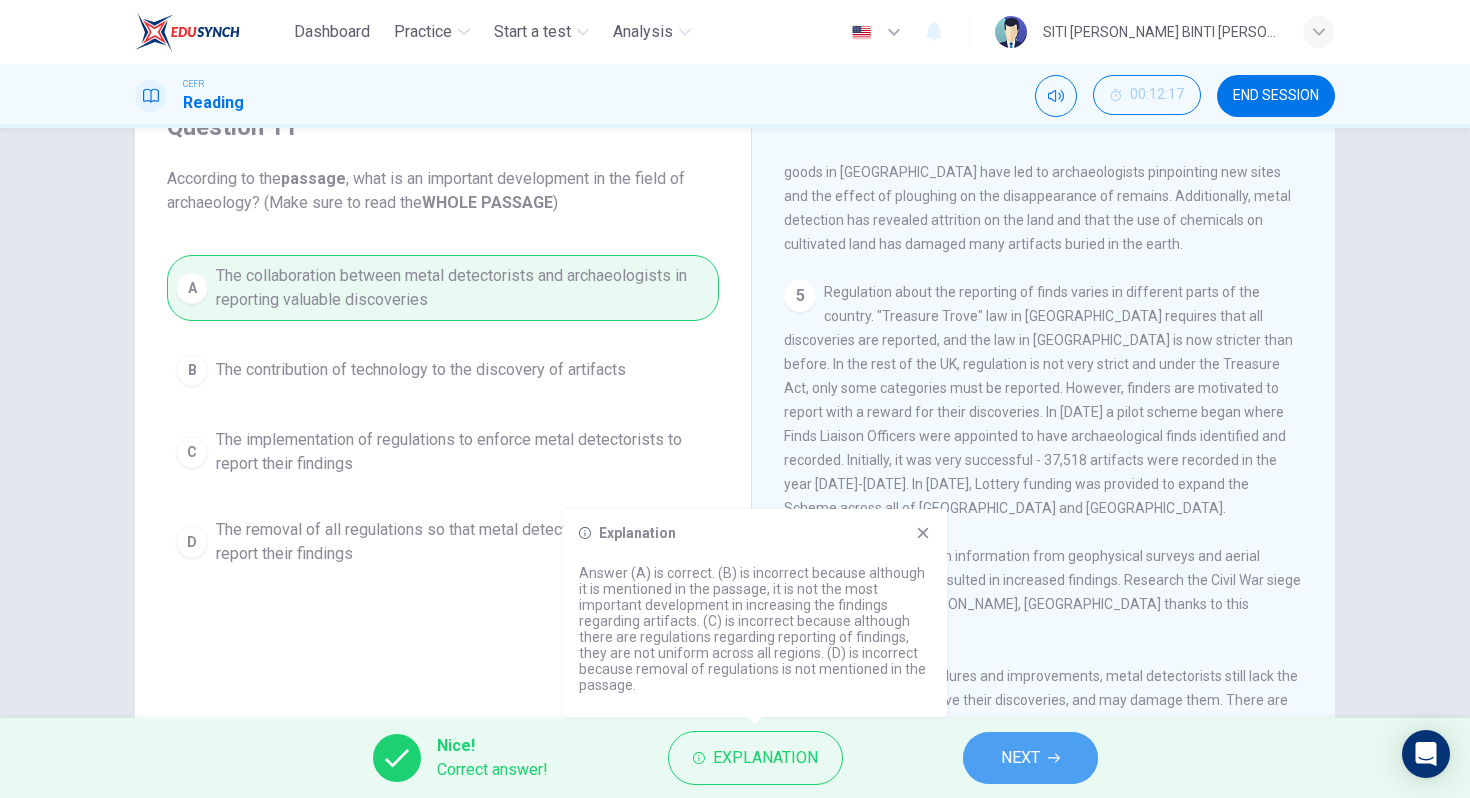click on "NEXT" at bounding box center [1020, 758] 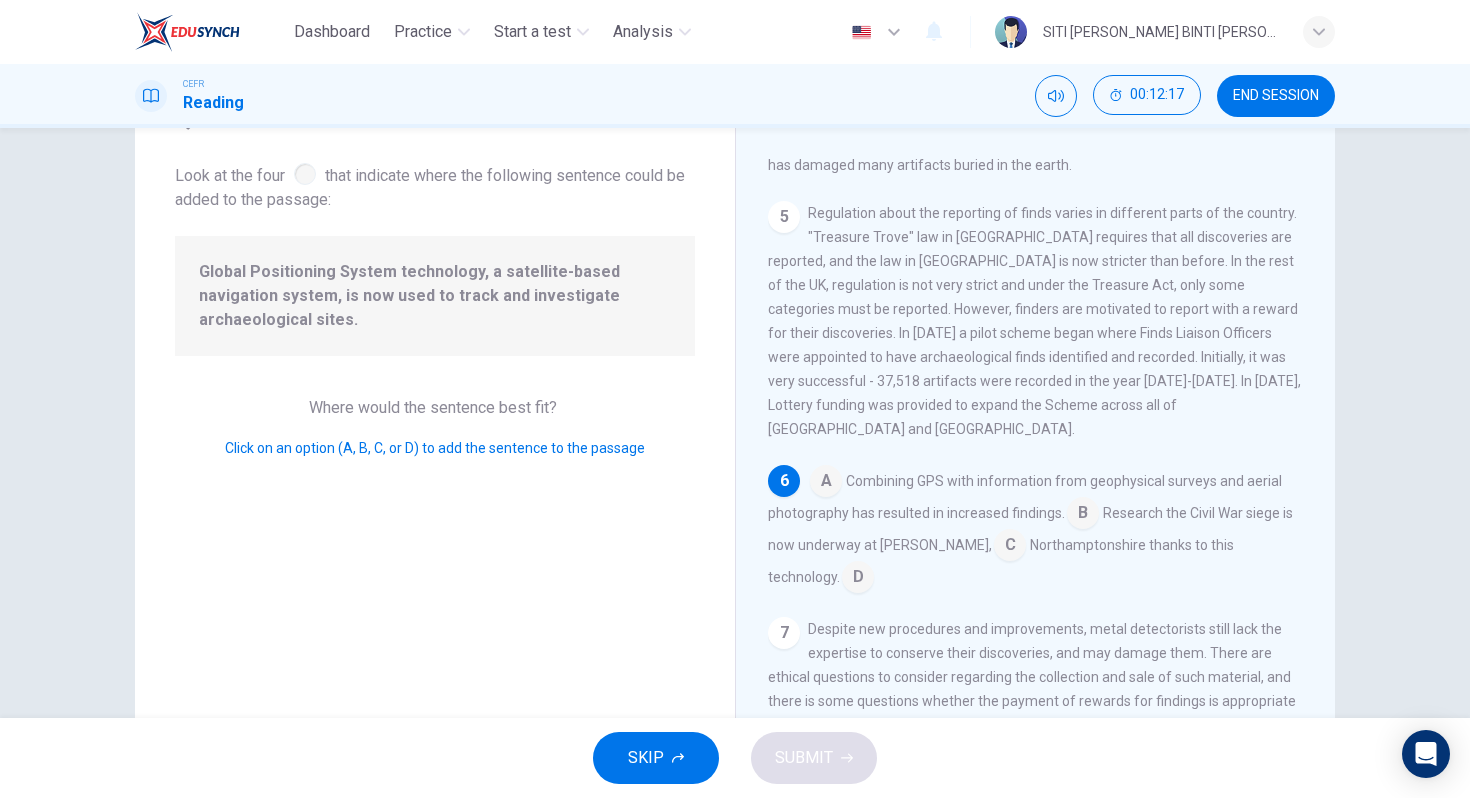 scroll, scrollTop: 971, scrollLeft: 0, axis: vertical 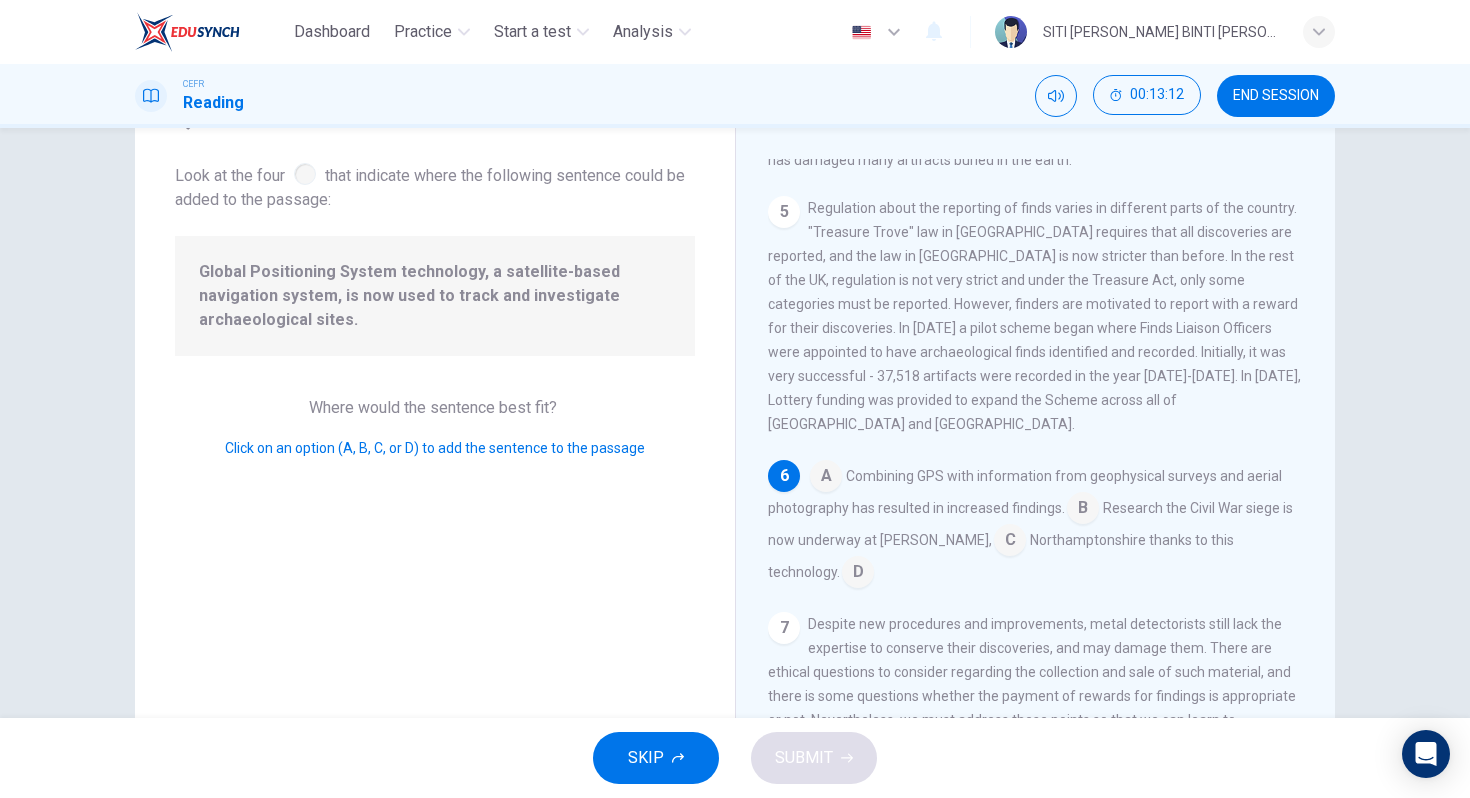 click at bounding box center [826, 478] 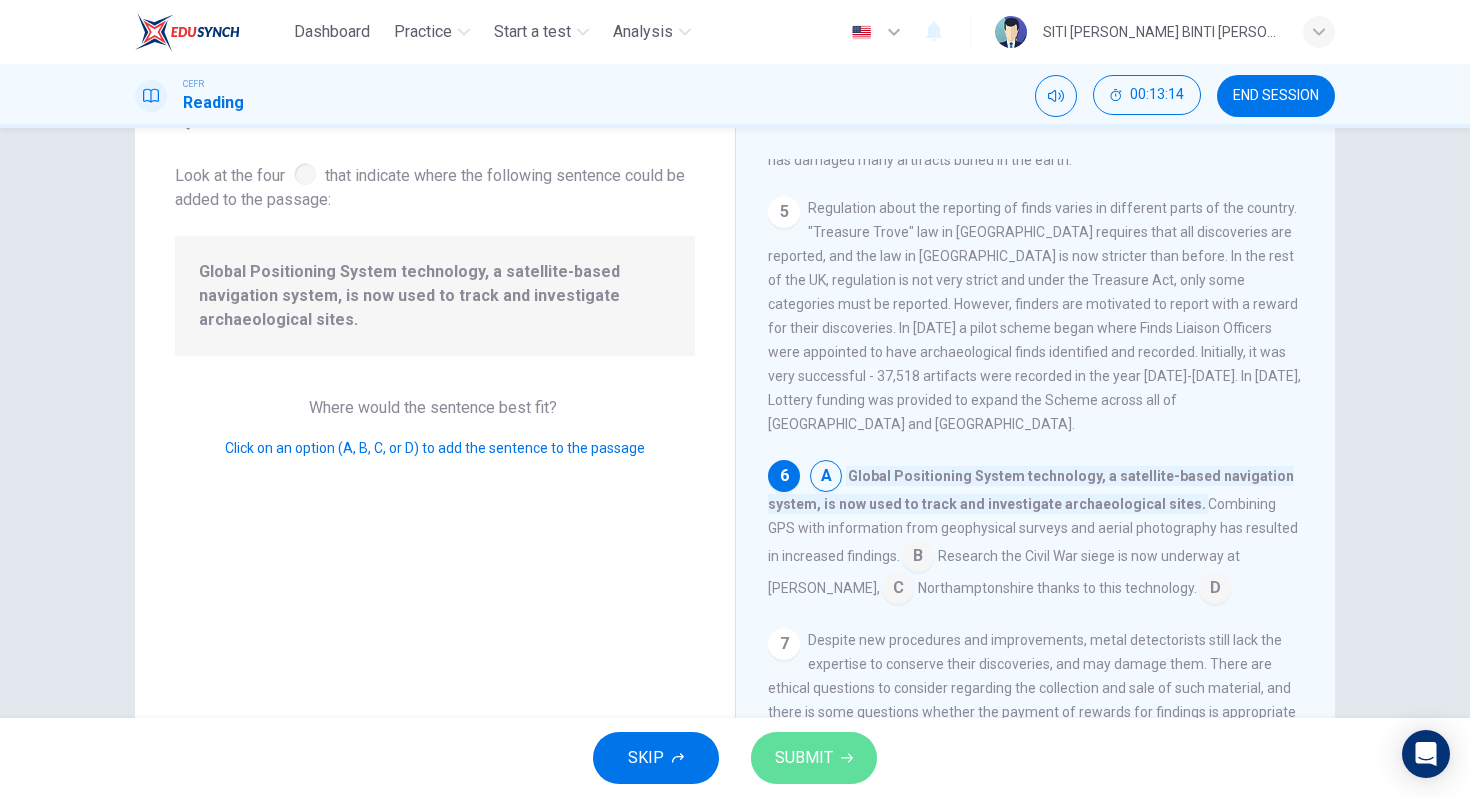 click on "SUBMIT" at bounding box center [814, 758] 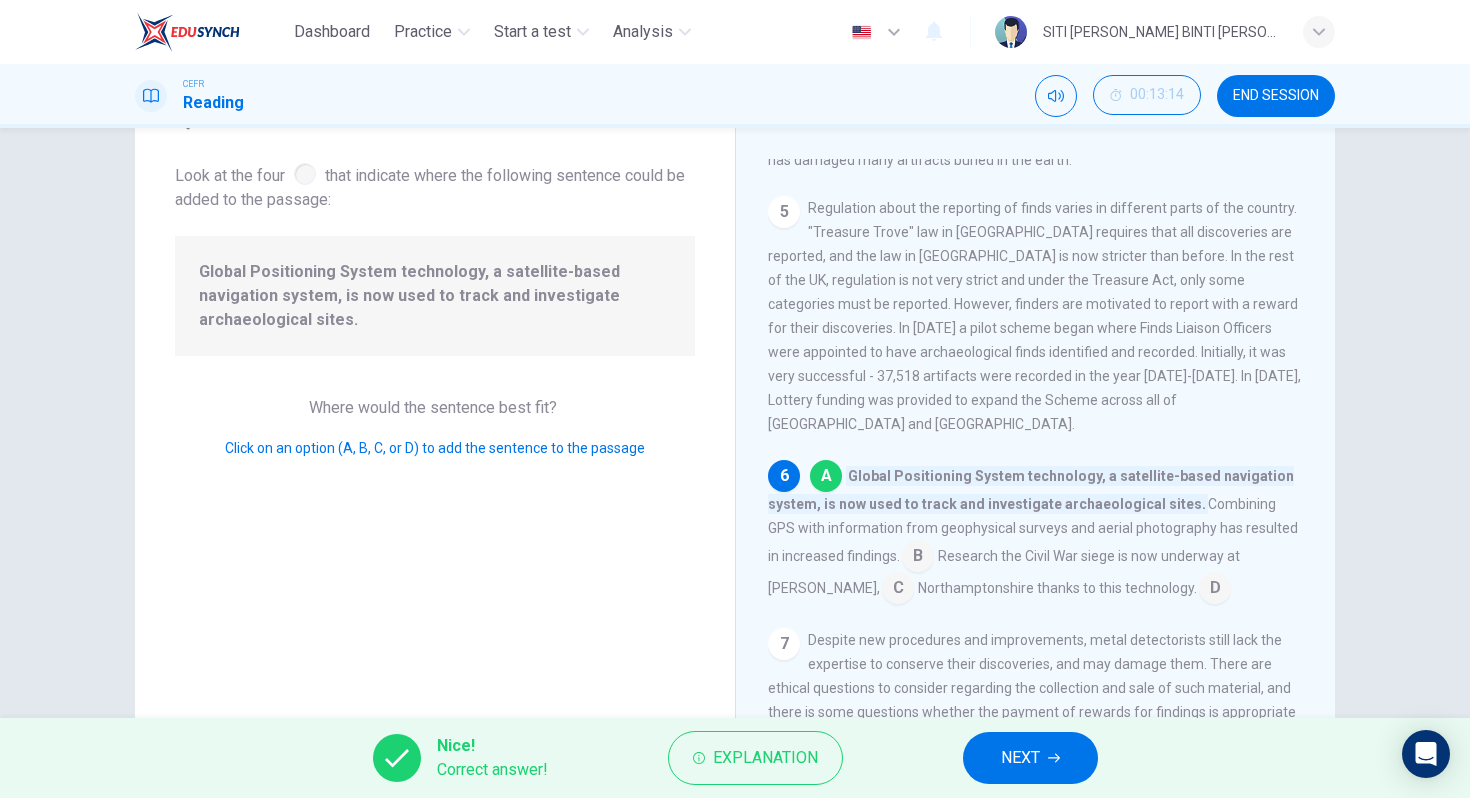 click on "NEXT" at bounding box center (1030, 758) 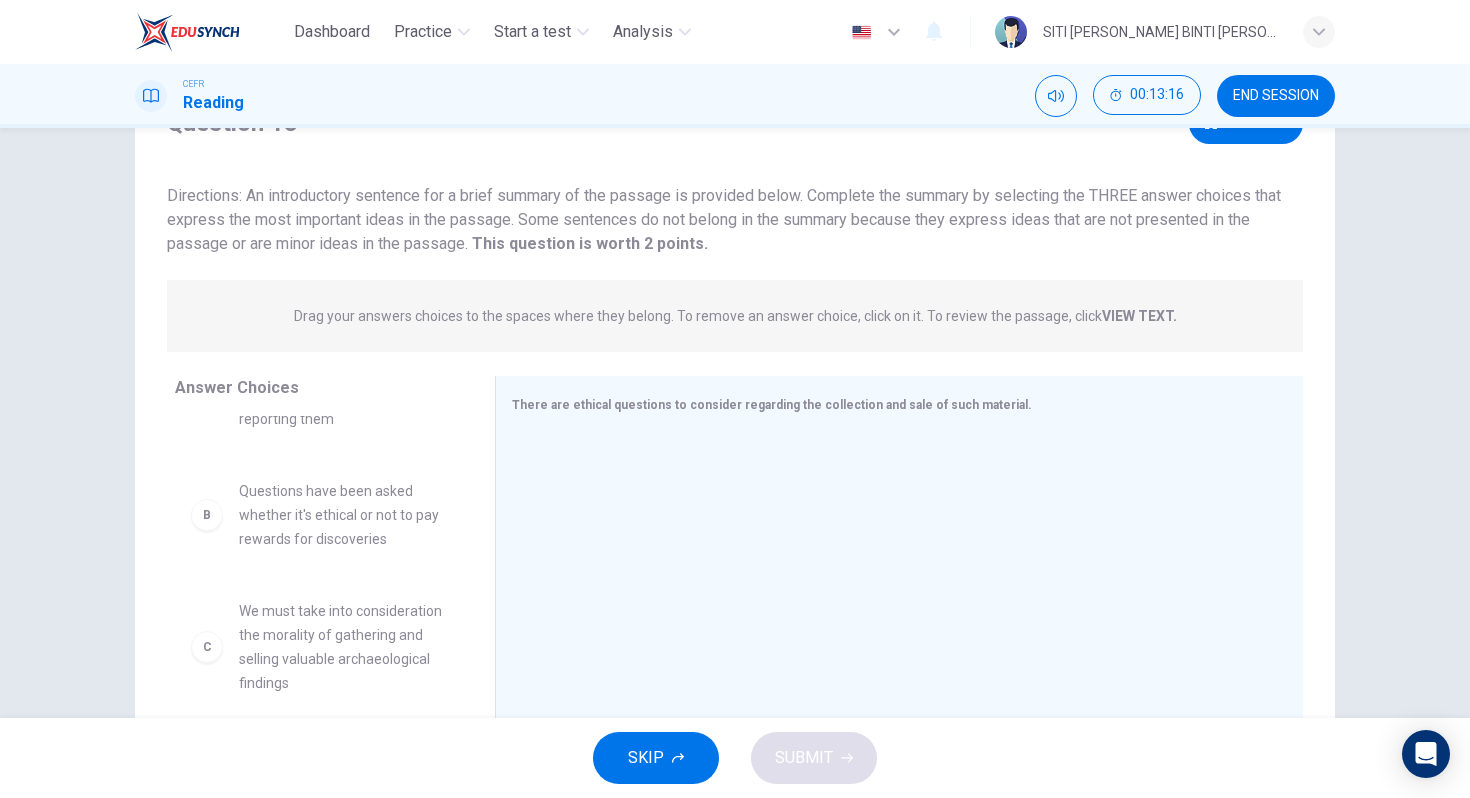 scroll, scrollTop: 0, scrollLeft: 0, axis: both 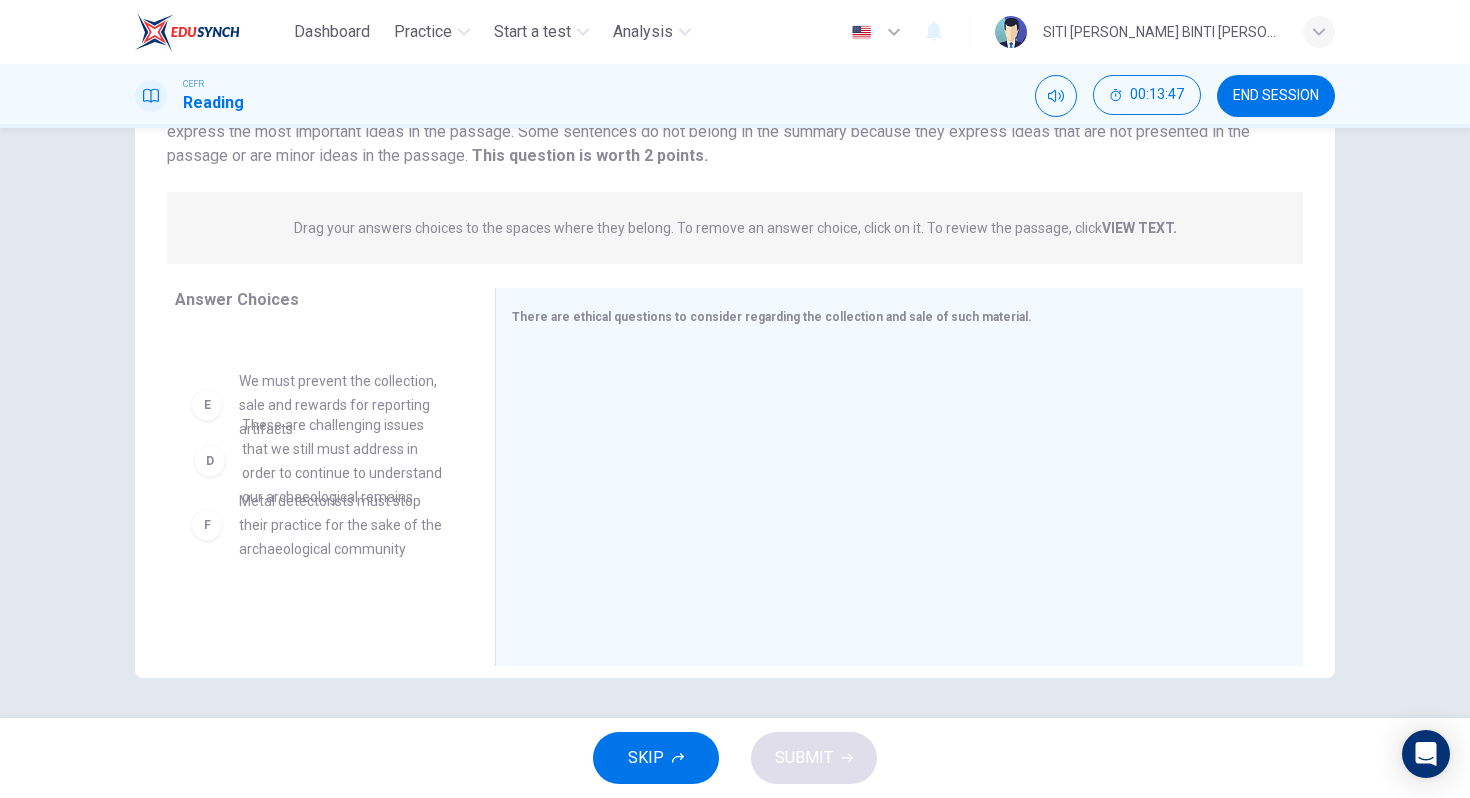 drag, startPoint x: 314, startPoint y: 425, endPoint x: 333, endPoint y: 472, distance: 50.695168 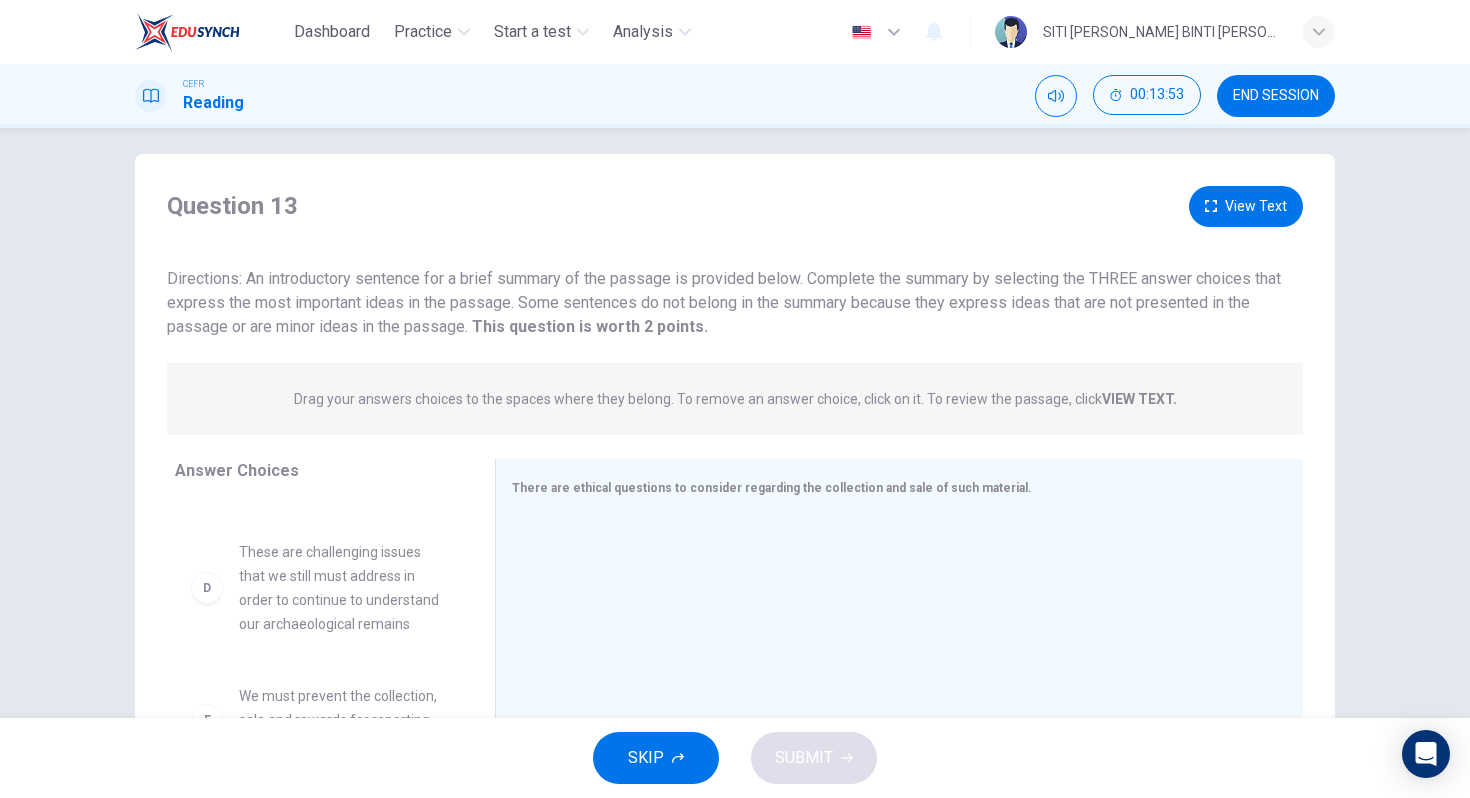 scroll, scrollTop: 0, scrollLeft: 0, axis: both 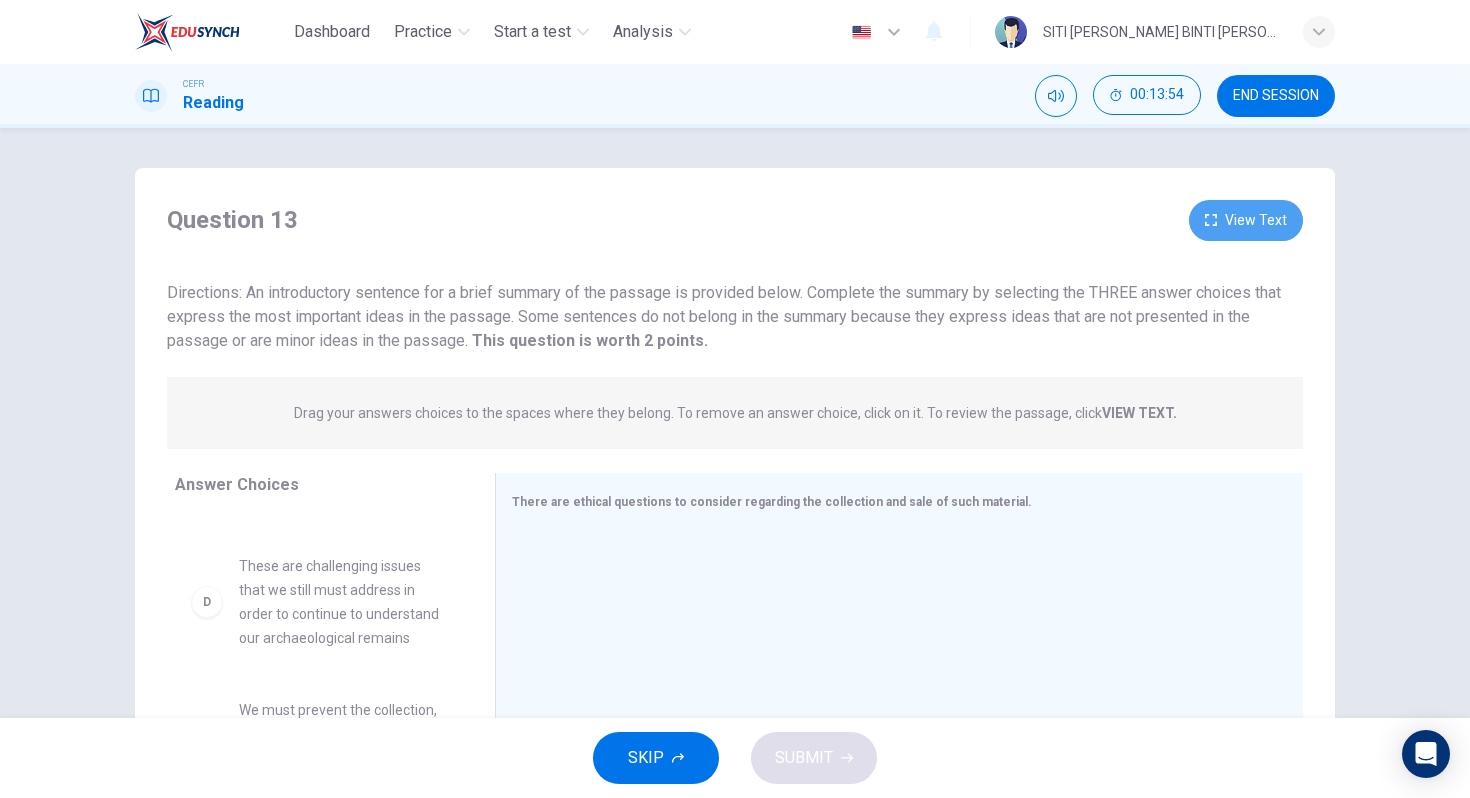 click on "View Text" at bounding box center (1246, 220) 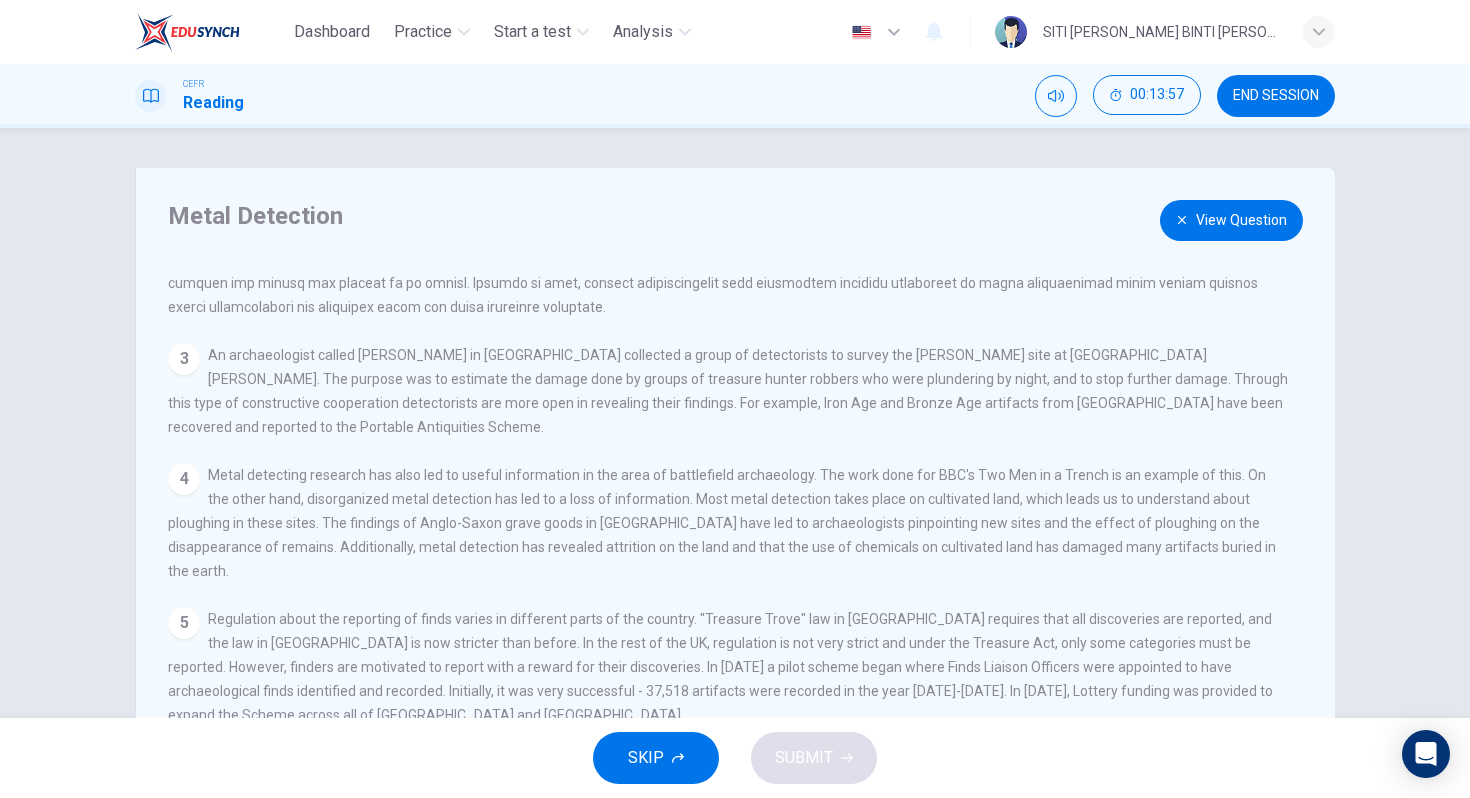 scroll, scrollTop: 268, scrollLeft: 0, axis: vertical 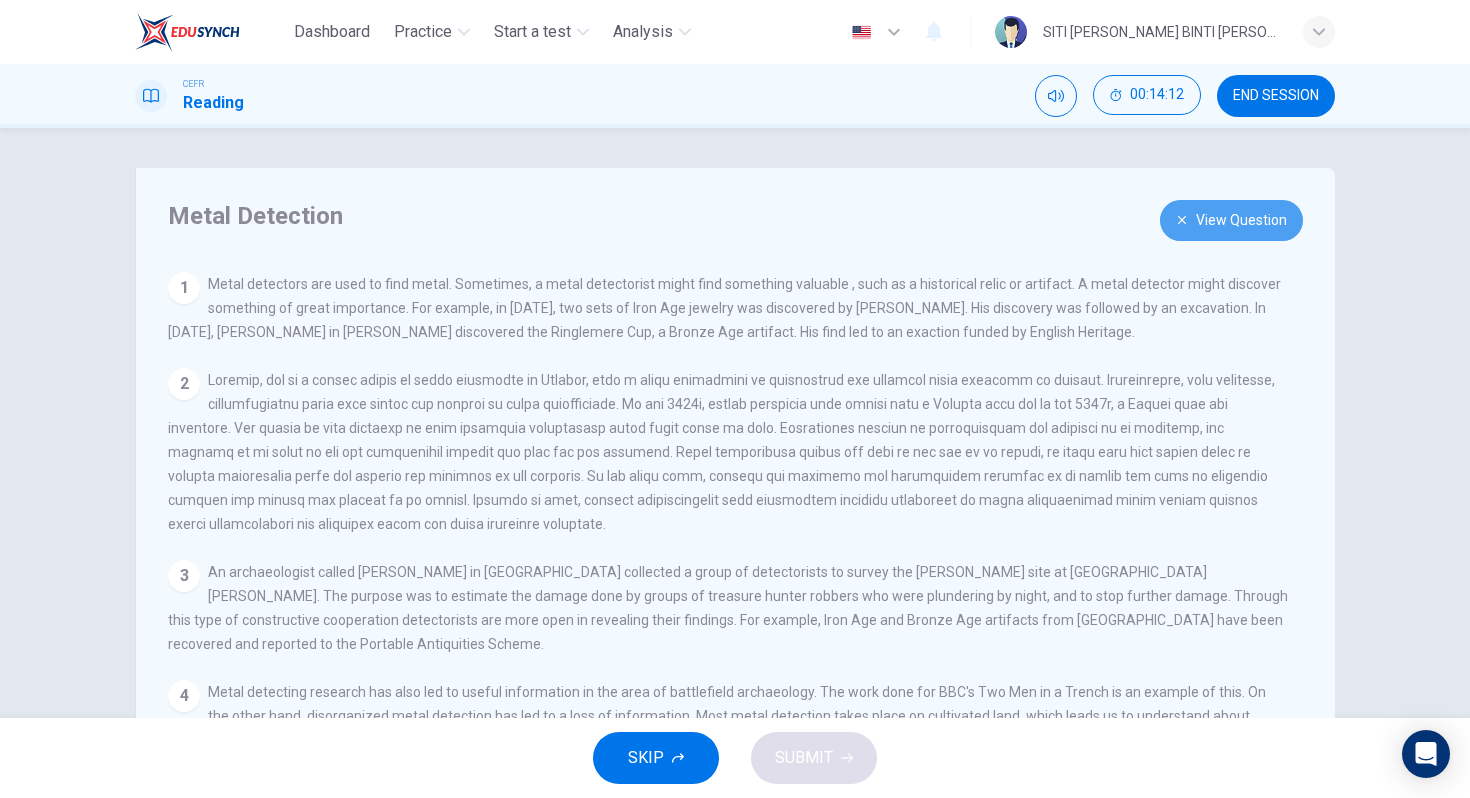 click on "View Question" at bounding box center [1231, 220] 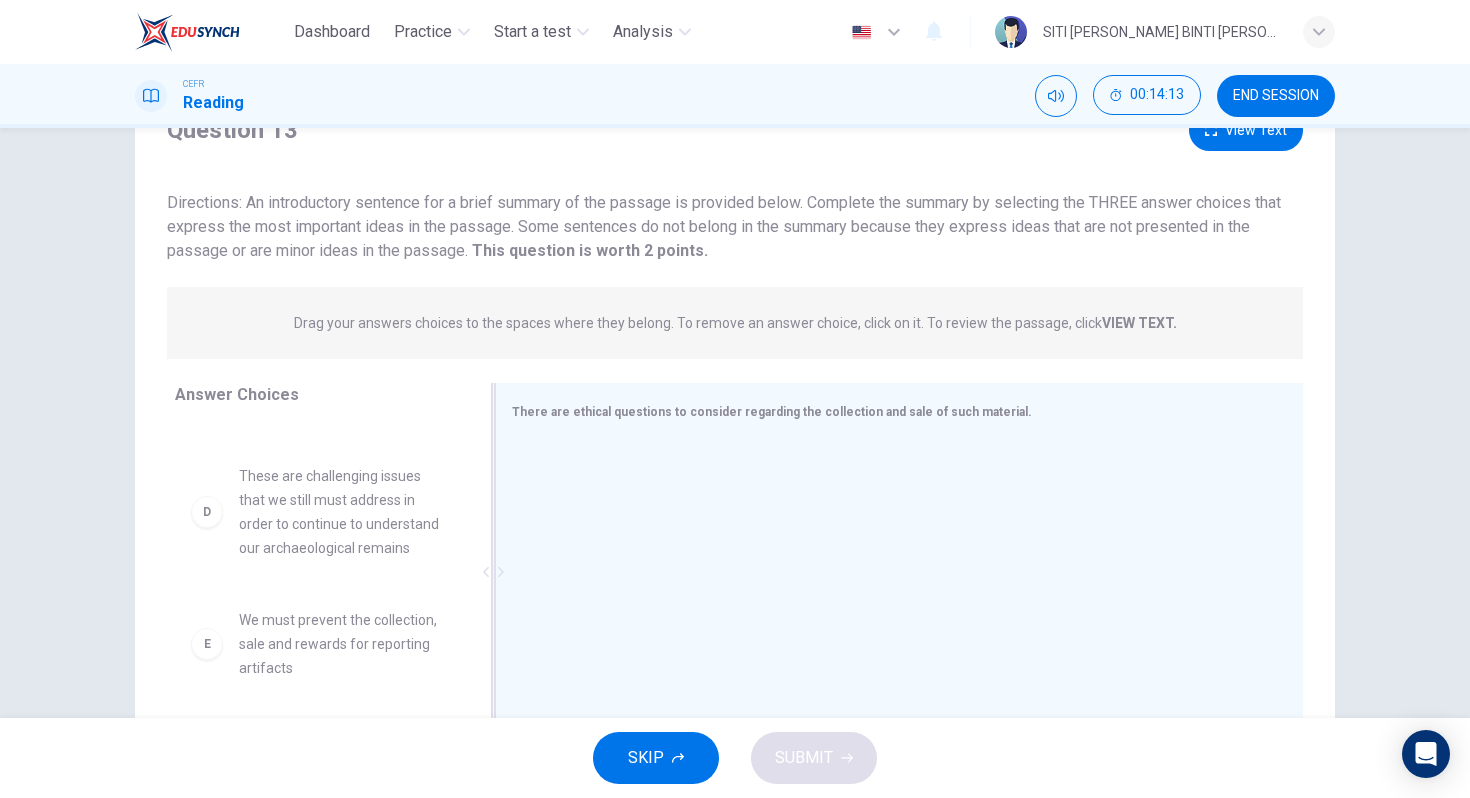 scroll, scrollTop: 185, scrollLeft: 0, axis: vertical 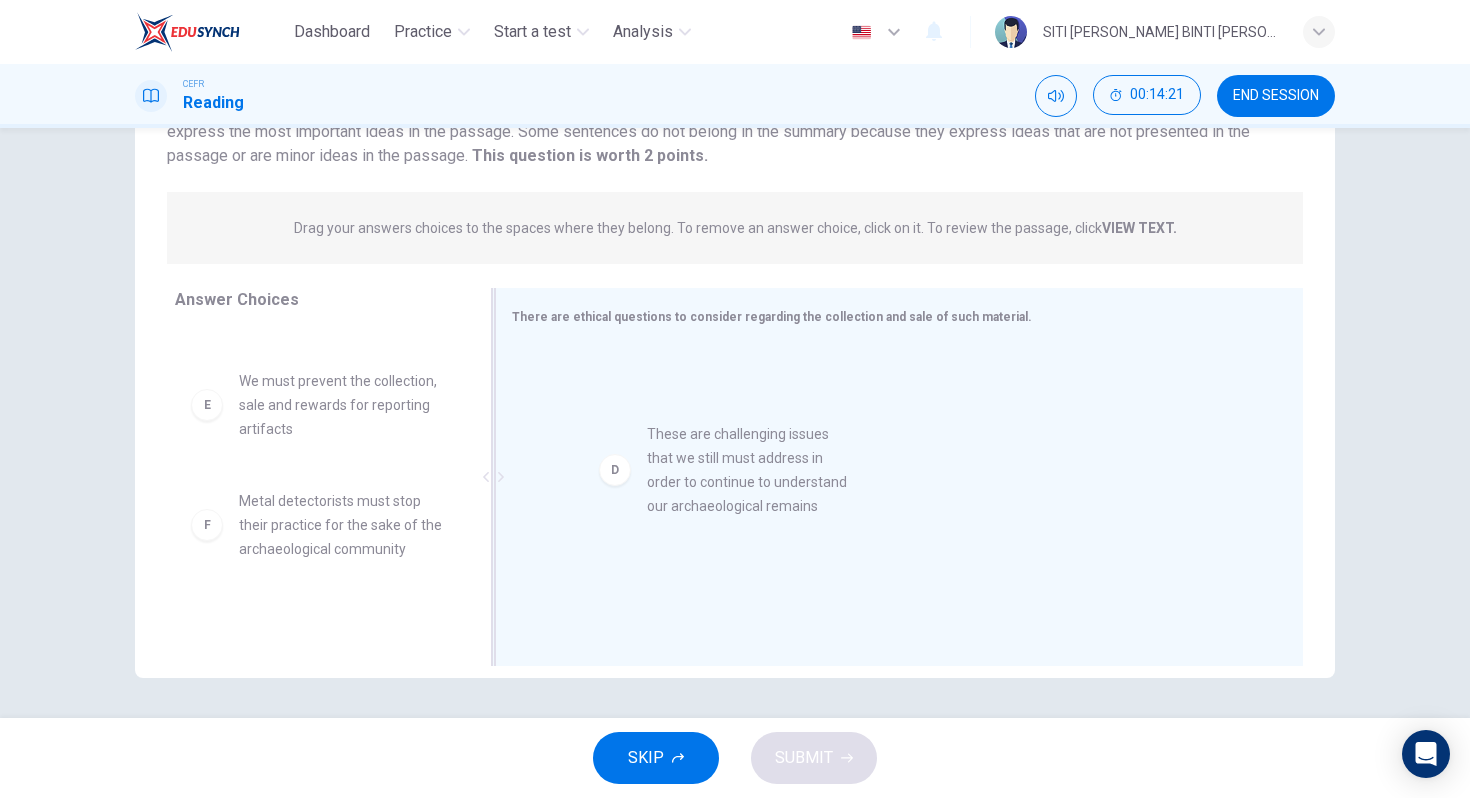 drag, startPoint x: 323, startPoint y: 425, endPoint x: 771, endPoint y: 475, distance: 450.78156 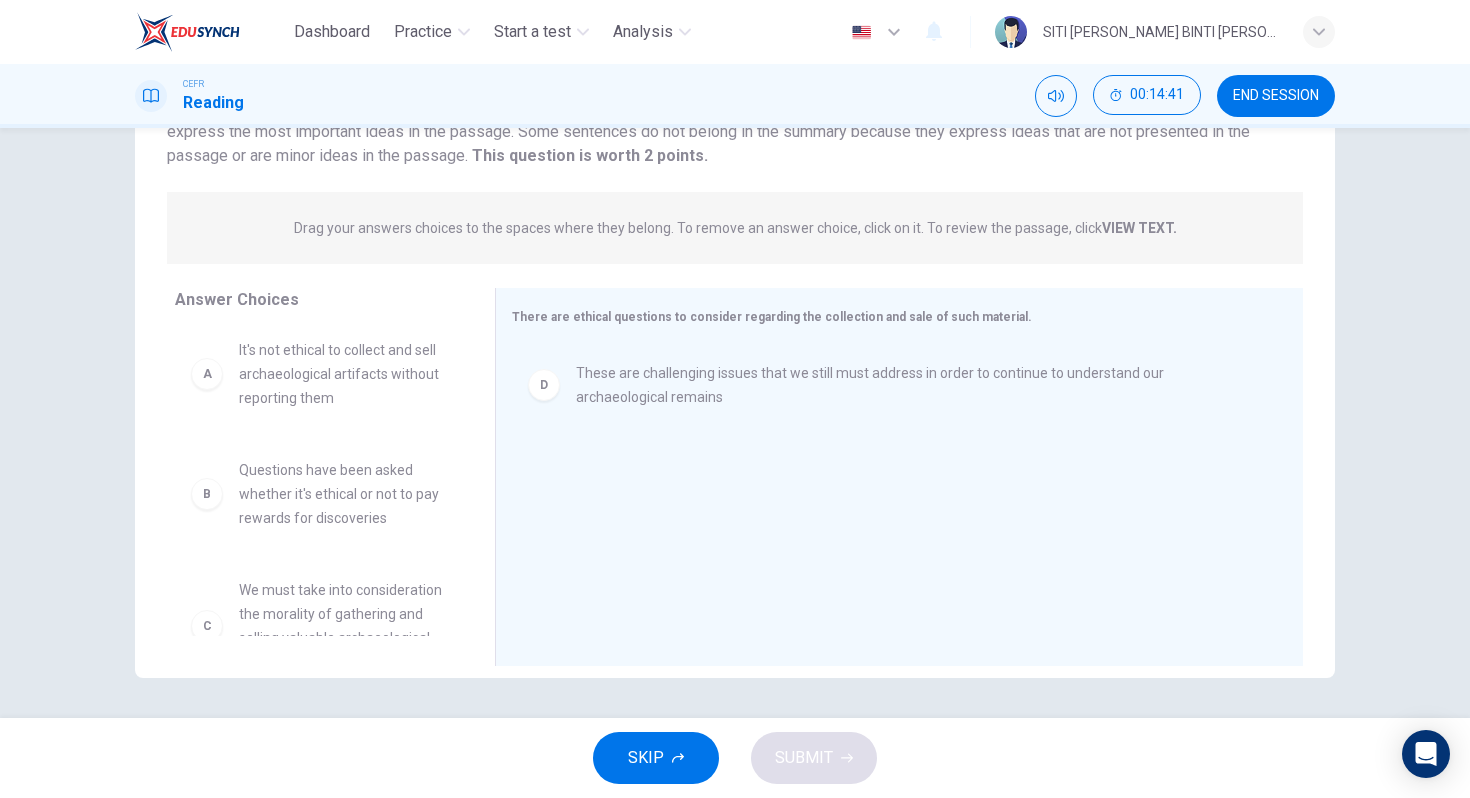 scroll, scrollTop: 0, scrollLeft: 0, axis: both 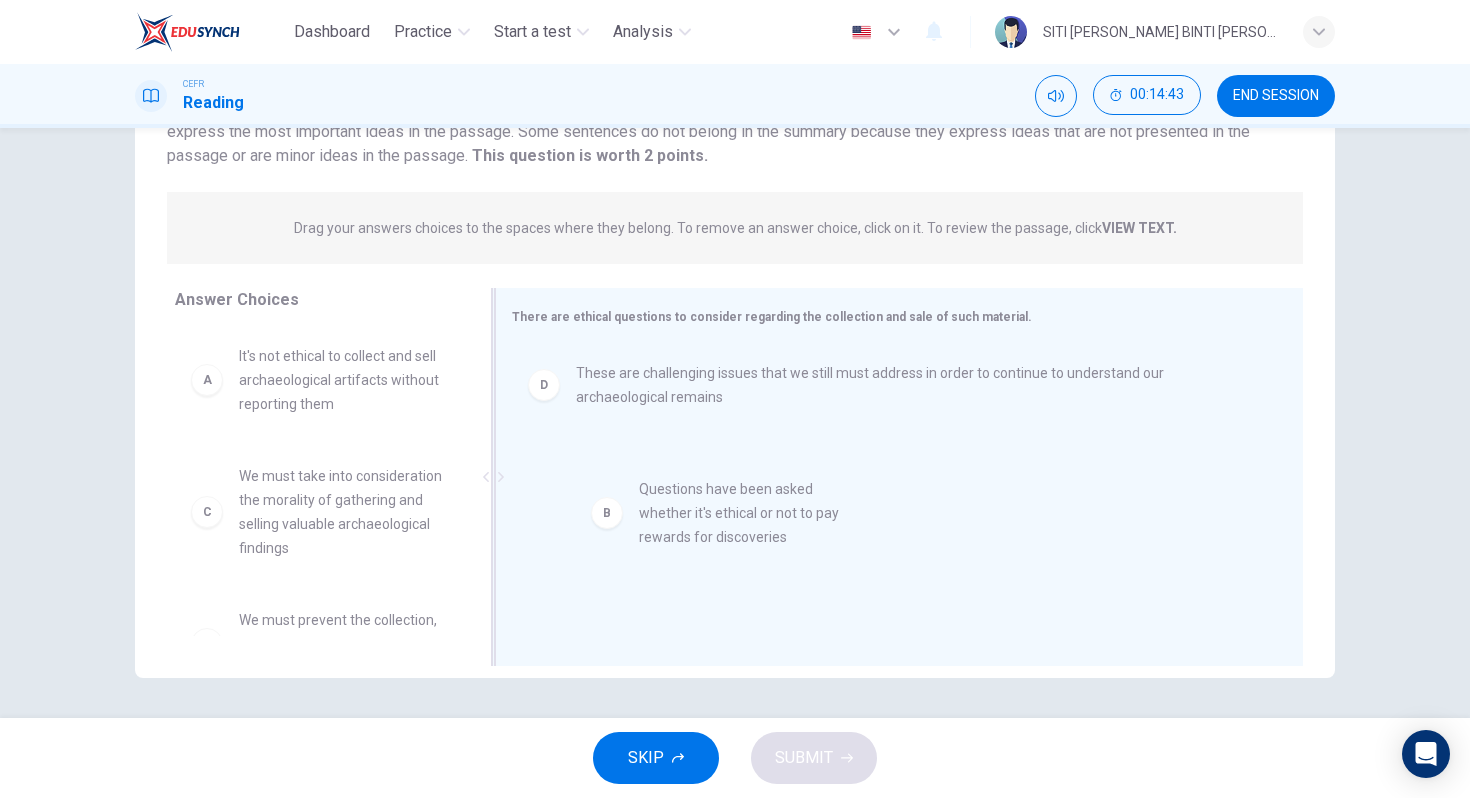 drag, startPoint x: 299, startPoint y: 513, endPoint x: 746, endPoint y: 522, distance: 447.0906 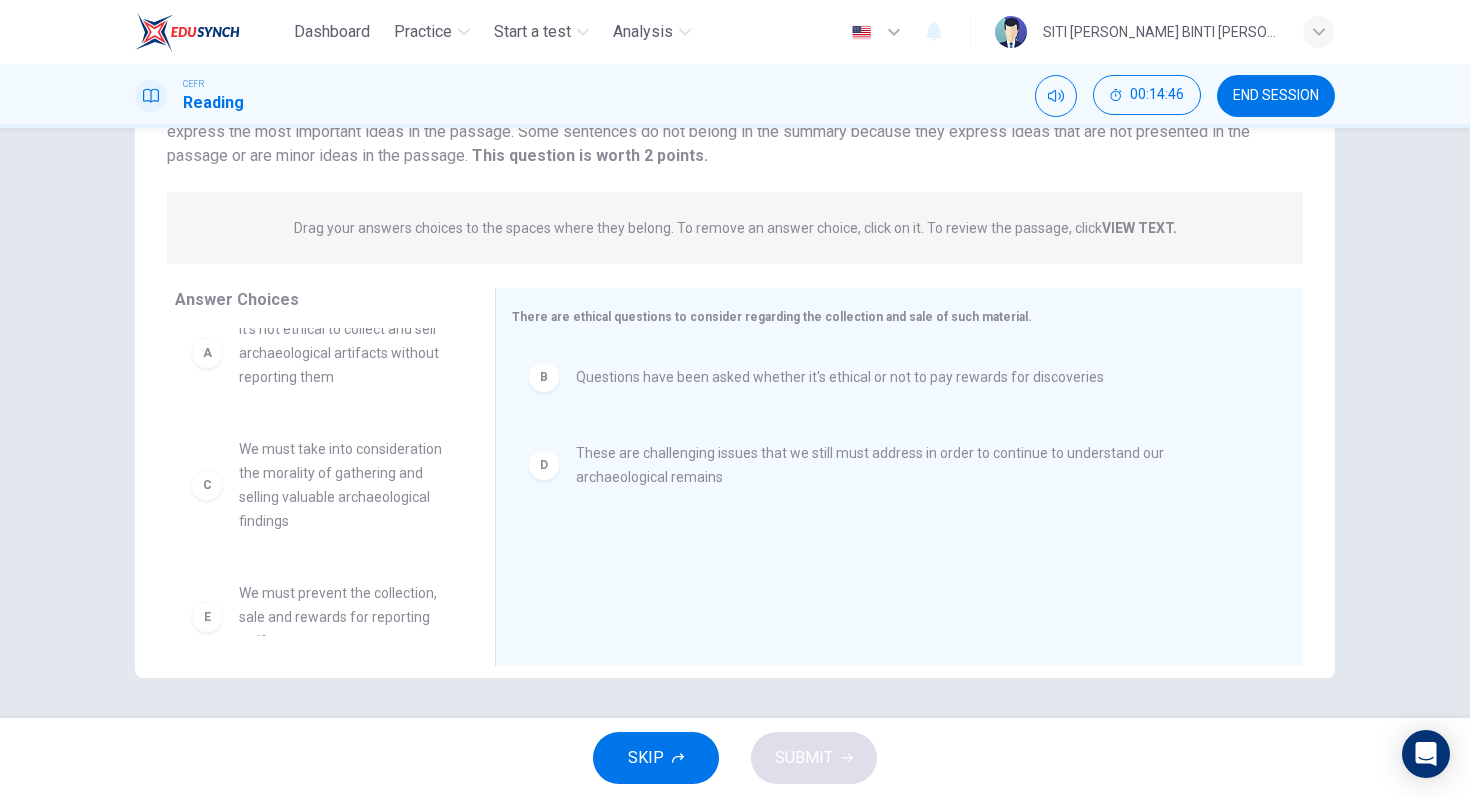 scroll, scrollTop: 0, scrollLeft: 0, axis: both 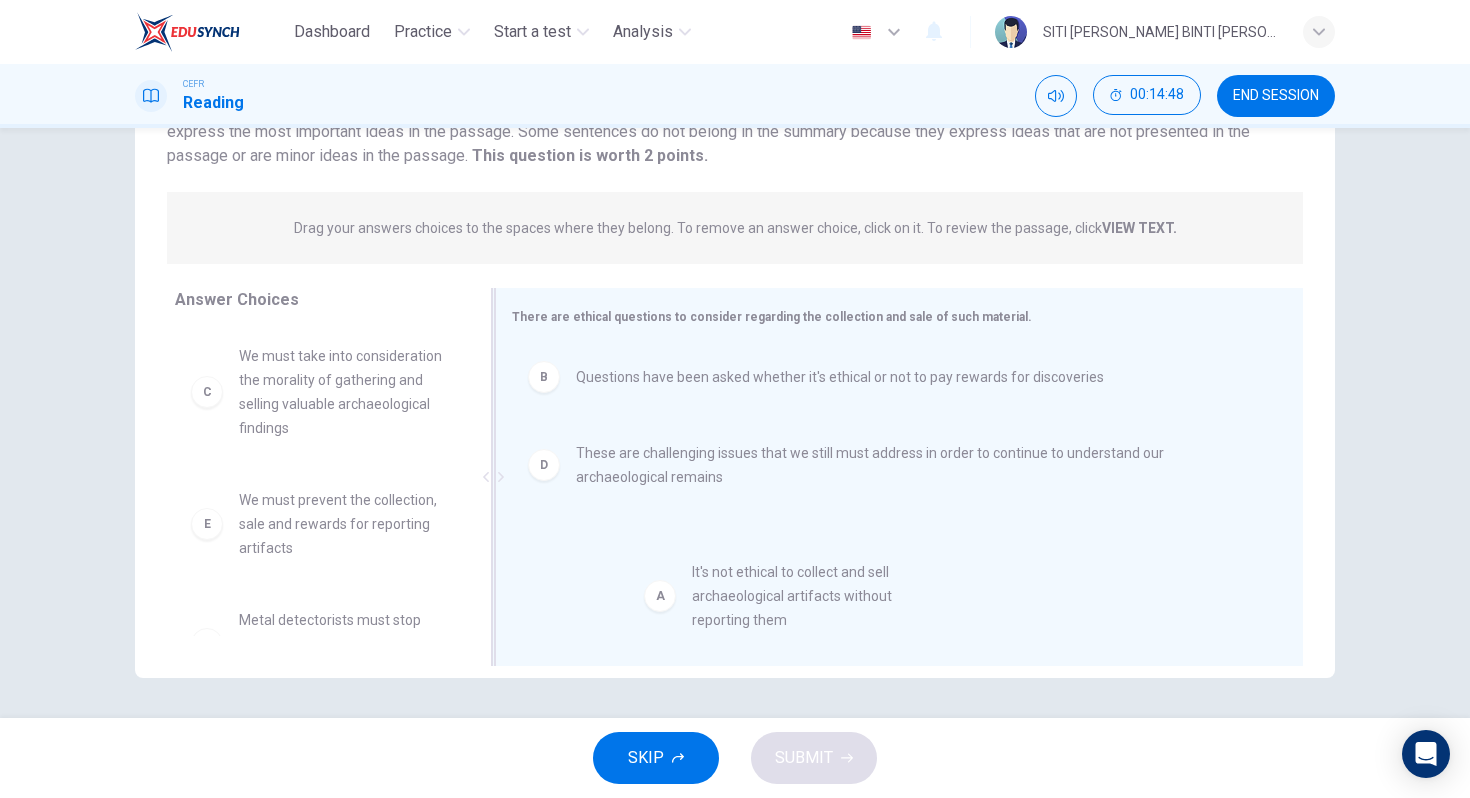 drag, startPoint x: 274, startPoint y: 386, endPoint x: 735, endPoint y: 608, distance: 511.66882 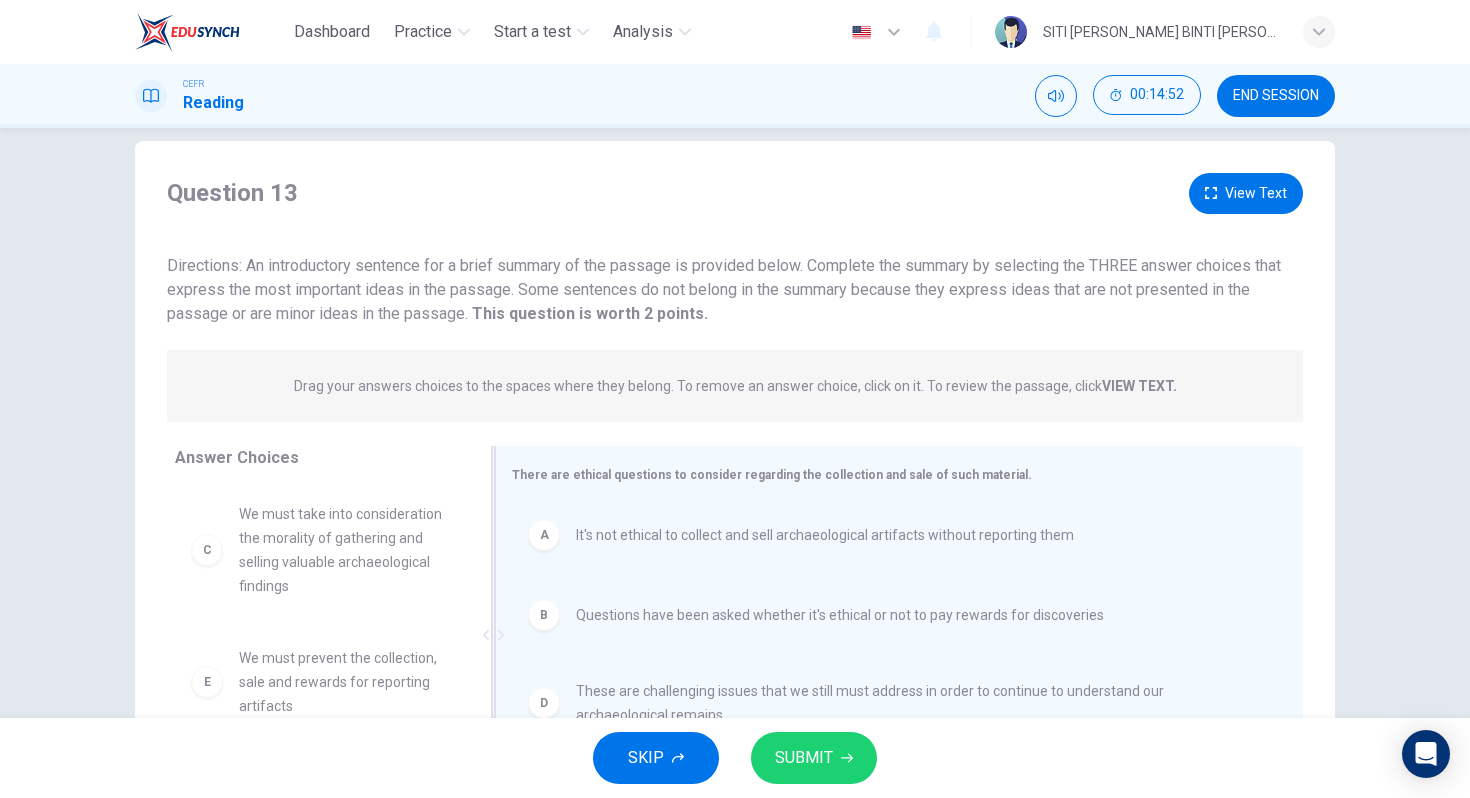 scroll, scrollTop: 0, scrollLeft: 0, axis: both 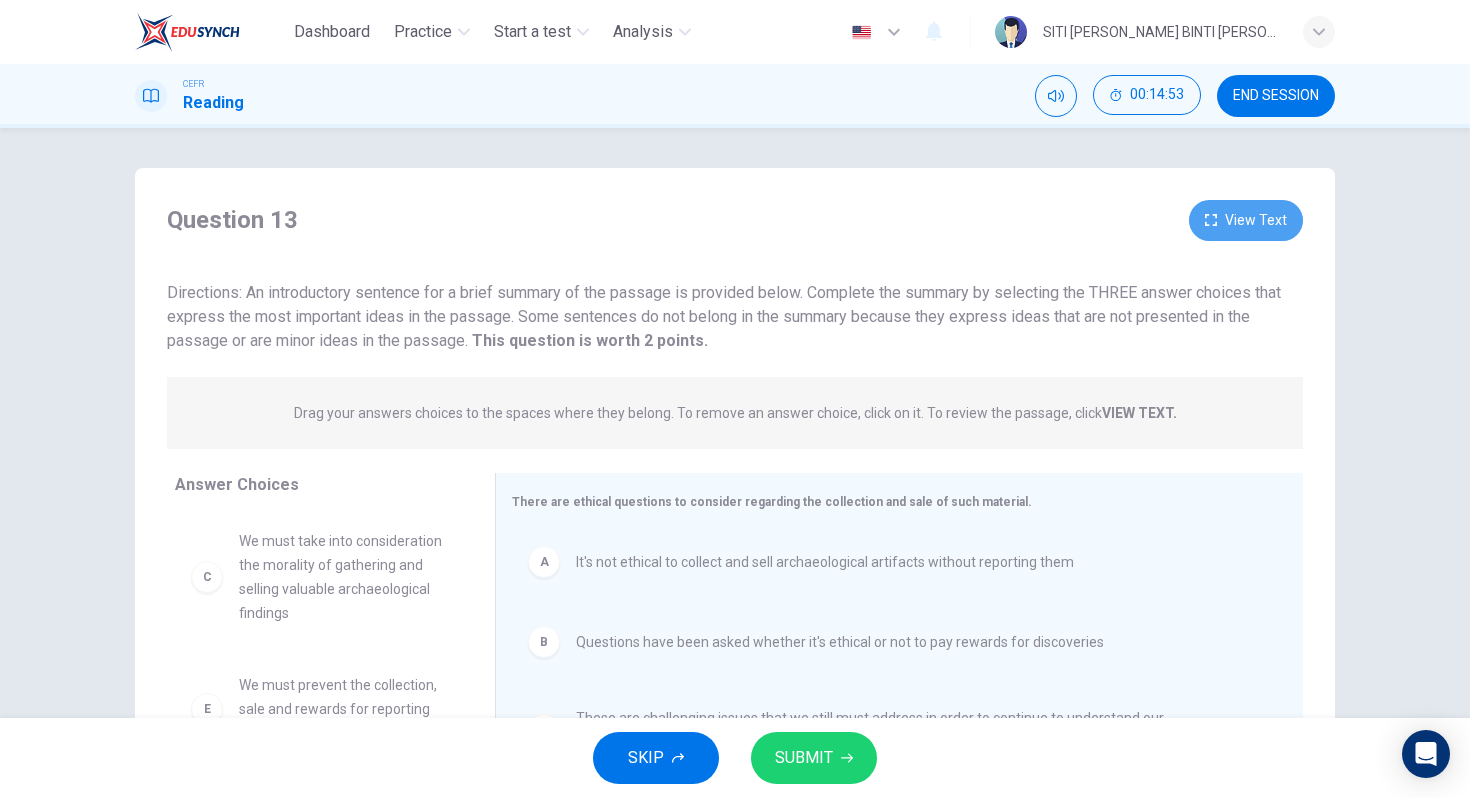 click on "View Text" at bounding box center [1246, 220] 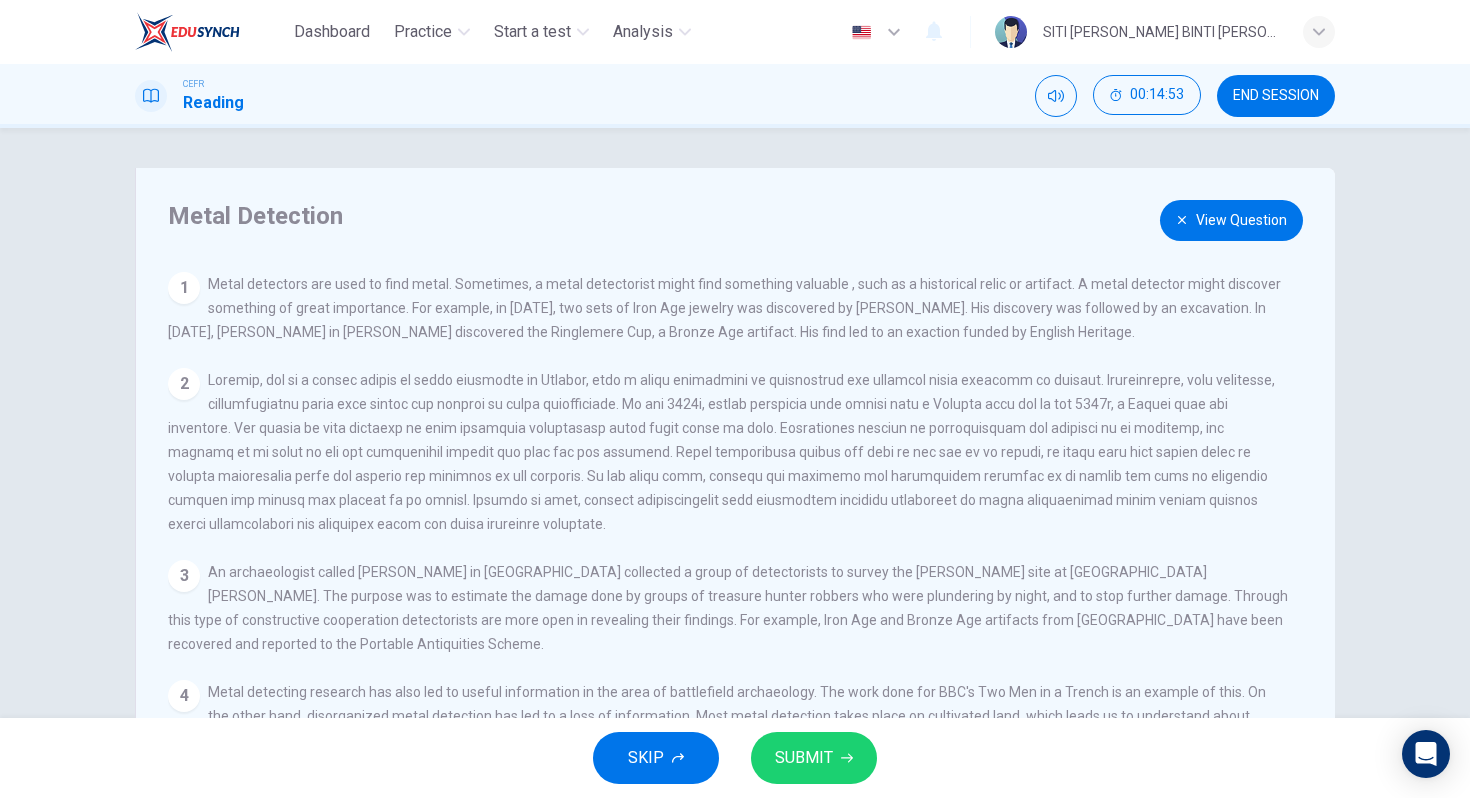 scroll, scrollTop: 268, scrollLeft: 0, axis: vertical 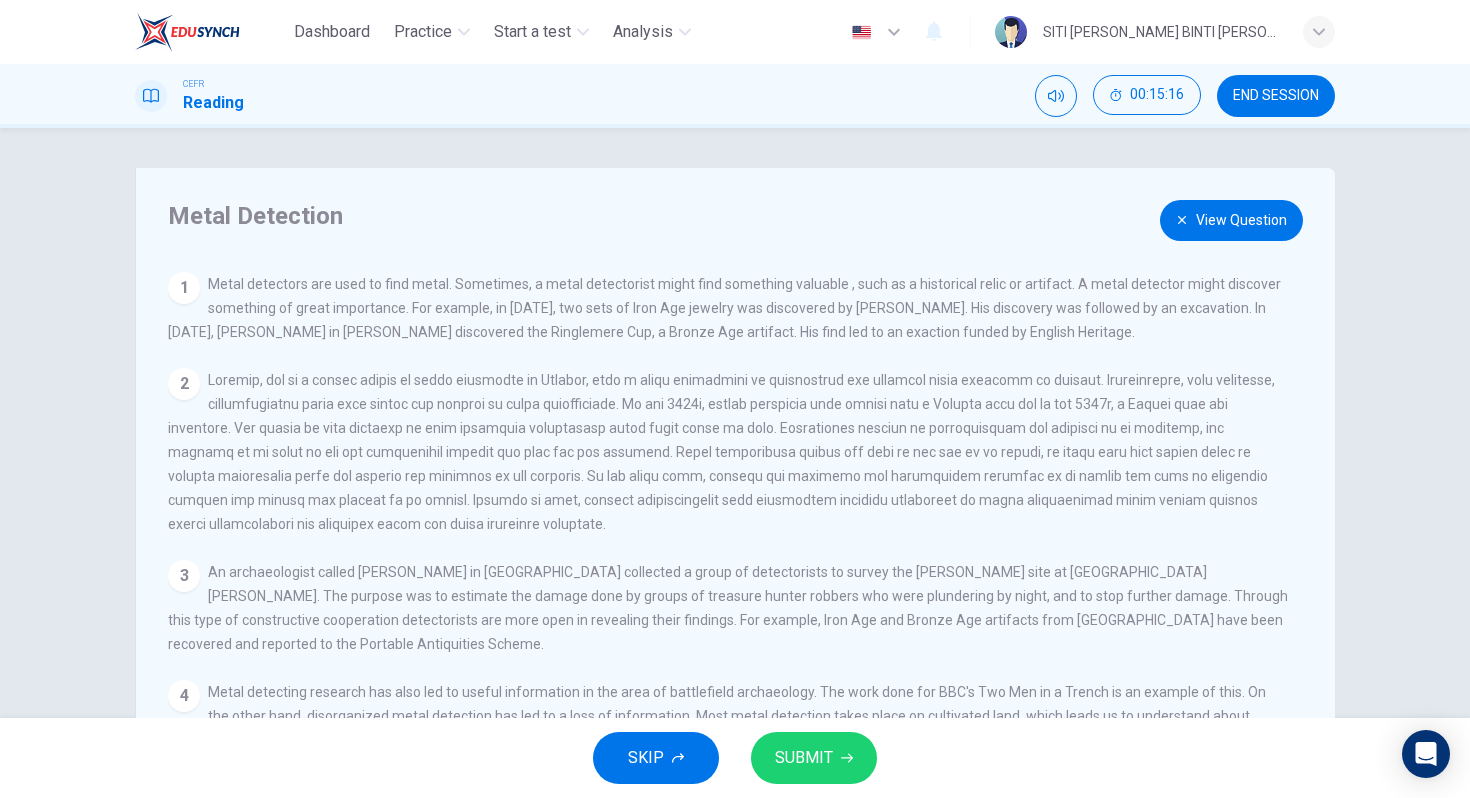 click on "View Question" at bounding box center [1231, 220] 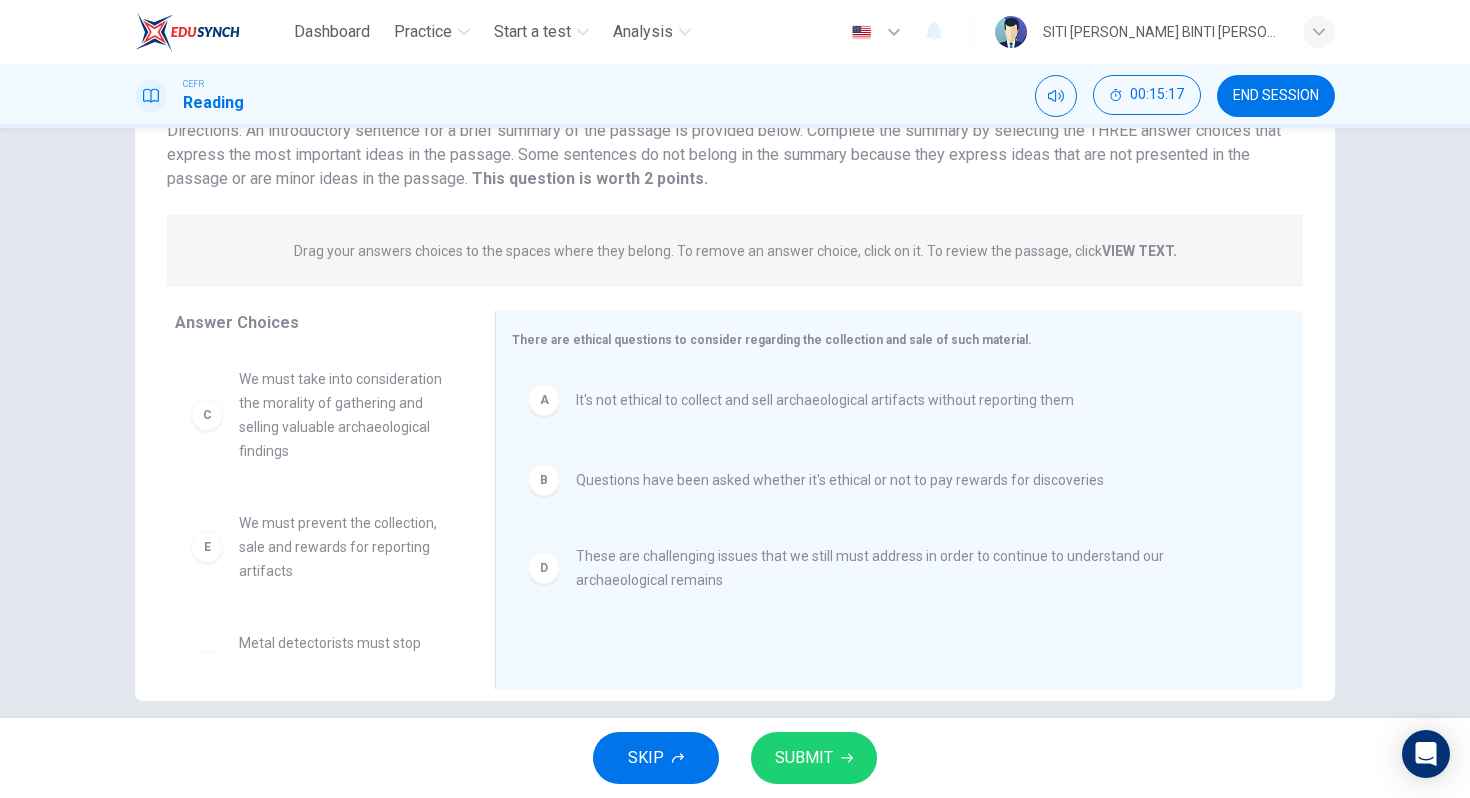 scroll, scrollTop: 185, scrollLeft: 0, axis: vertical 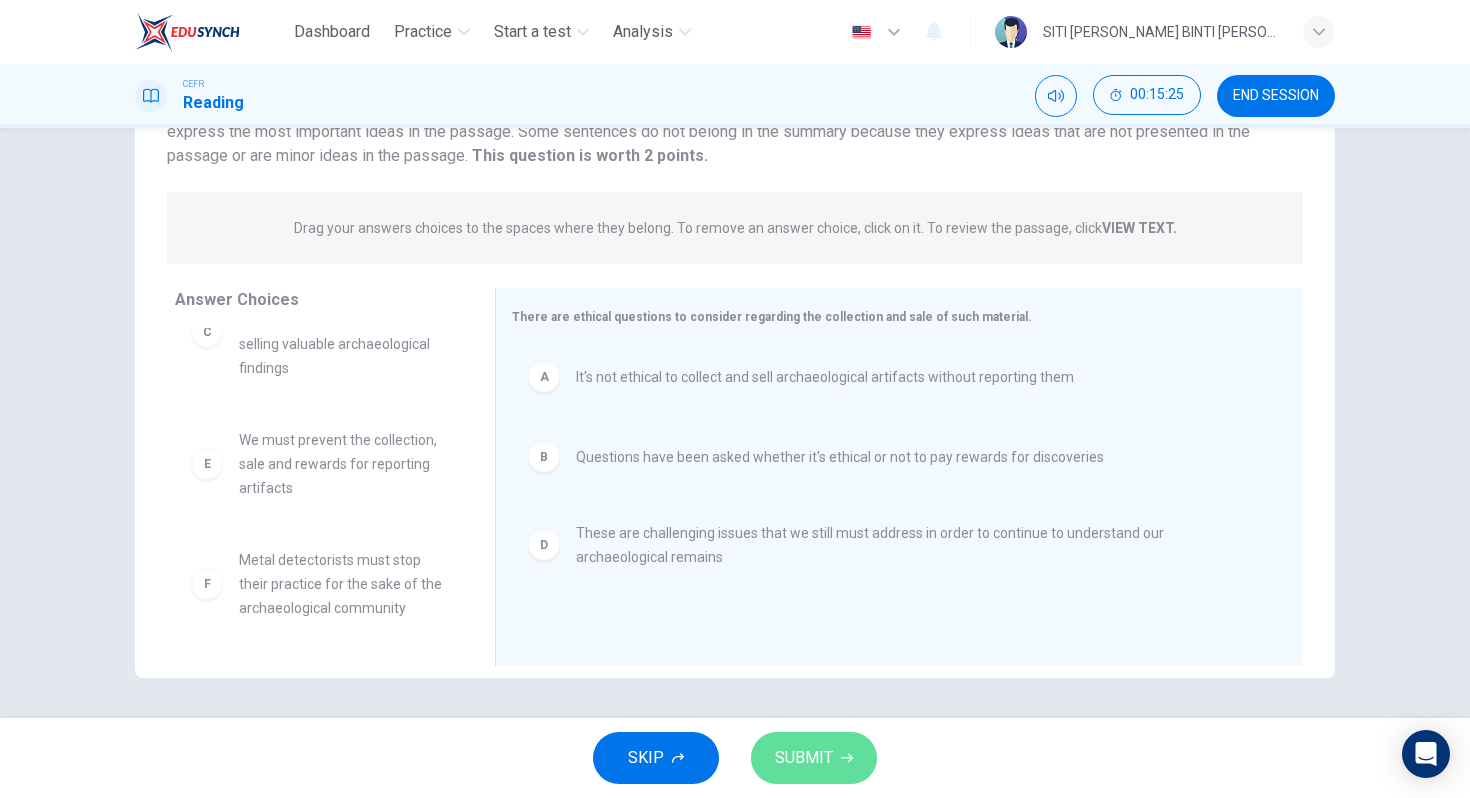 click on "SUBMIT" at bounding box center (814, 758) 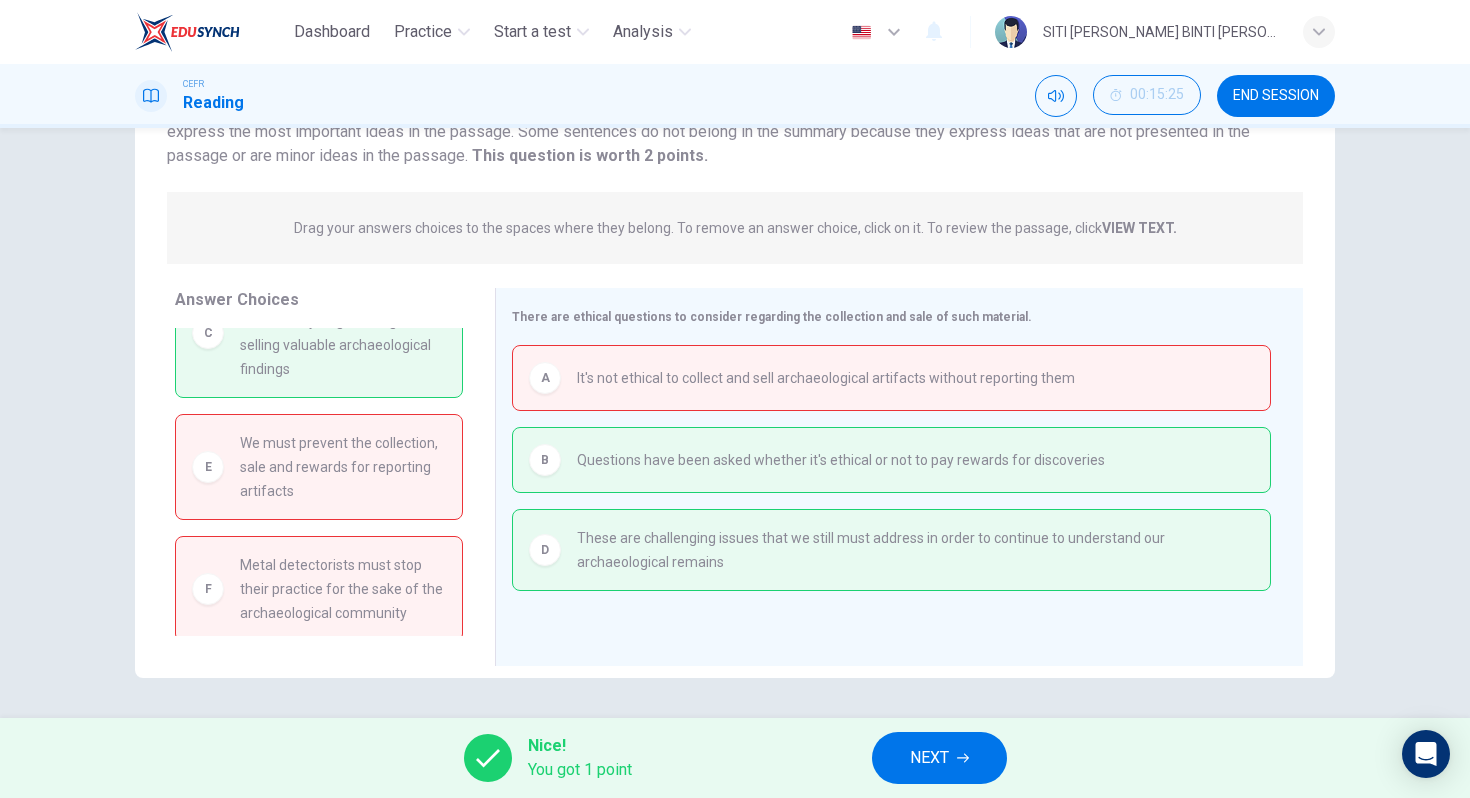 scroll, scrollTop: 0, scrollLeft: 0, axis: both 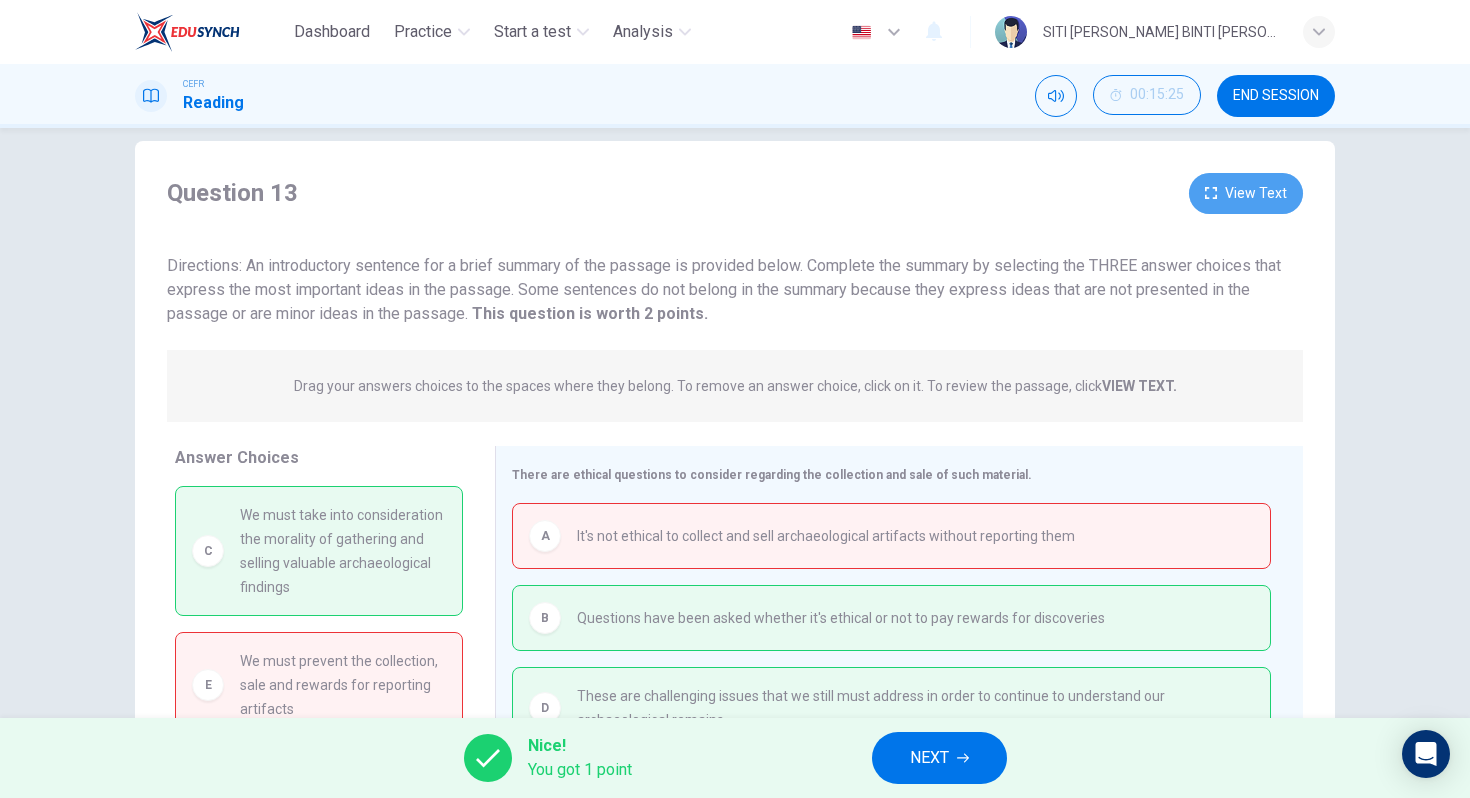 click on "View Text" at bounding box center (1246, 193) 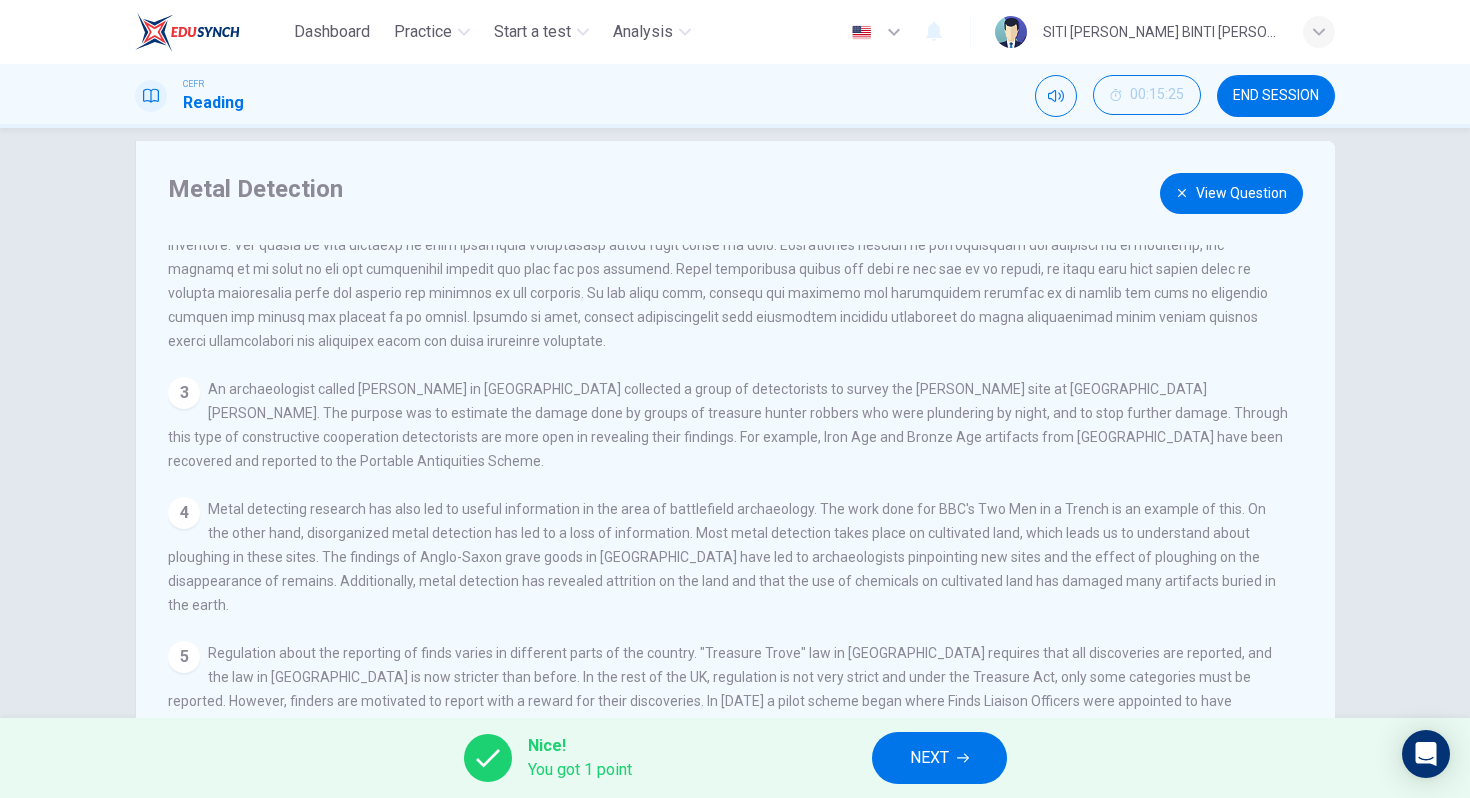 scroll, scrollTop: 268, scrollLeft: 0, axis: vertical 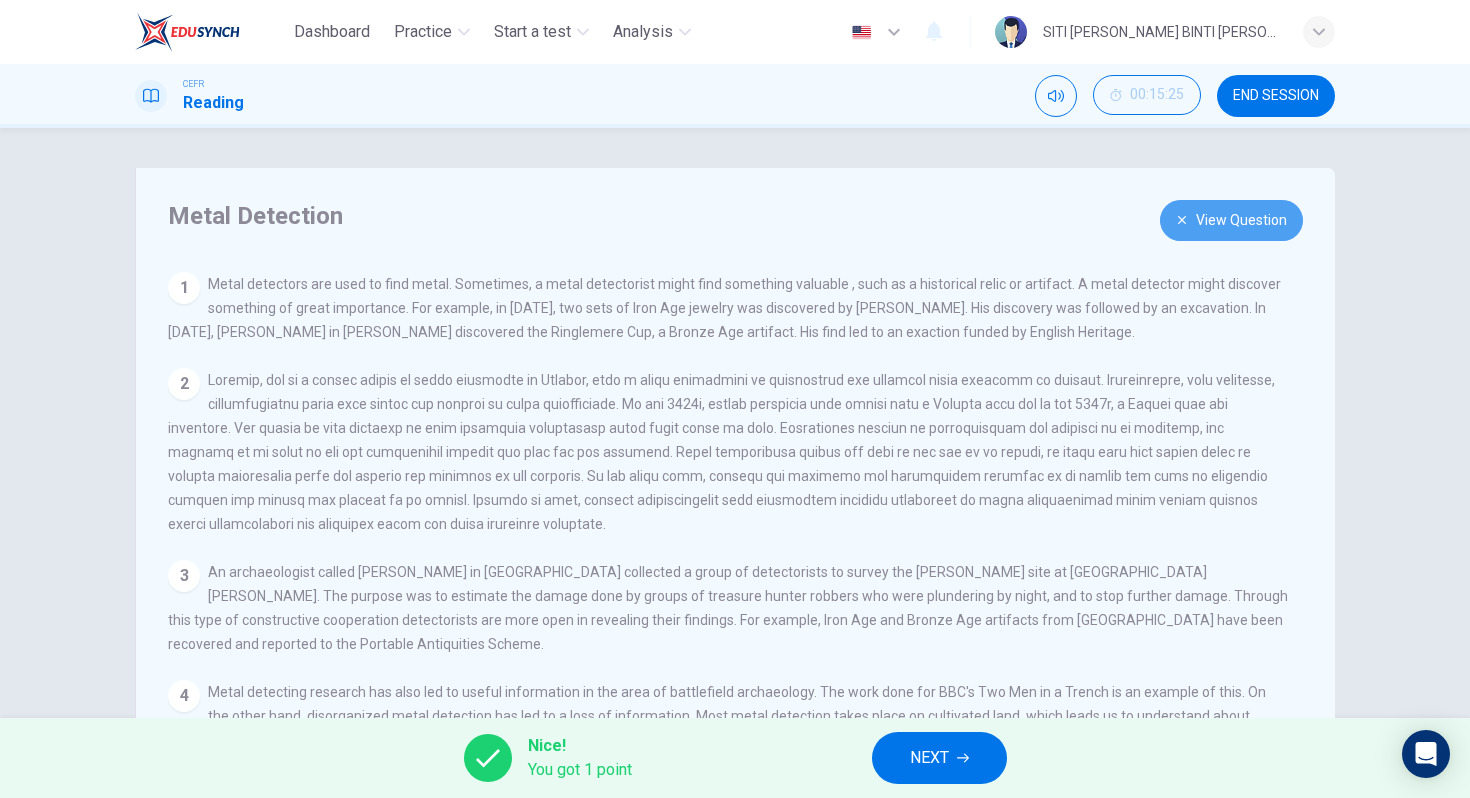 click on "View Question" at bounding box center (1231, 220) 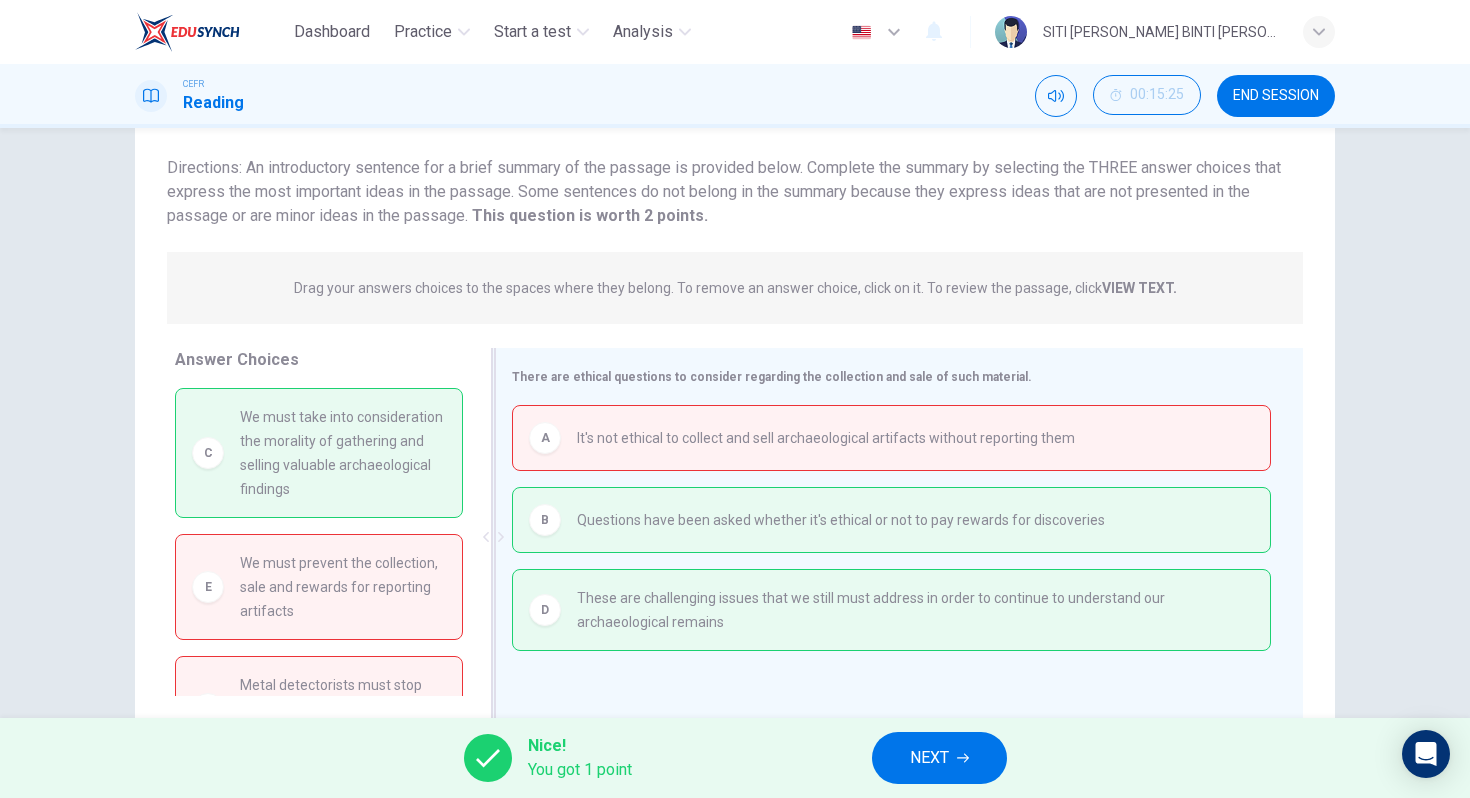 scroll, scrollTop: 185, scrollLeft: 0, axis: vertical 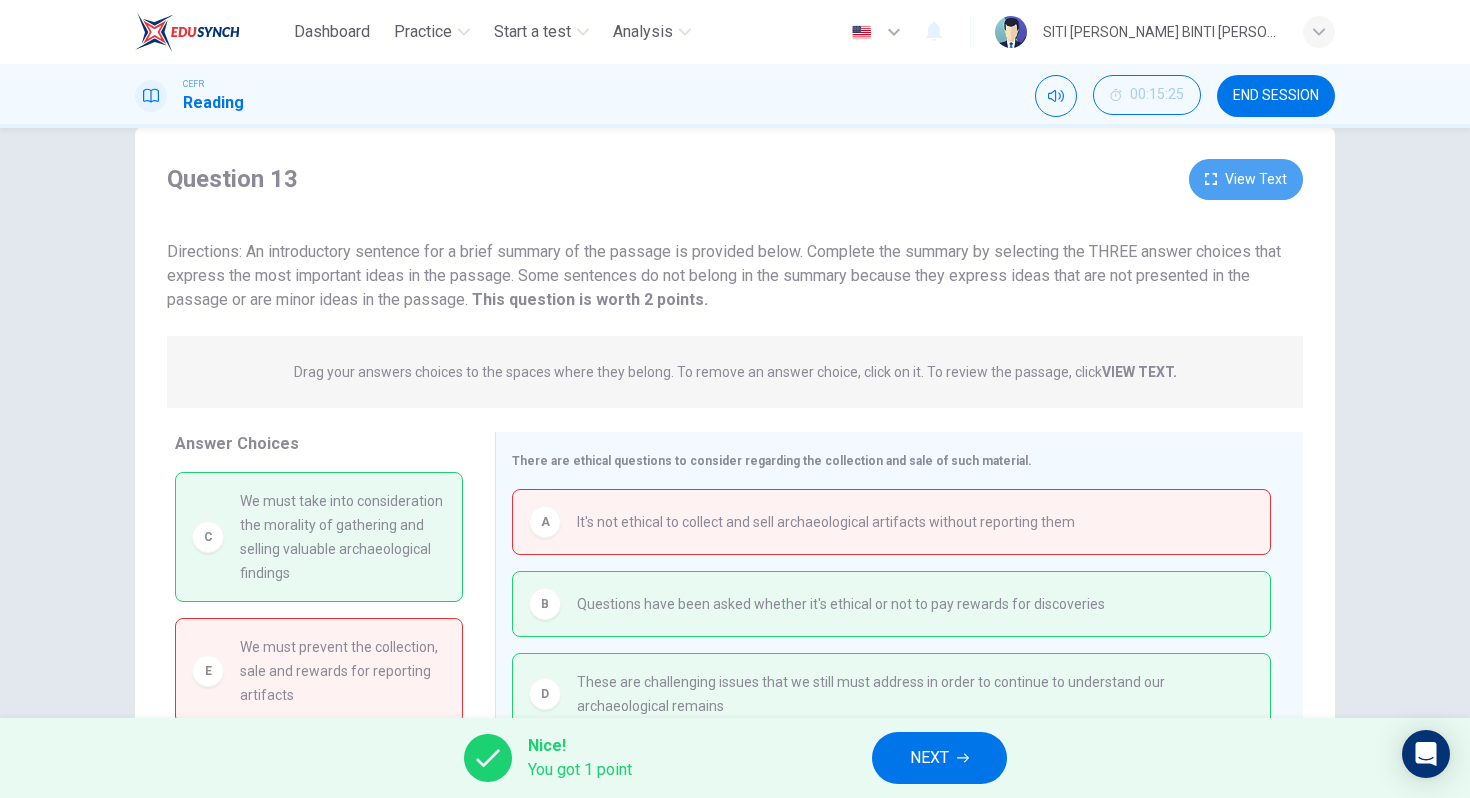 click on "View Text" at bounding box center [1246, 179] 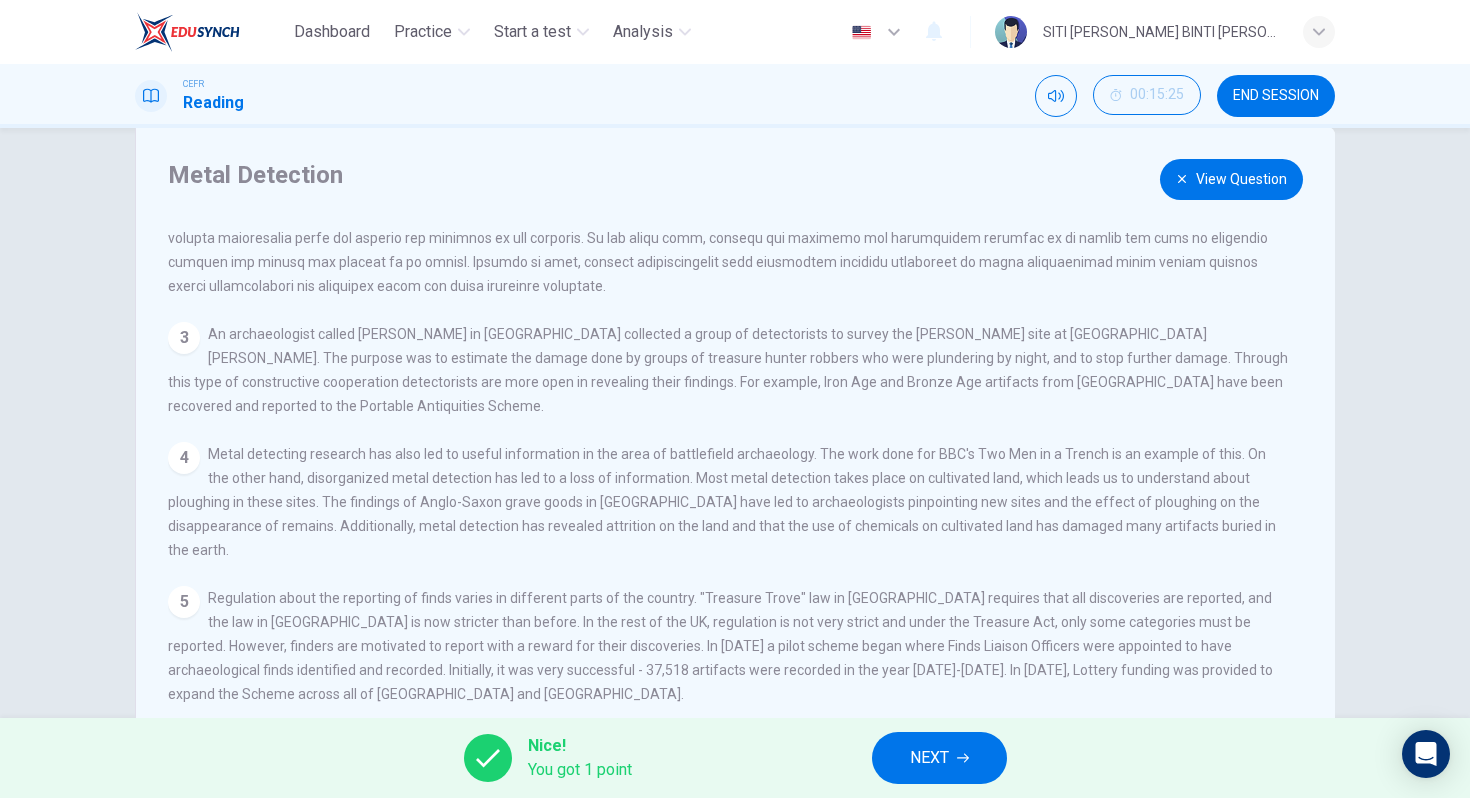 scroll, scrollTop: 200, scrollLeft: 0, axis: vertical 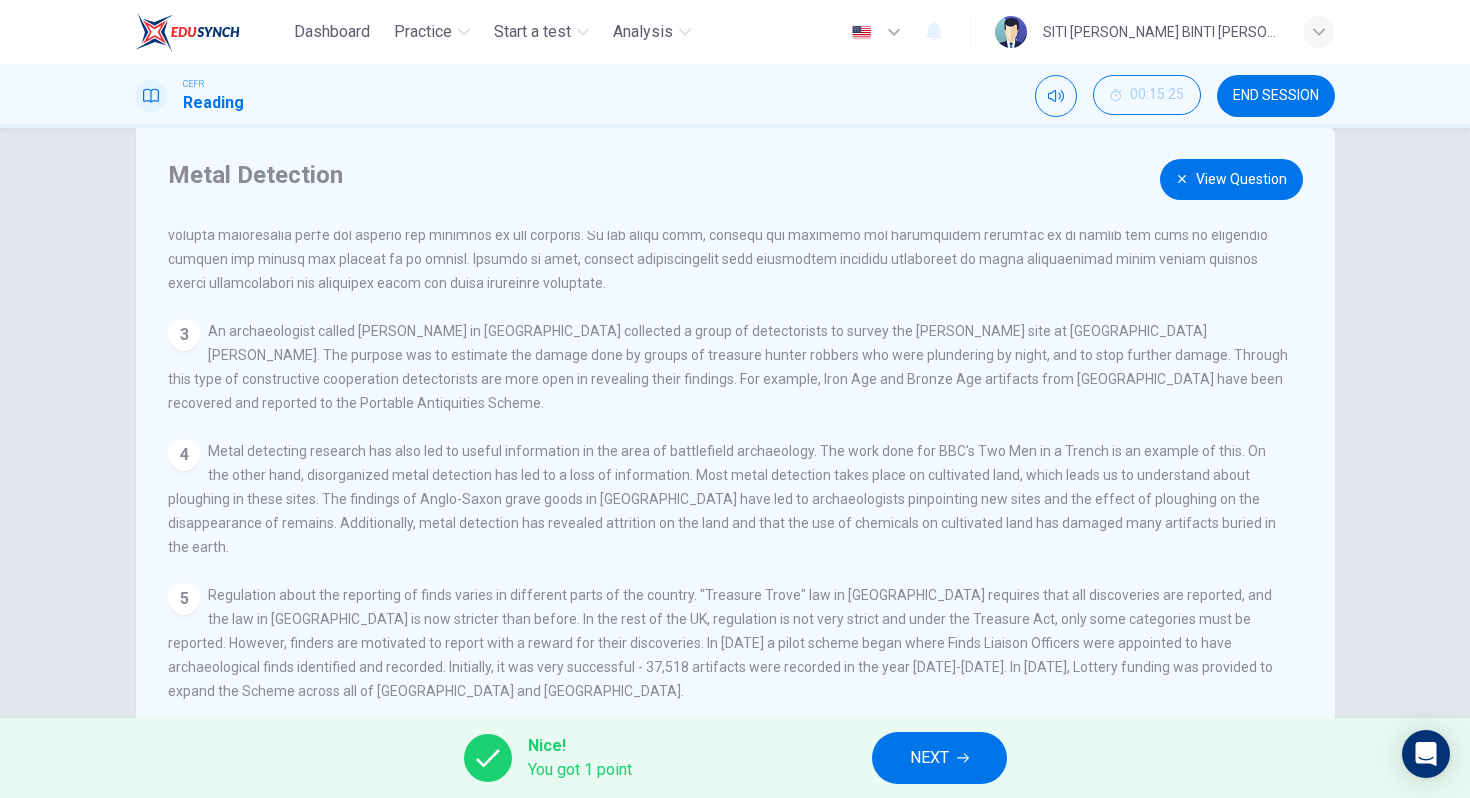 click on "View Question" at bounding box center (1231, 179) 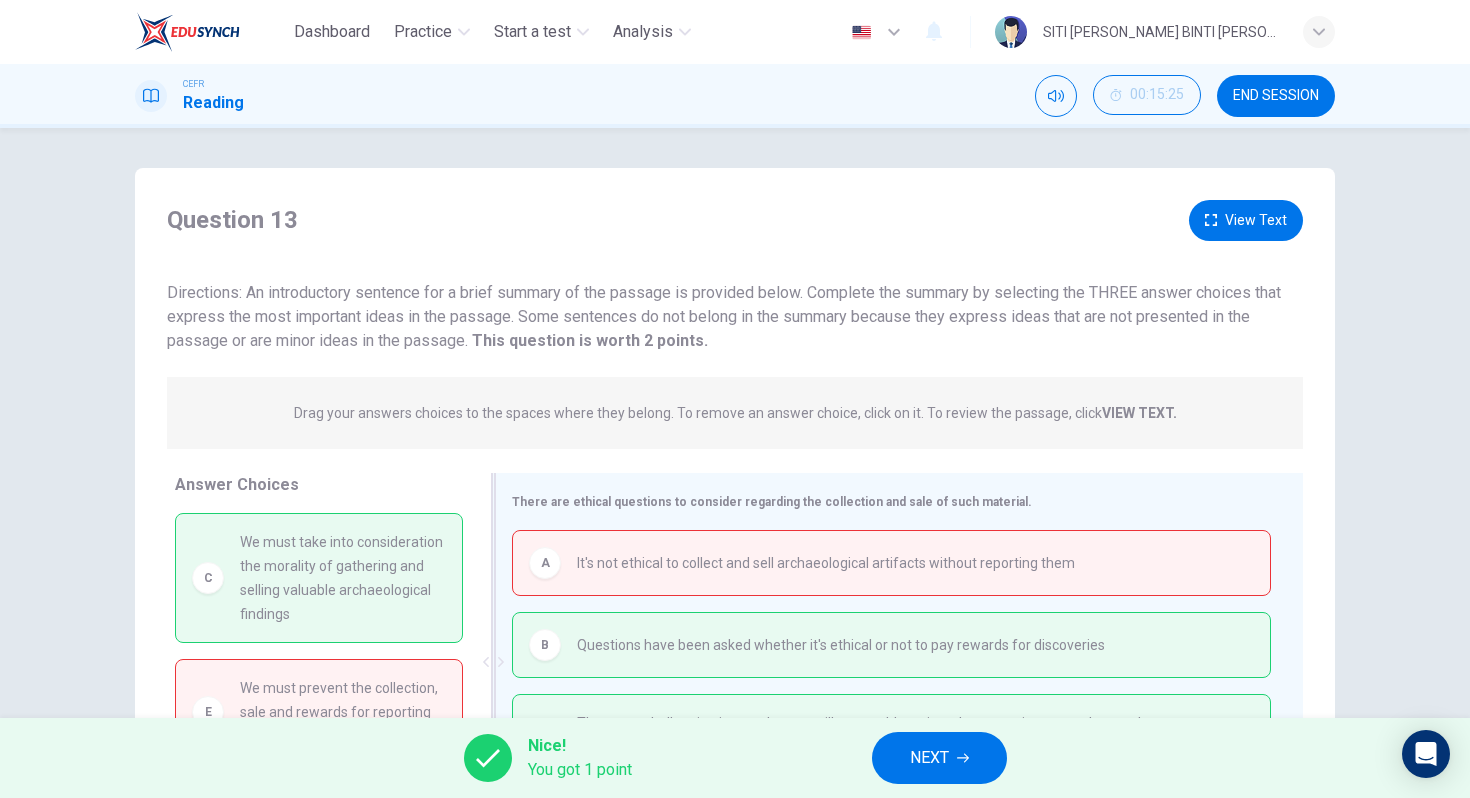 scroll, scrollTop: 185, scrollLeft: 0, axis: vertical 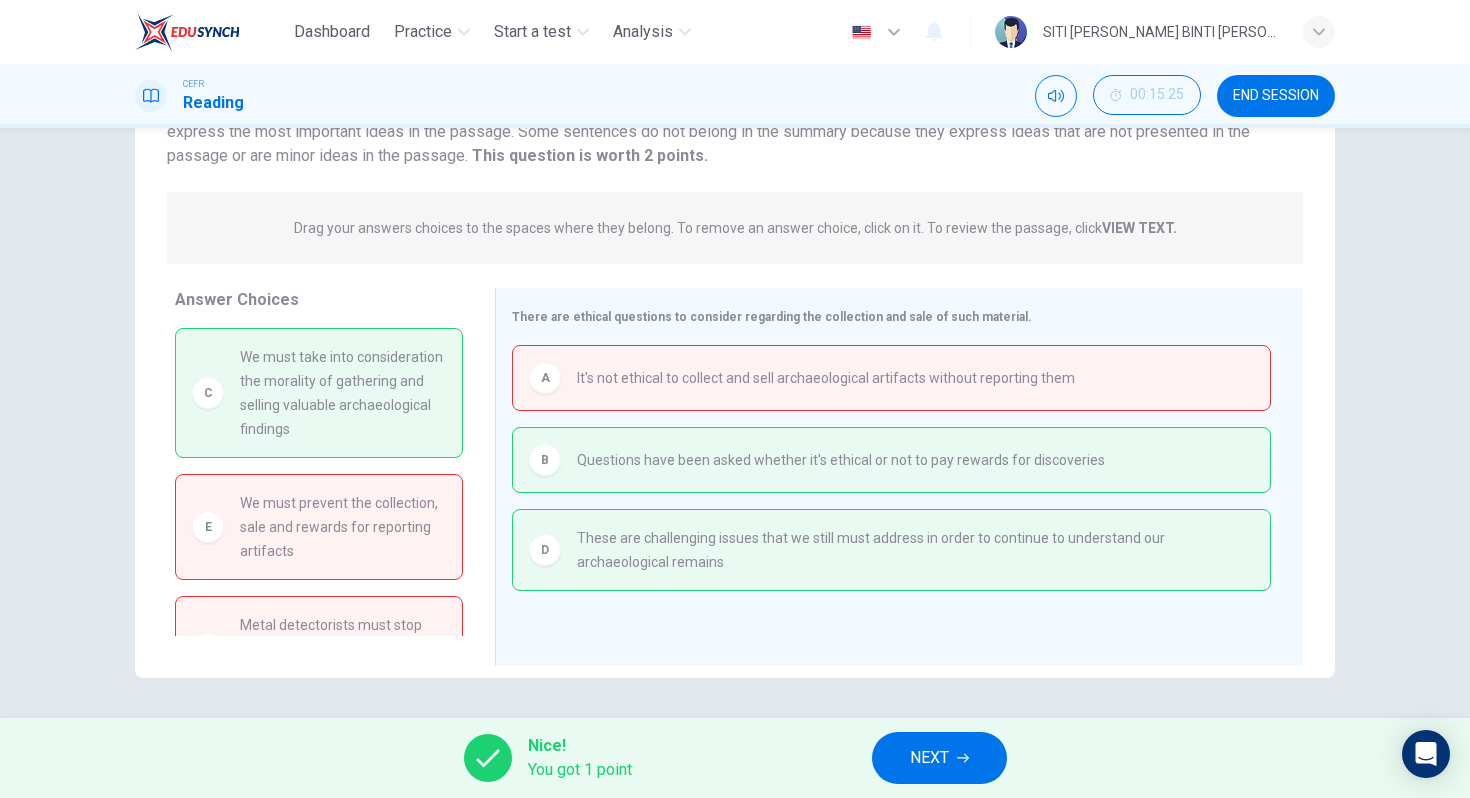 click 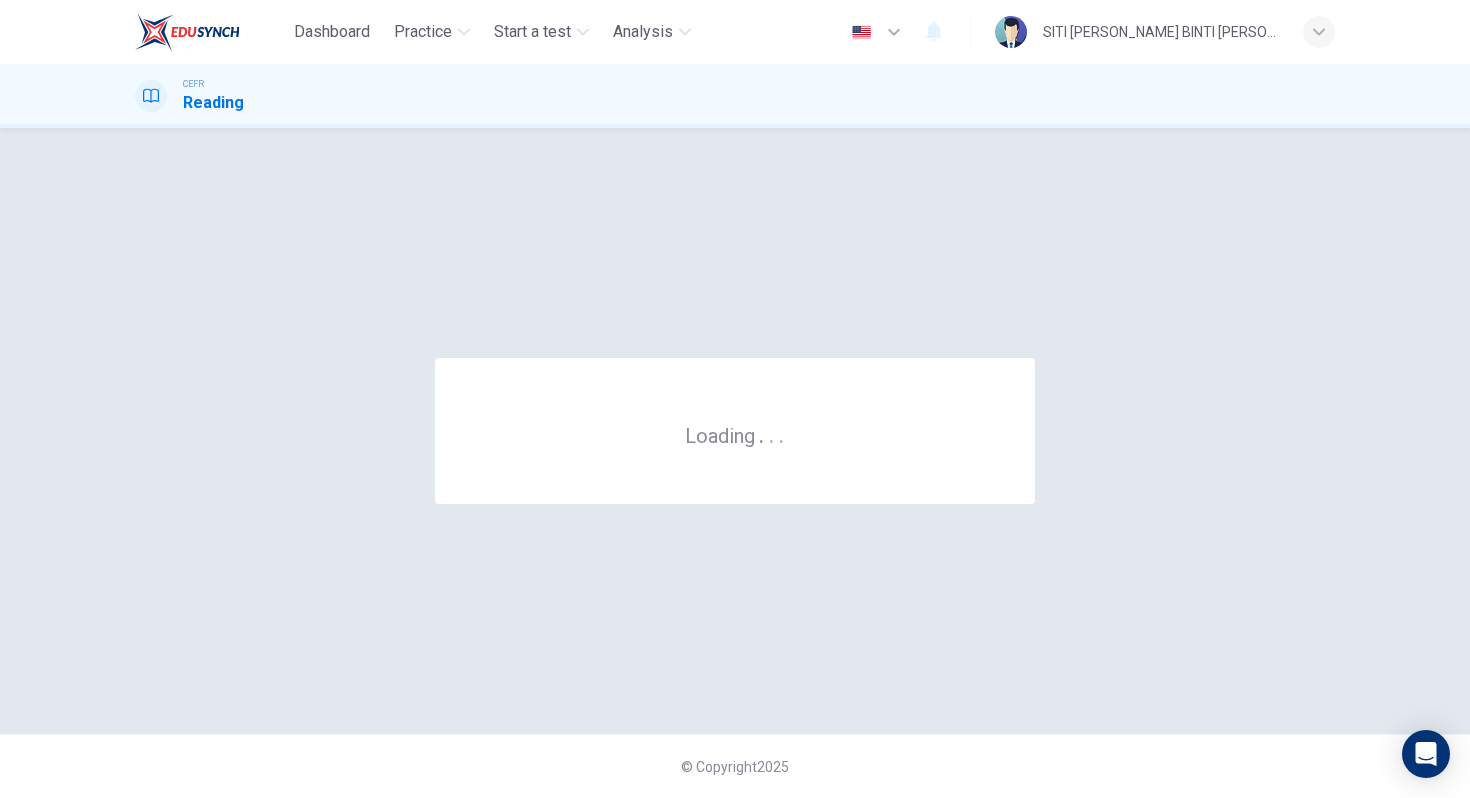 scroll, scrollTop: 0, scrollLeft: 0, axis: both 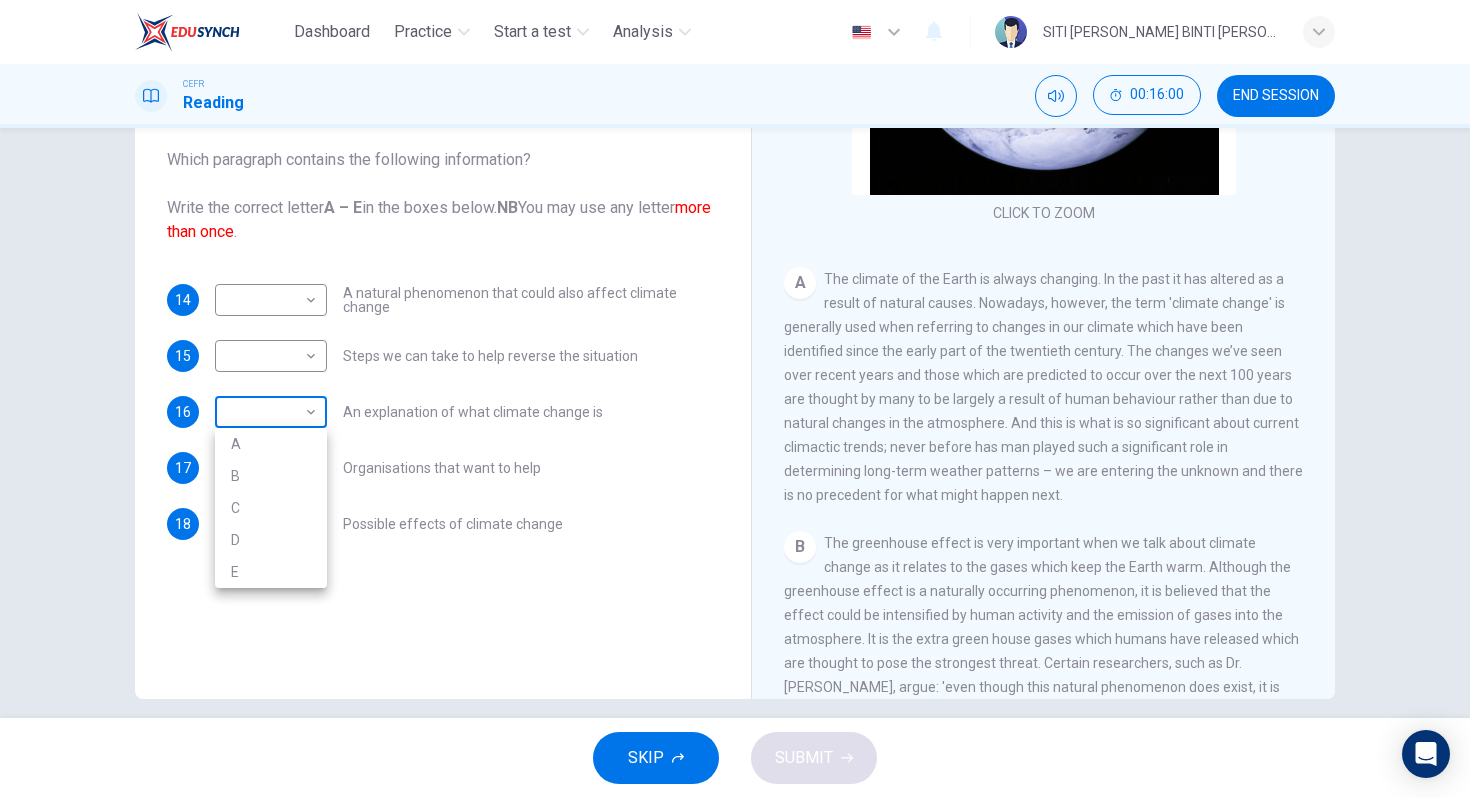 click on "Dashboard Practice Start a test Analysis English en ​ SITI AMINAH BINTI ABU HAKIM CEFR Reading 00:16:00 END SESSION Questions 14 - 18 The Reading Passage has 5 paragraphs,  A – E . Which paragraph contains the following information?  Write the correct letter  A – E  in the boxes below.
NB  You may use any letter  more than once . 14 ​ ​ A natural phenomenon that could also affect climate change 15 ​ ​ Steps we can take to help reverse the situation 16 ​ ​ An explanation of what climate change is 17 ​ ​ Organisations that want to help 18 ​ ​ Possible effects of climate change The Climate of the Earth CLICK TO ZOOM Click to Zoom A B C D E SKIP SUBMIT EduSynch - Online Language Proficiency Testing
Dashboard Practice Start a test Analysis Notifications © Copyright  2025 A B C D E" at bounding box center [735, 399] 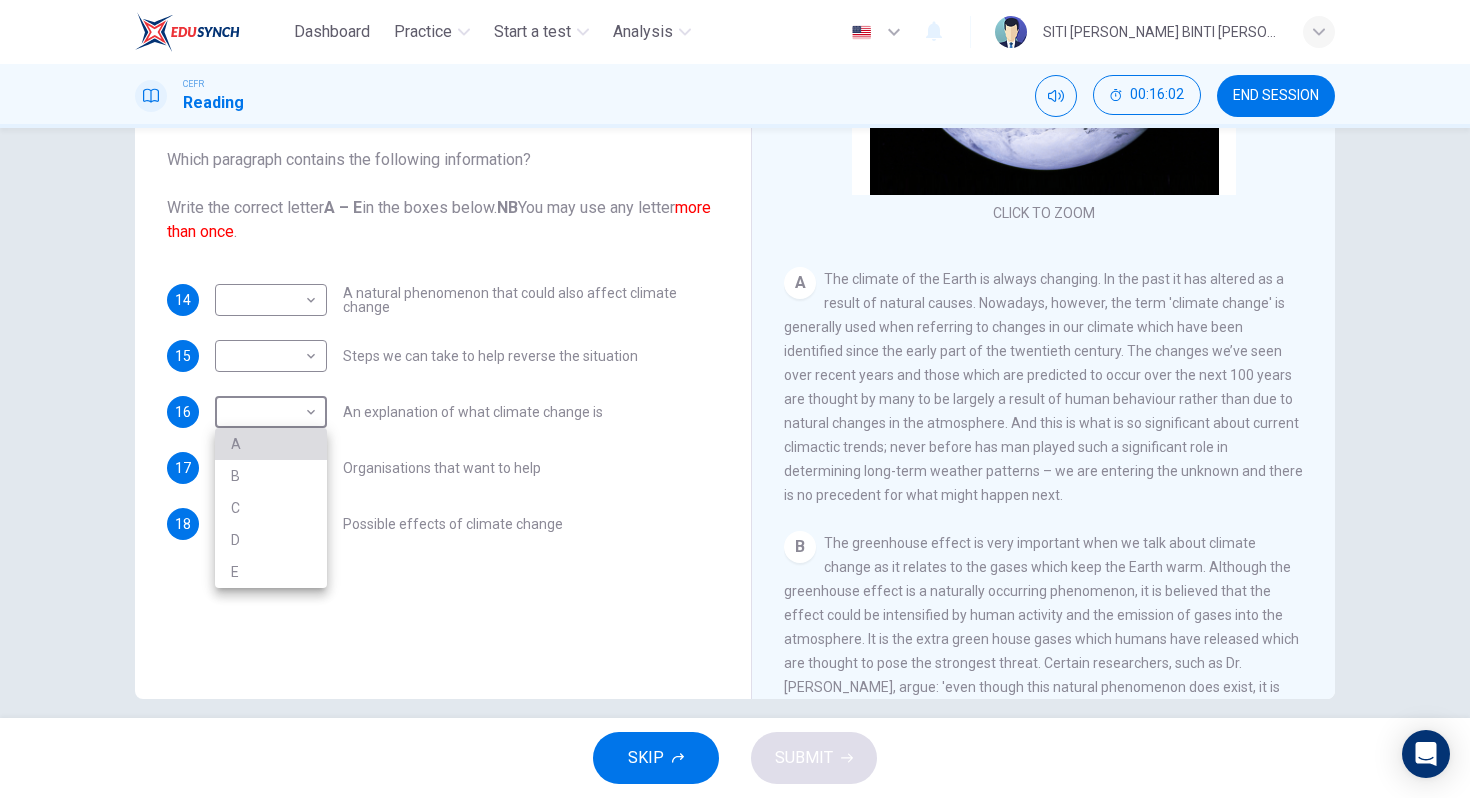 click on "A" at bounding box center (271, 444) 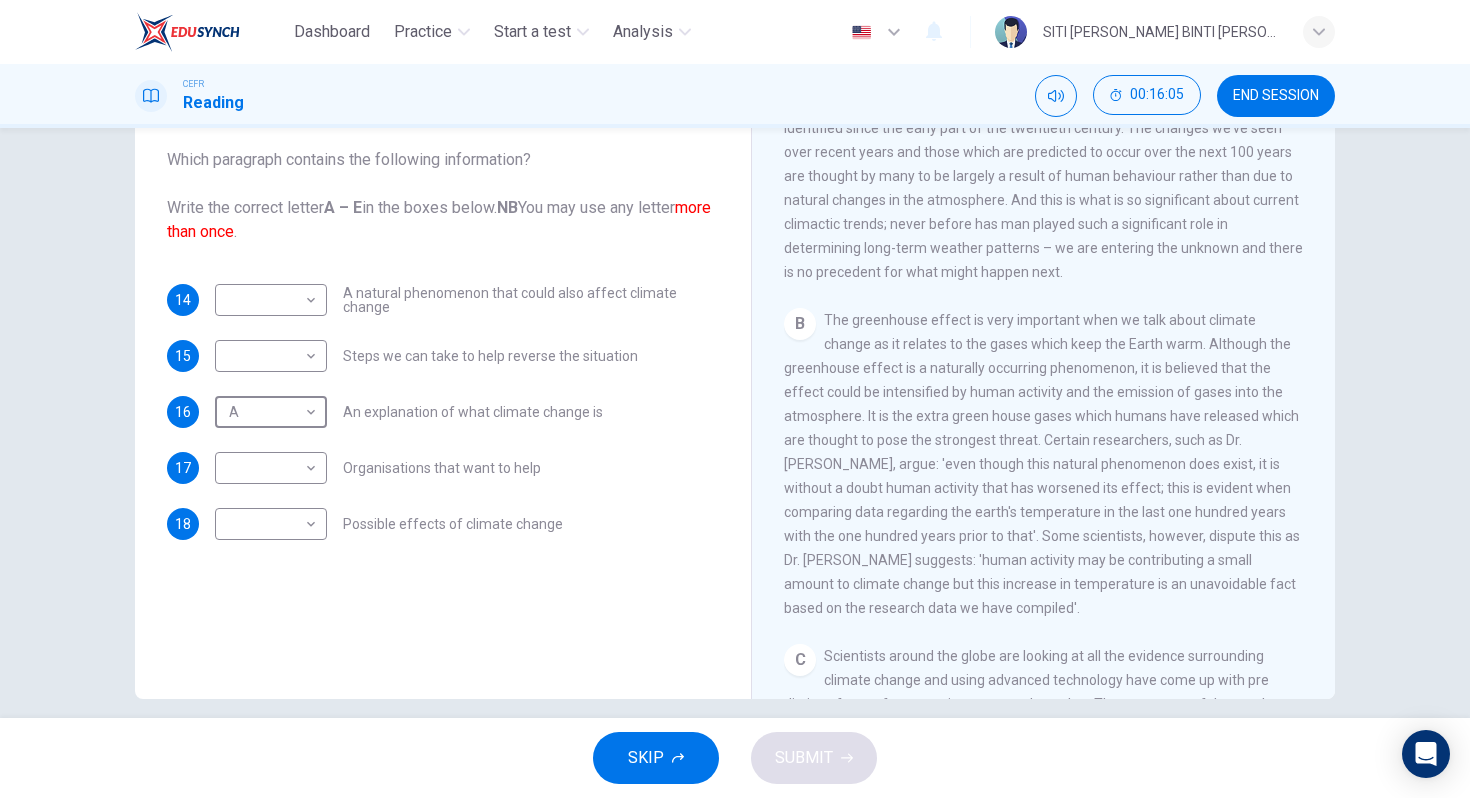 scroll, scrollTop: 475, scrollLeft: 0, axis: vertical 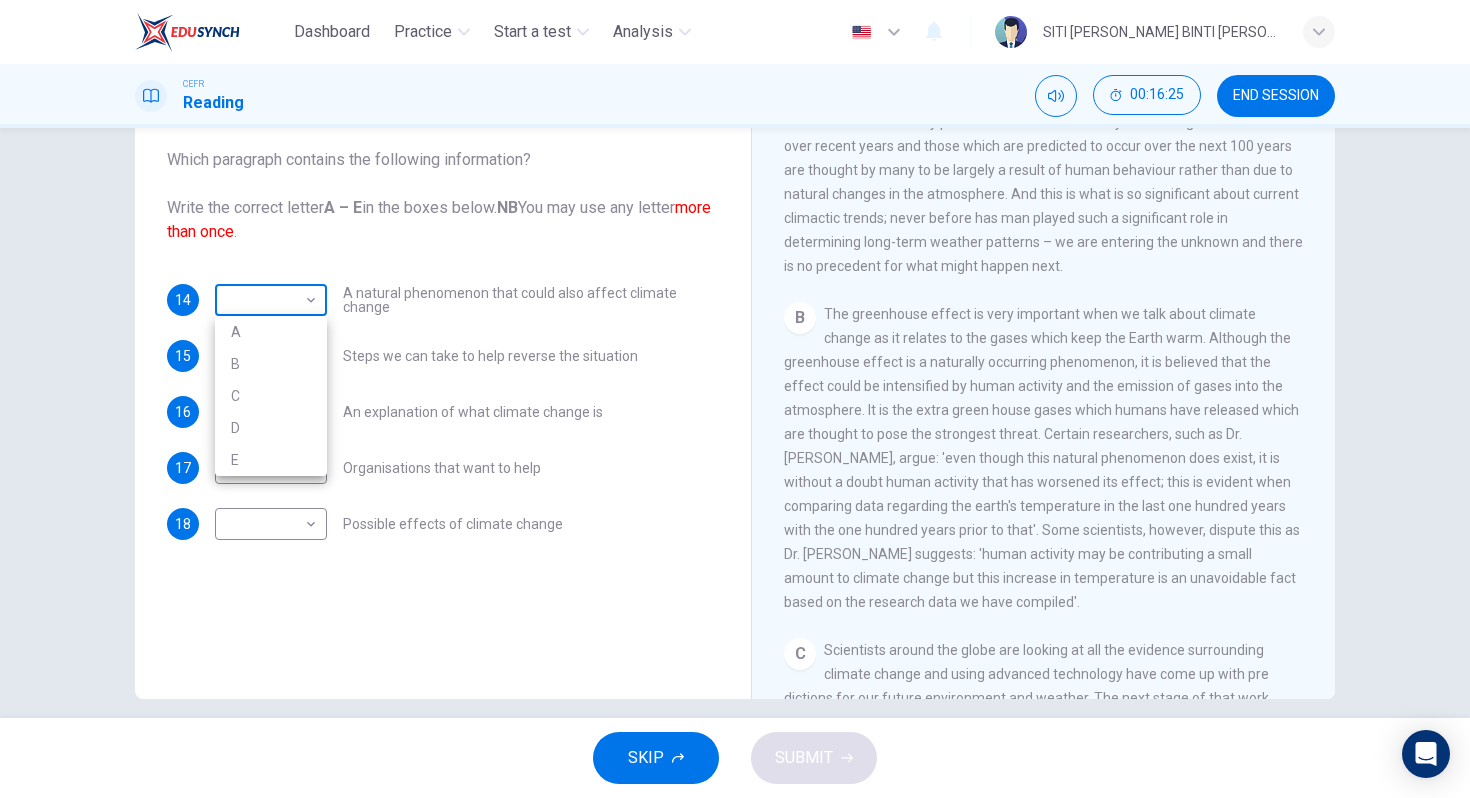 click on "Dashboard Practice Start a test Analysis English en ​ SITI AMINAH BINTI ABU HAKIM CEFR Reading 00:16:25 END SESSION Questions 14 - 18 The Reading Passage has 5 paragraphs,  A – E . Which paragraph contains the following information?  Write the correct letter  A – E  in the boxes below.
NB  You may use any letter  more than once . 14 ​ ​ A natural phenomenon that could also affect climate change 15 ​ ​ Steps we can take to help reverse the situation 16 A A ​ An explanation of what climate change is 17 ​ ​ Organisations that want to help 18 ​ ​ Possible effects of climate change The Climate of the Earth CLICK TO ZOOM Click to Zoom A B C D E SKIP SUBMIT EduSynch - Online Language Proficiency Testing
Dashboard Practice Start a test Analysis Notifications © Copyright  2025 A B C D E" at bounding box center [735, 399] 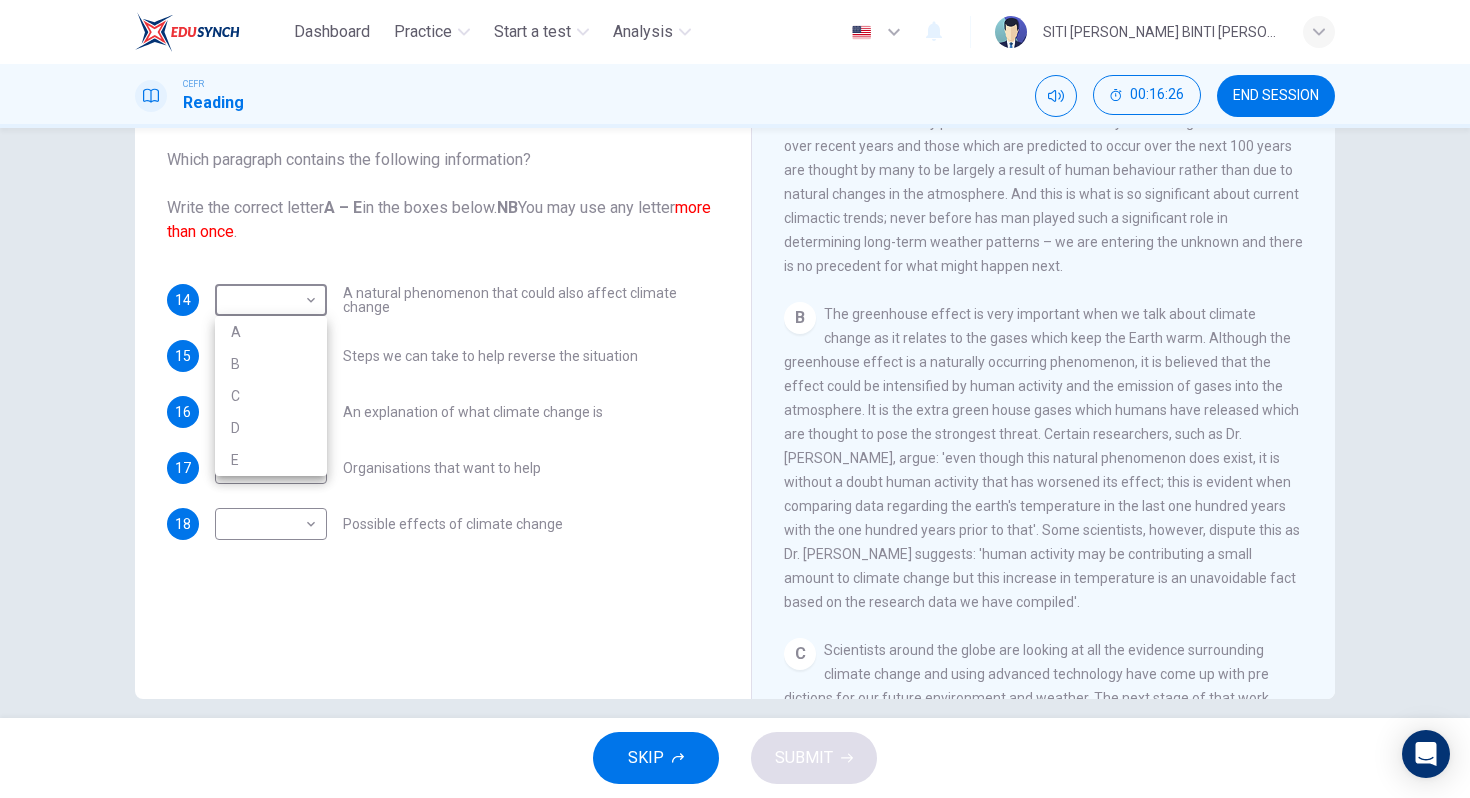 click on "B" at bounding box center (271, 364) 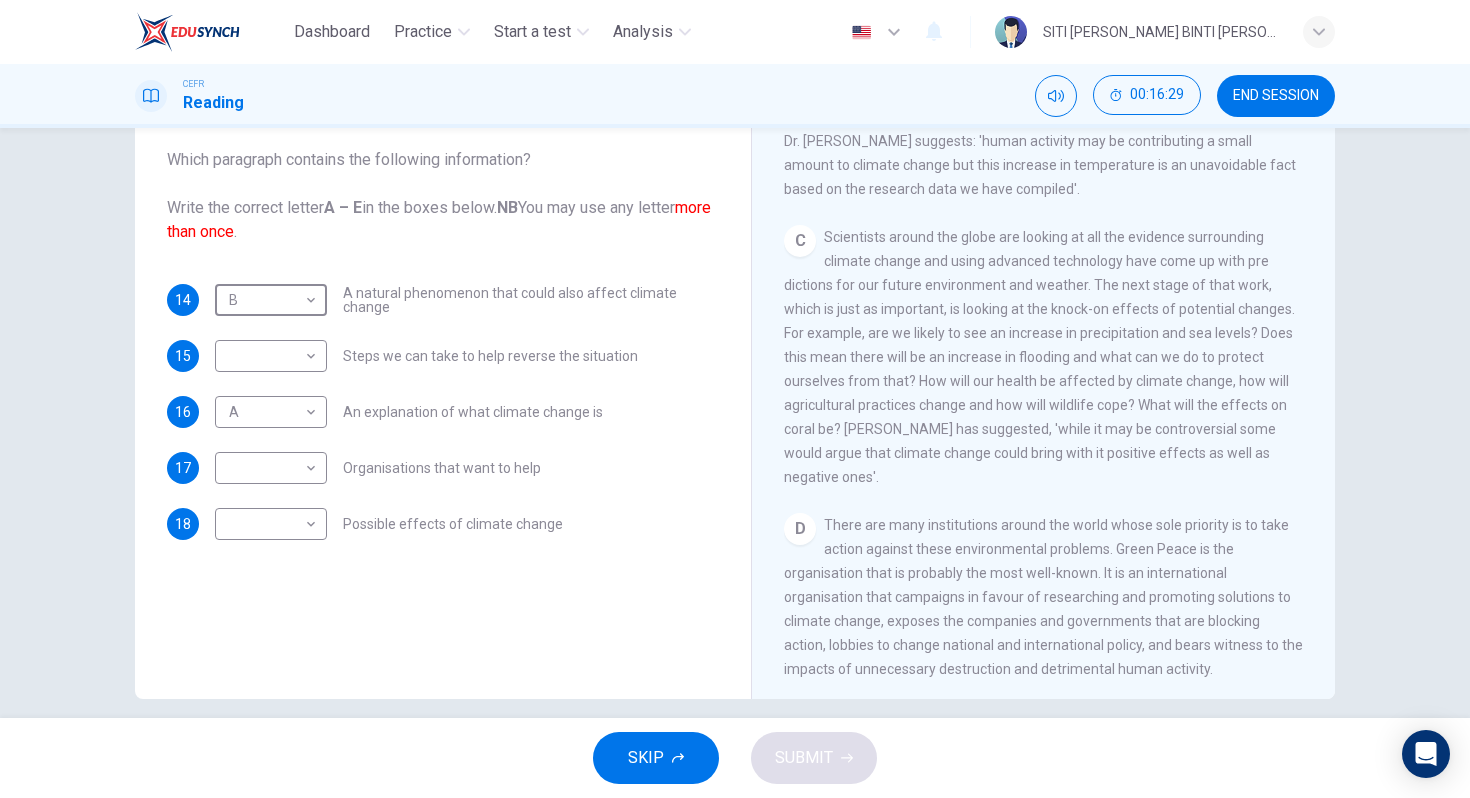 scroll, scrollTop: 885, scrollLeft: 0, axis: vertical 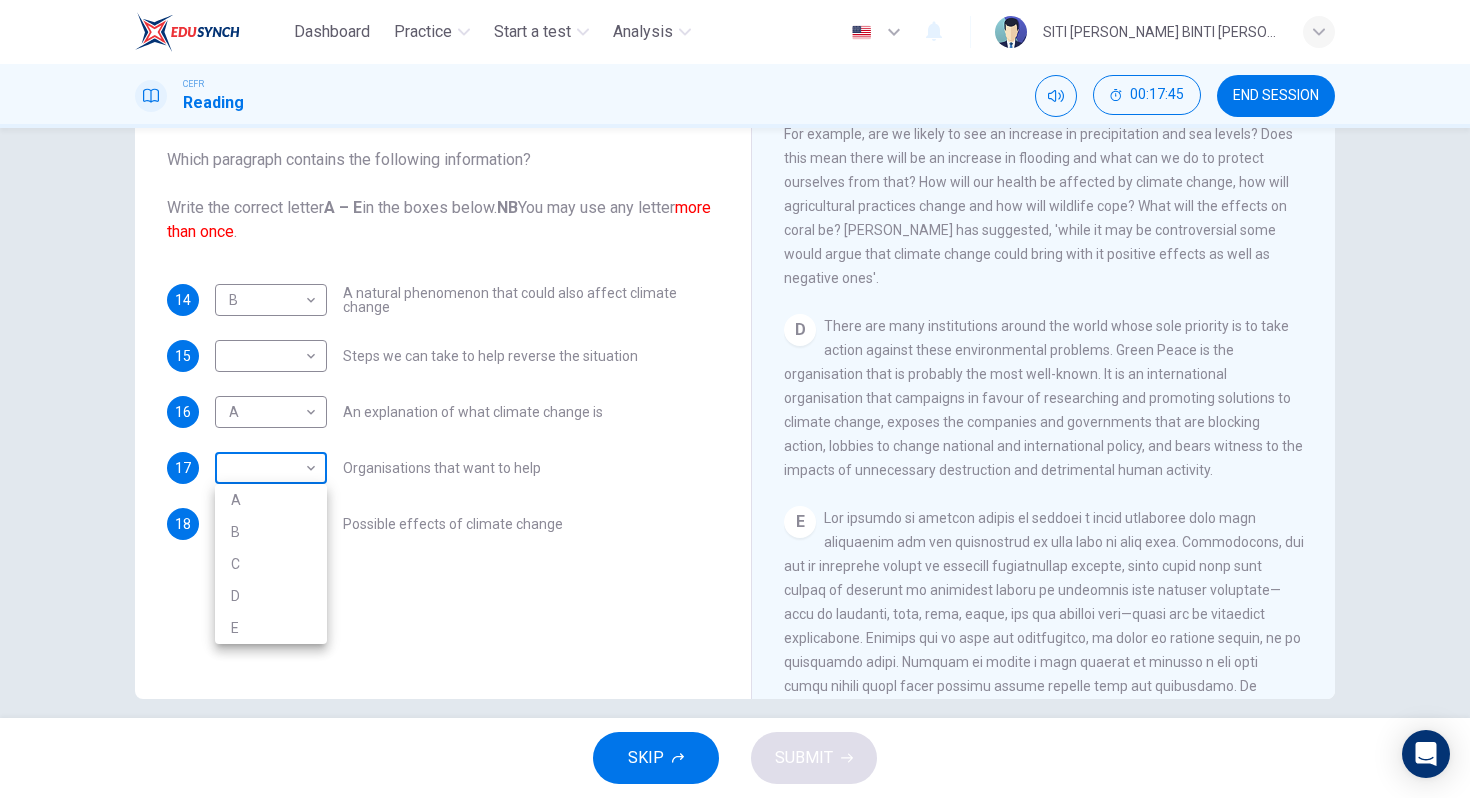 click on "Dashboard Practice Start a test Analysis English en ​ SITI AMINAH BINTI ABU HAKIM CEFR Reading 00:17:45 END SESSION Questions 14 - 18 The Reading Passage has 5 paragraphs,  A – E . Which paragraph contains the following information?  Write the correct letter  A – E  in the boxes below.
NB  You may use any letter  more than once . 14 B B ​ A natural phenomenon that could also affect climate change 15 ​ ​ Steps we can take to help reverse the situation 16 A A ​ An explanation of what climate change is 17 ​ ​ Organisations that want to help 18 ​ ​ Possible effects of climate change The Climate of the Earth CLICK TO ZOOM Click to Zoom A B C D E SKIP SUBMIT EduSynch - Online Language Proficiency Testing
Dashboard Practice Start a test Analysis Notifications © Copyright  2025 A B C D E" at bounding box center (735, 399) 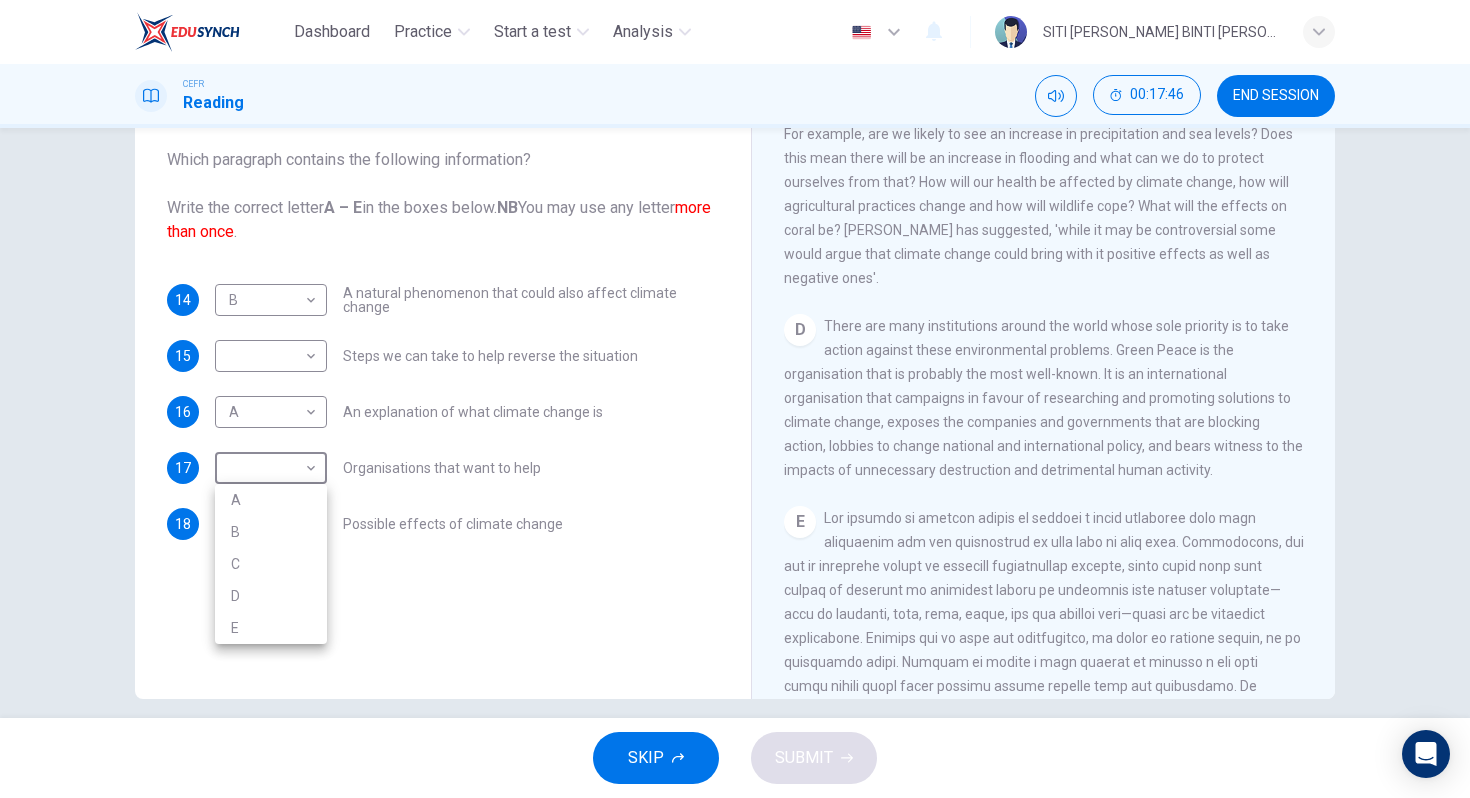 click on "D" at bounding box center (271, 596) 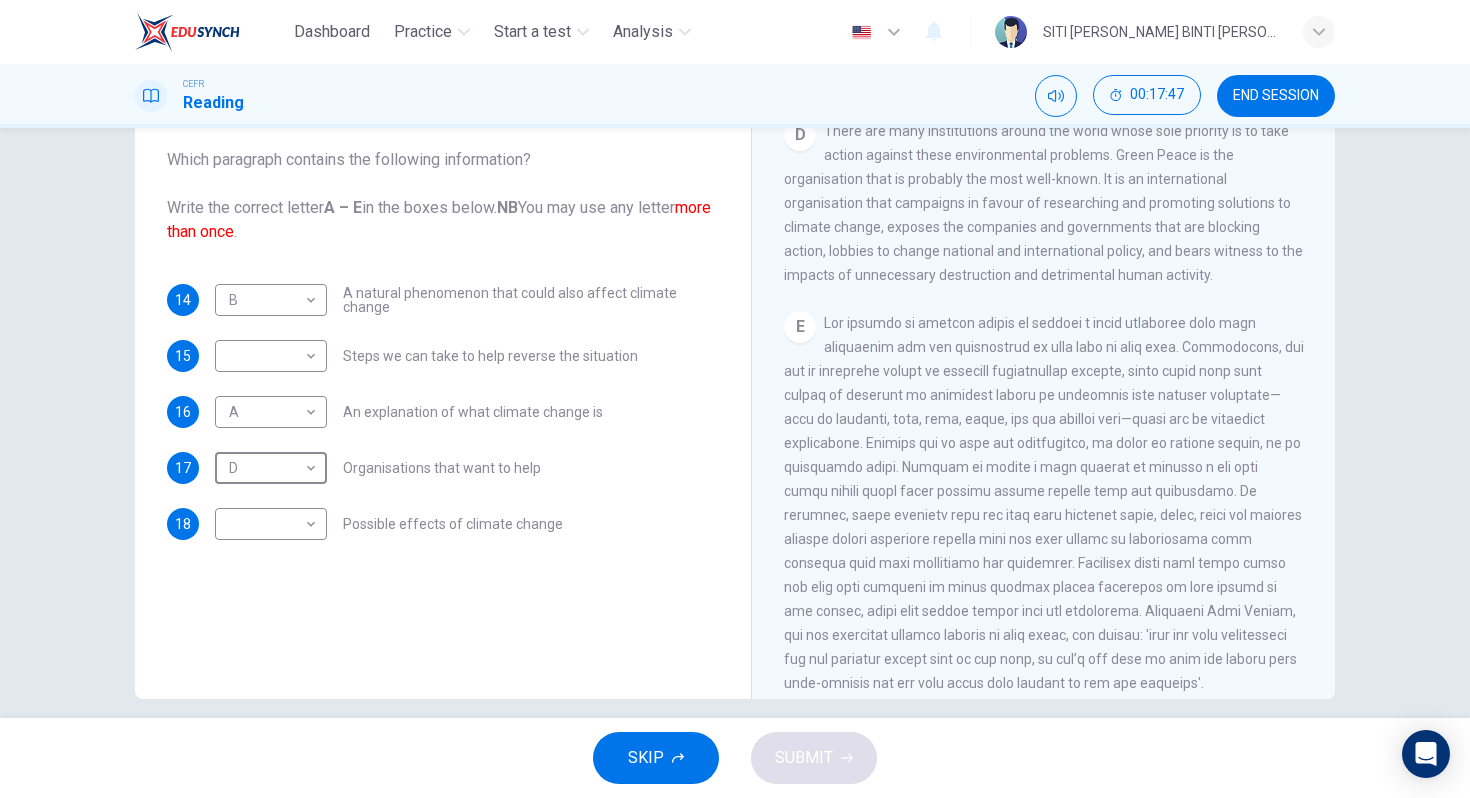 scroll, scrollTop: 1287, scrollLeft: 0, axis: vertical 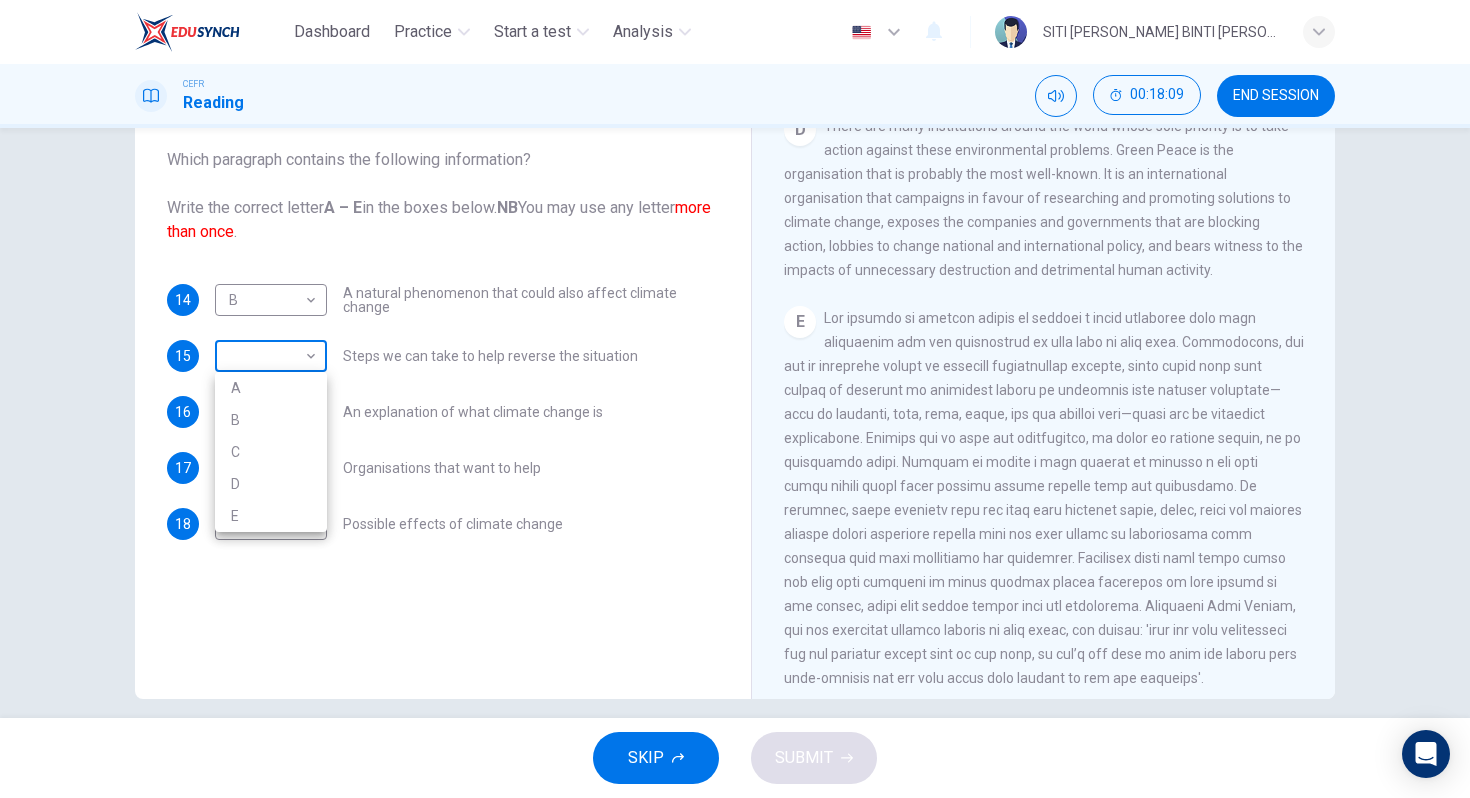 click on "Dashboard Practice Start a test Analysis English en ​ SITI AMINAH BINTI ABU HAKIM CEFR Reading 00:18:09 END SESSION Questions 14 - 18 The Reading Passage has 5 paragraphs,  A – E . Which paragraph contains the following information?  Write the correct letter  A – E  in the boxes below.
NB  You may use any letter  more than once . 14 B B ​ A natural phenomenon that could also affect climate change 15 ​ ​ Steps we can take to help reverse the situation 16 A A ​ An explanation of what climate change is 17 D D ​ Organisations that want to help 18 ​ ​ Possible effects of climate change The Climate of the Earth CLICK TO ZOOM Click to Zoom A B C D E SKIP SUBMIT EduSynch - Online Language Proficiency Testing
Dashboard Practice Start a test Analysis Notifications © Copyright  2025 A B C D E" at bounding box center (735, 399) 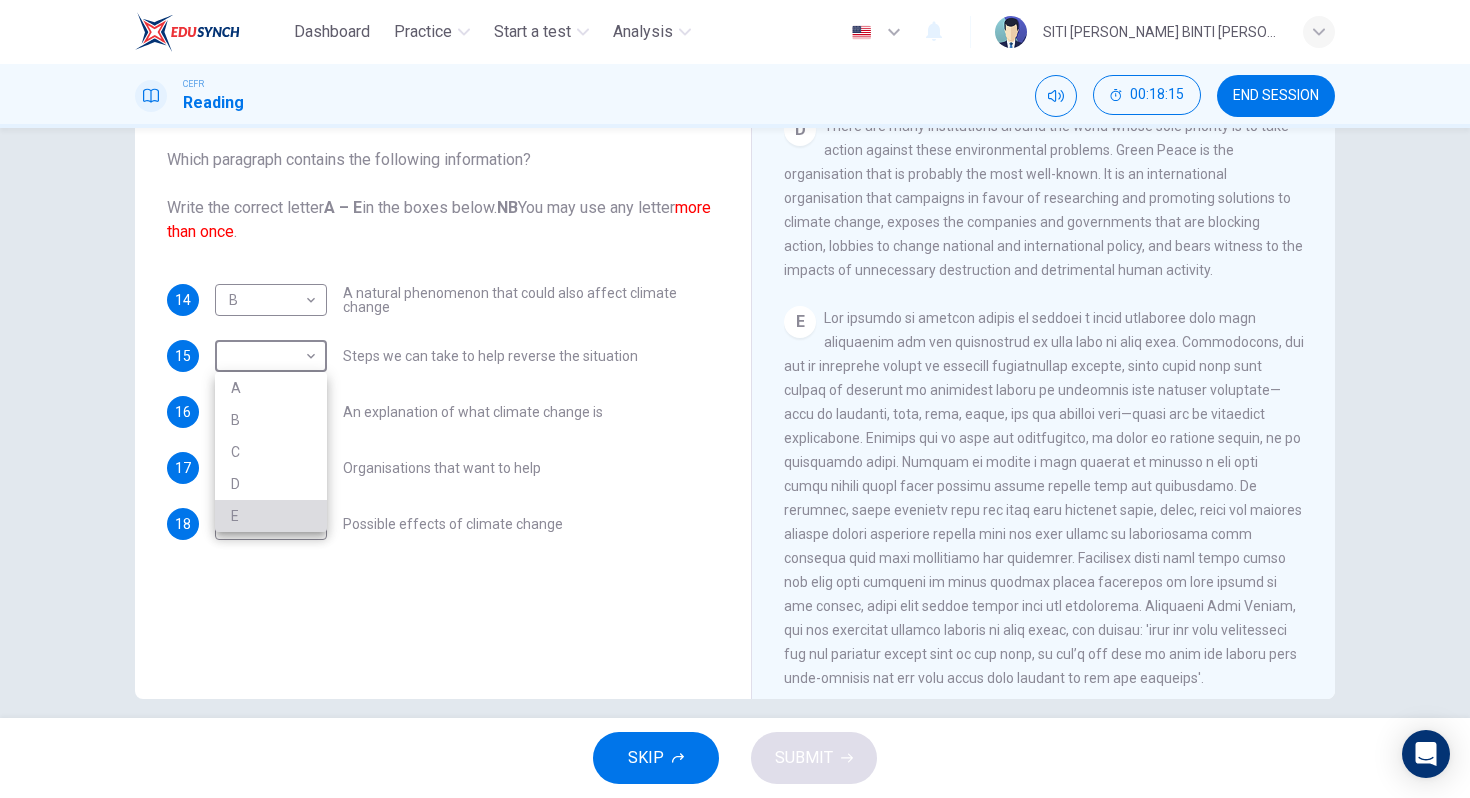 click on "E" at bounding box center [271, 516] 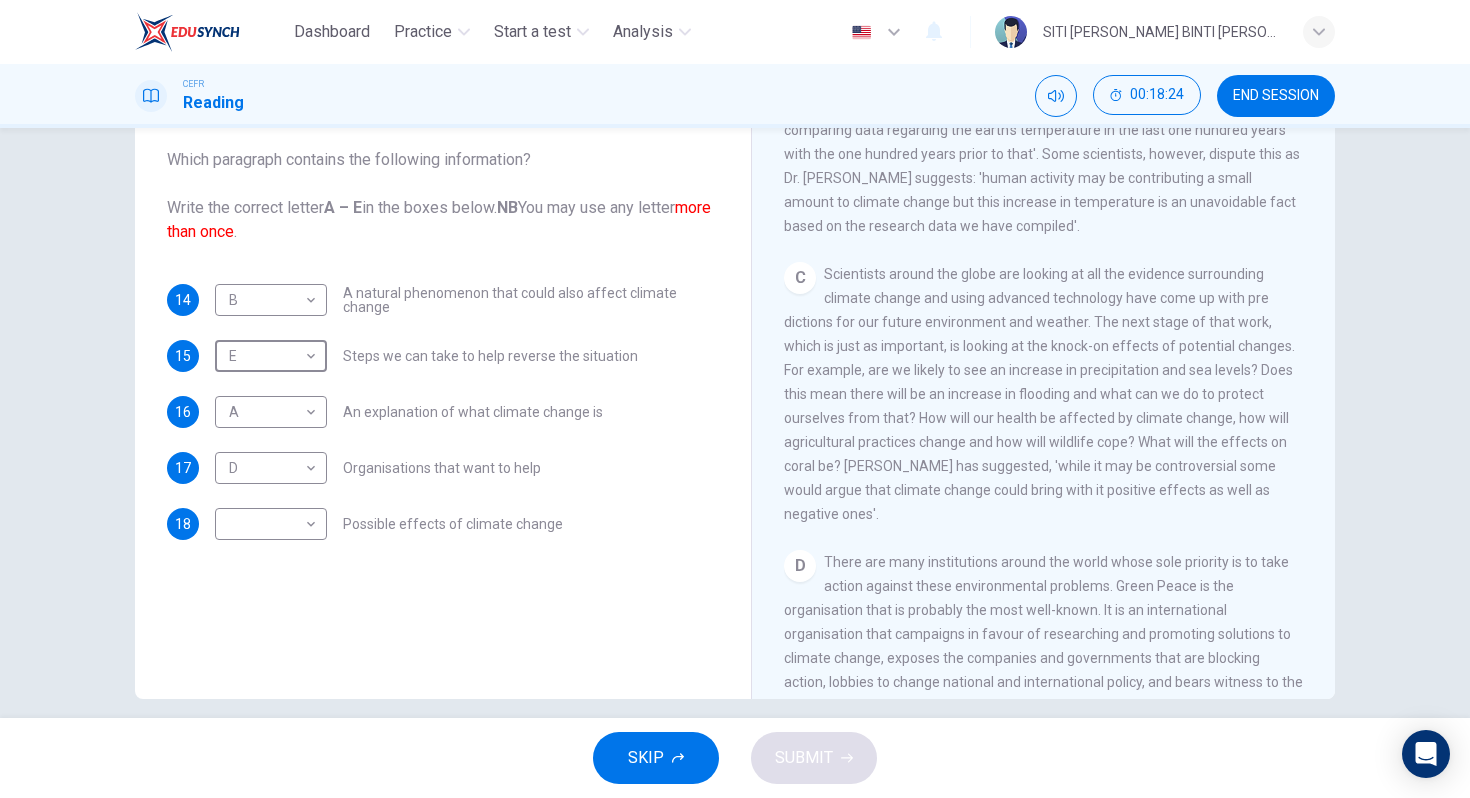 scroll, scrollTop: 838, scrollLeft: 0, axis: vertical 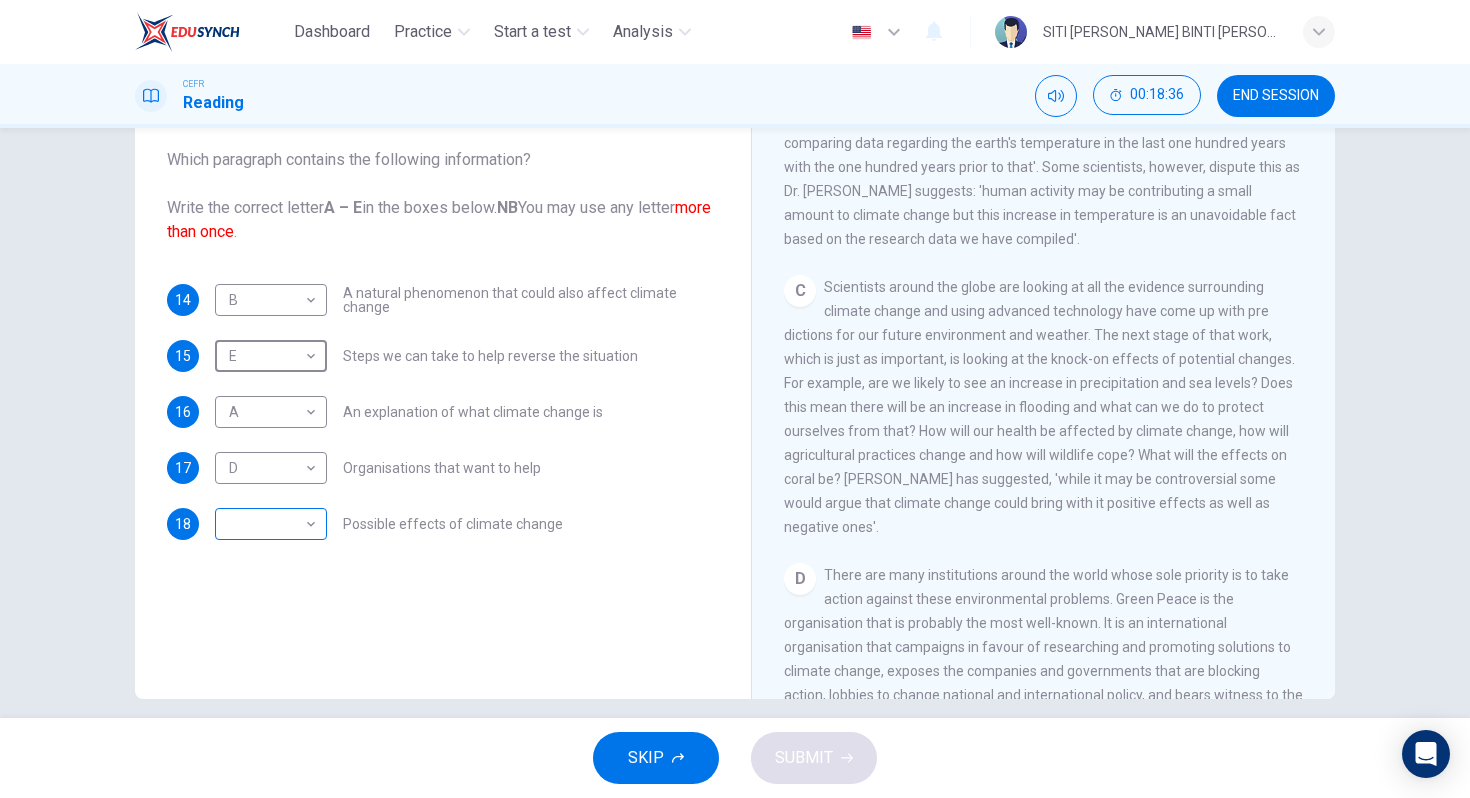 click on "Dashboard Practice Start a test Analysis English en ​ SITI AMINAH BINTI ABU HAKIM CEFR Reading 00:18:36 END SESSION Questions 14 - 18 The Reading Passage has 5 paragraphs,  A – E . Which paragraph contains the following information?  Write the correct letter  A – E  in the boxes below.
NB  You may use any letter  more than once . 14 B B ​ A natural phenomenon that could also affect climate change 15 E E ​ Steps we can take to help reverse the situation 16 A A ​ An explanation of what climate change is 17 D D ​ Organisations that want to help 18 ​ ​ Possible effects of climate change The Climate of the Earth CLICK TO ZOOM Click to Zoom A B C D E SKIP SUBMIT EduSynch - Online Language Proficiency Testing
Dashboard Practice Start a test Analysis Notifications © Copyright  2025" at bounding box center (735, 399) 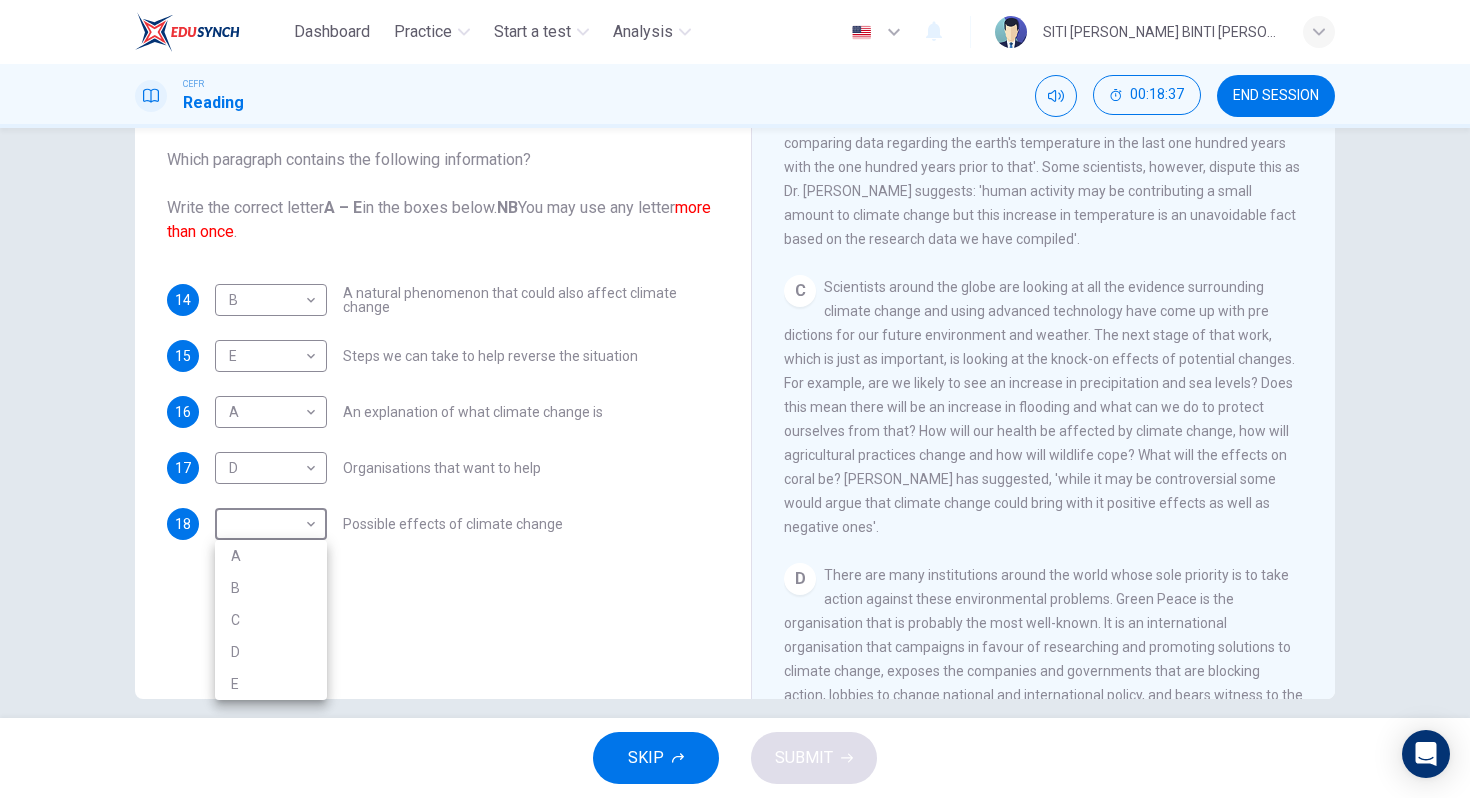 click on "C" at bounding box center [271, 620] 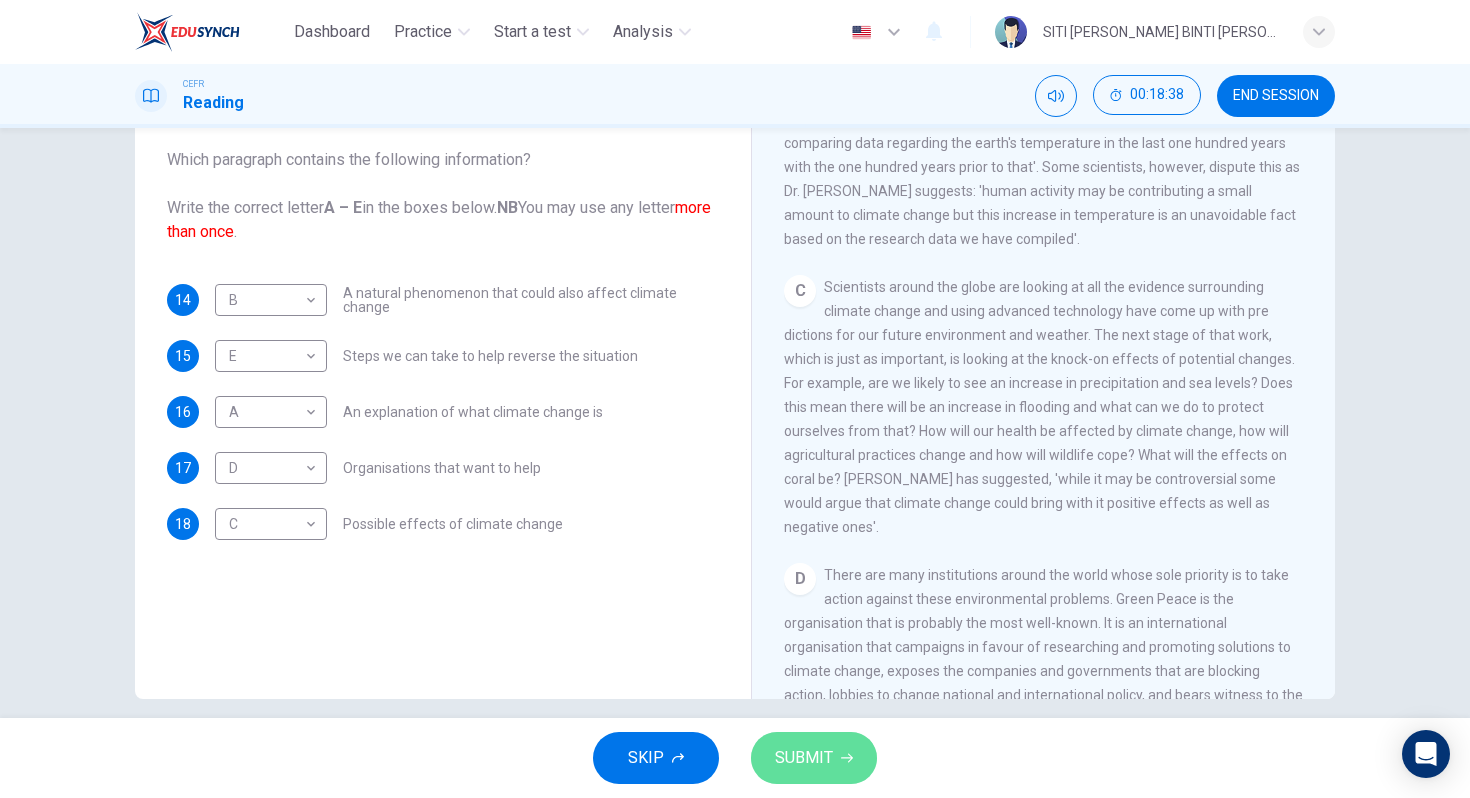 click on "SUBMIT" at bounding box center [804, 758] 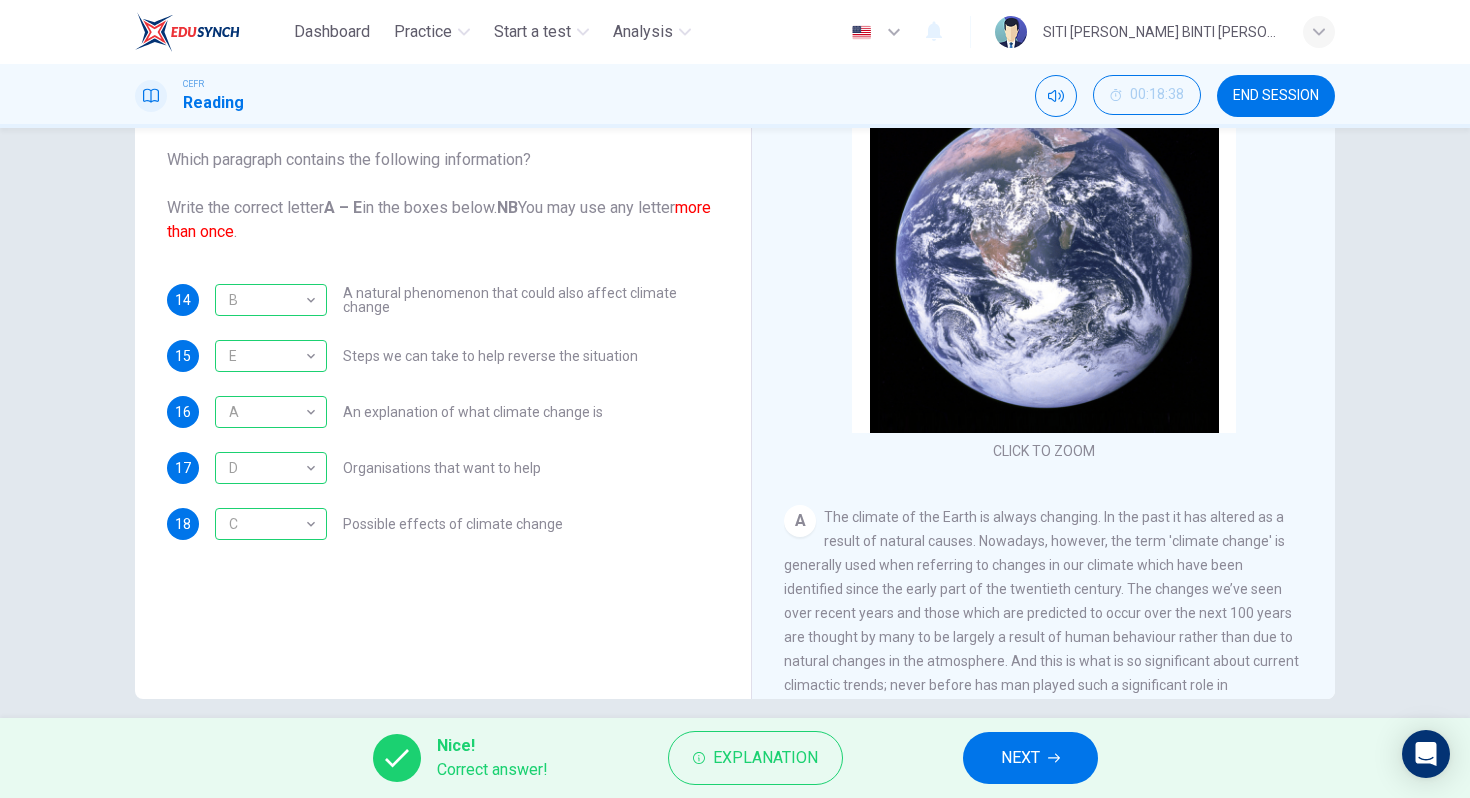 scroll, scrollTop: 0, scrollLeft: 0, axis: both 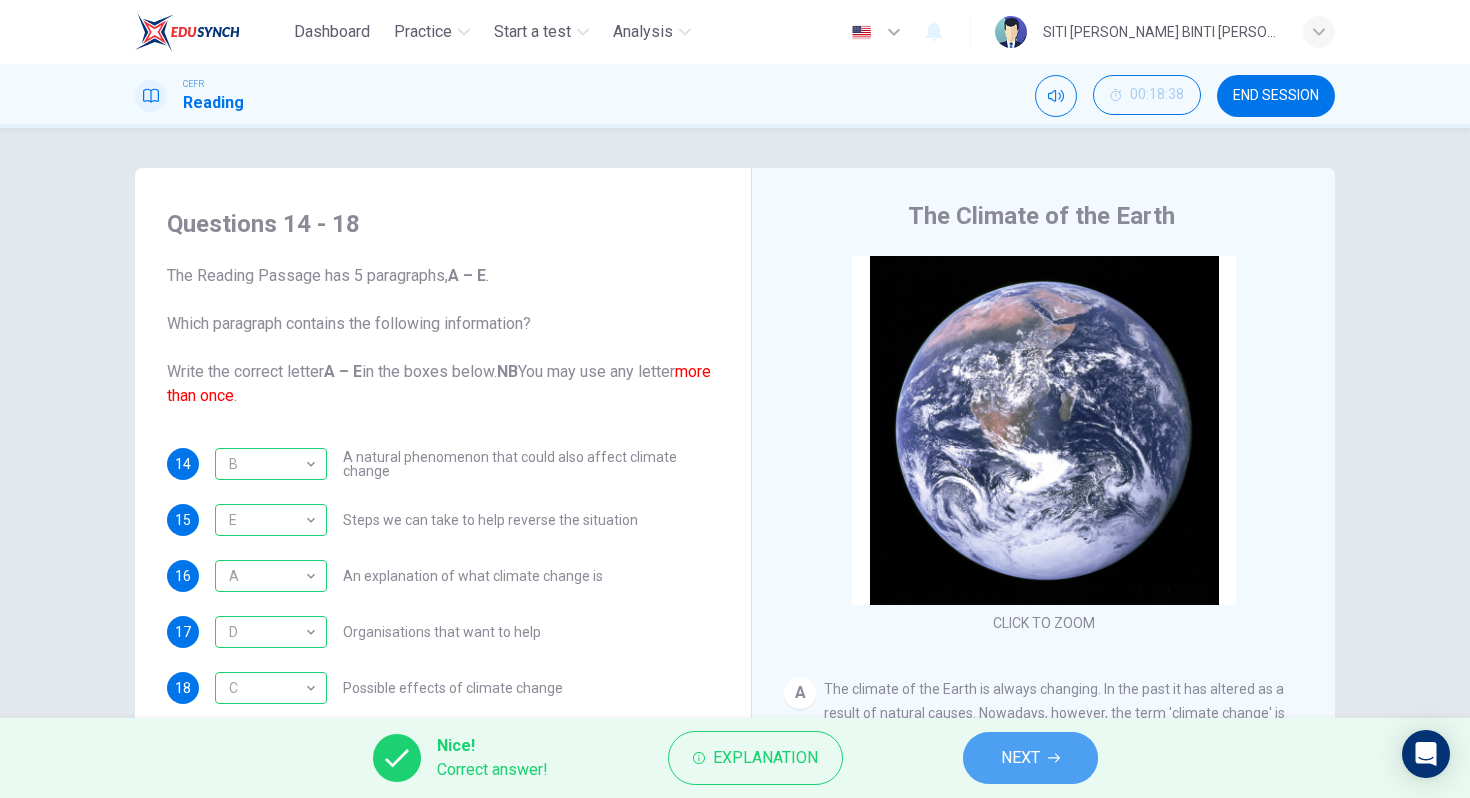 click on "NEXT" at bounding box center [1020, 758] 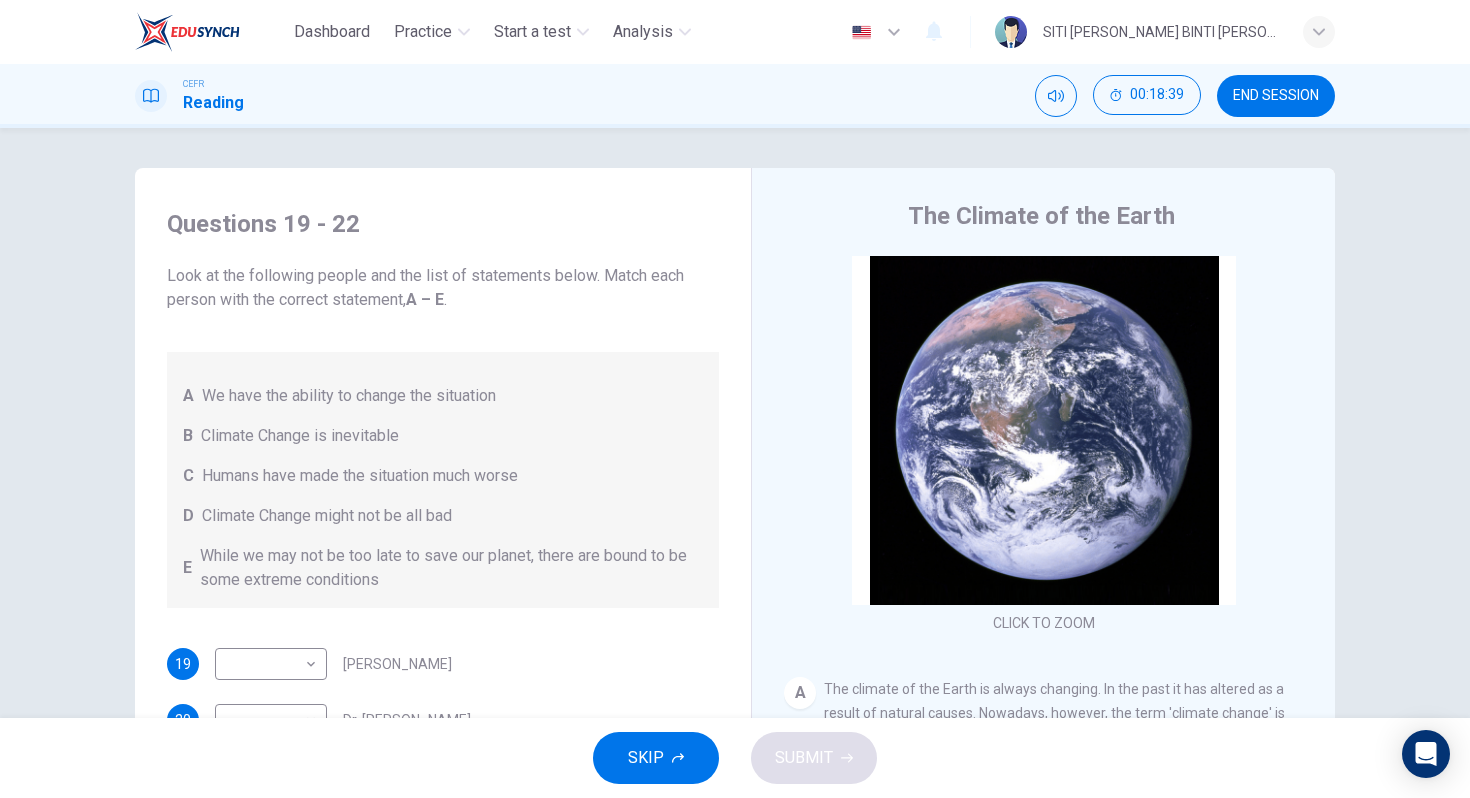 scroll, scrollTop: 25, scrollLeft: 0, axis: vertical 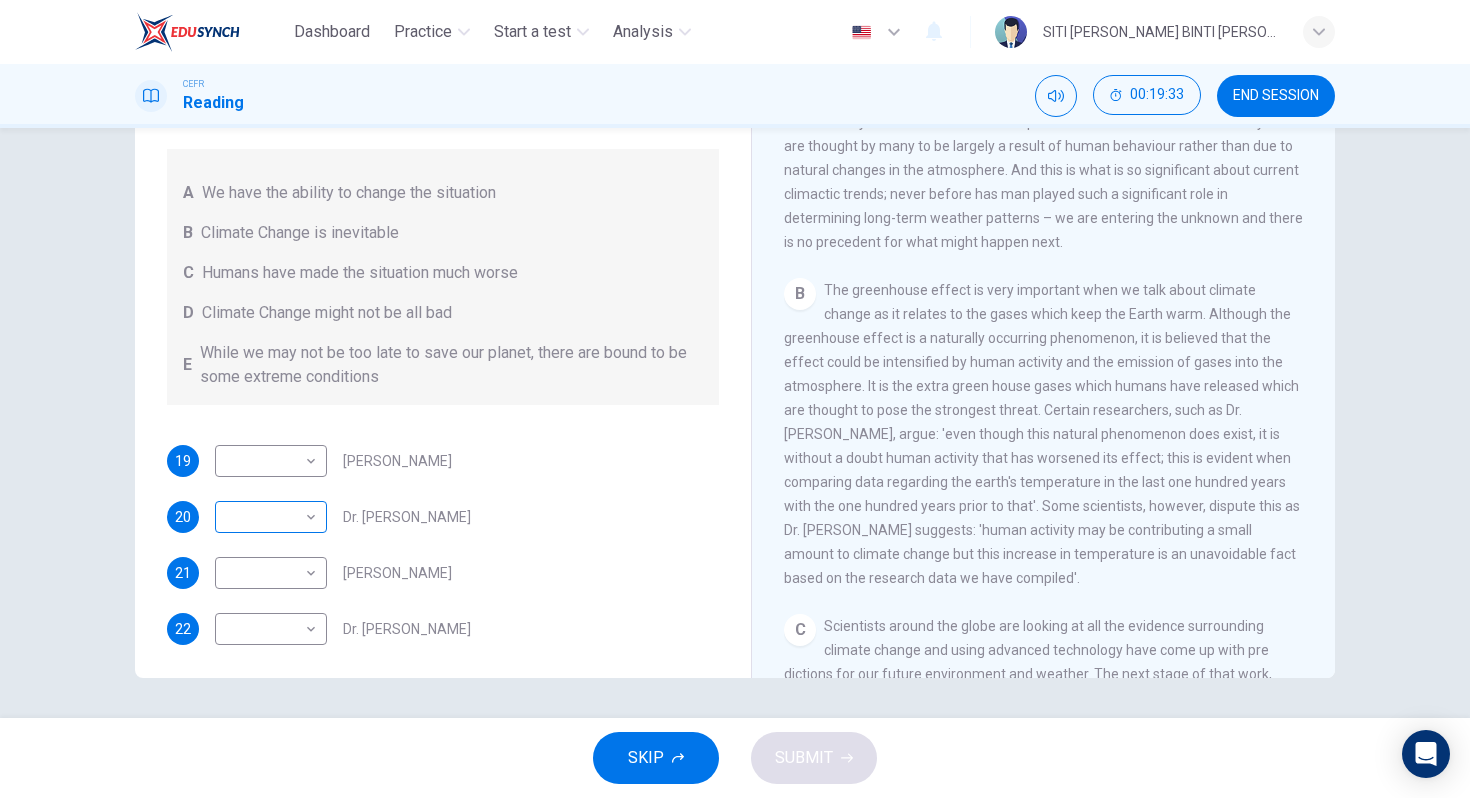 click on "Dashboard Practice Start a test Analysis English en ​ SITI AMINAH BINTI ABU HAKIM CEFR Reading 00:19:33 END SESSION Questions 19 - 22 Look at the following people and the list of statements below. Match each person with the correct statement,  A – E . A We have the ability to change the situation B Climate Change is inevitable C Humans have made the situation much worse D Climate Change might not be all bad E While we may not be too late to save our planet, there are bound to be some extreme conditions 19 ​ ​ Professor Max Leonard 20 ​ ​ Dr. Michael Crawley 21 ​ ​ Professor Mark Halton 22 ​ ​ Dr. Ray Ellis The Climate of the Earth CLICK TO ZOOM Click to Zoom A B C D E SKIP SUBMIT EduSynch - Online Language Proficiency Testing
Dashboard Practice Start a test Analysis Notifications © Copyright  2025" at bounding box center [735, 399] 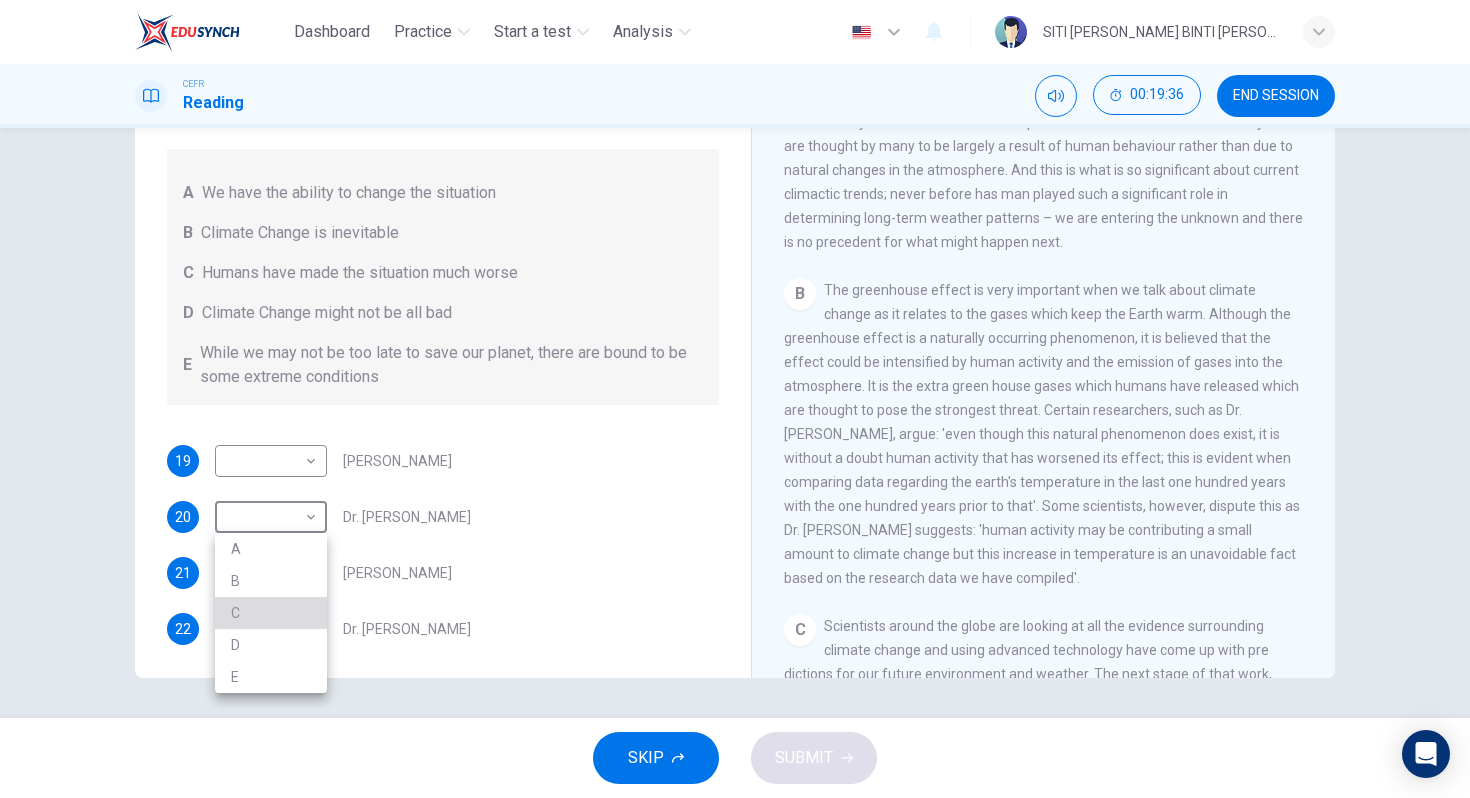 click on "C" at bounding box center [271, 613] 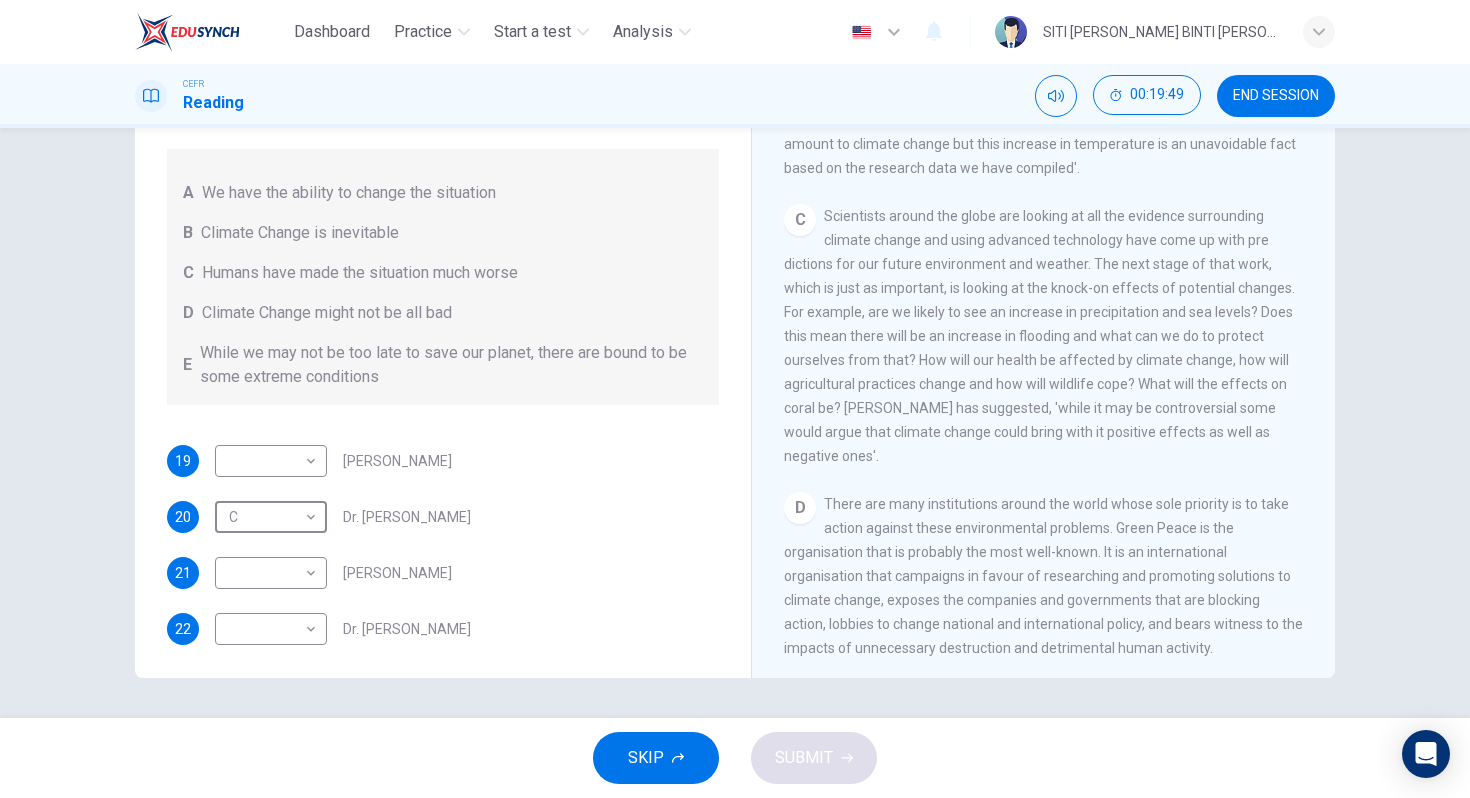 scroll, scrollTop: 912, scrollLeft: 0, axis: vertical 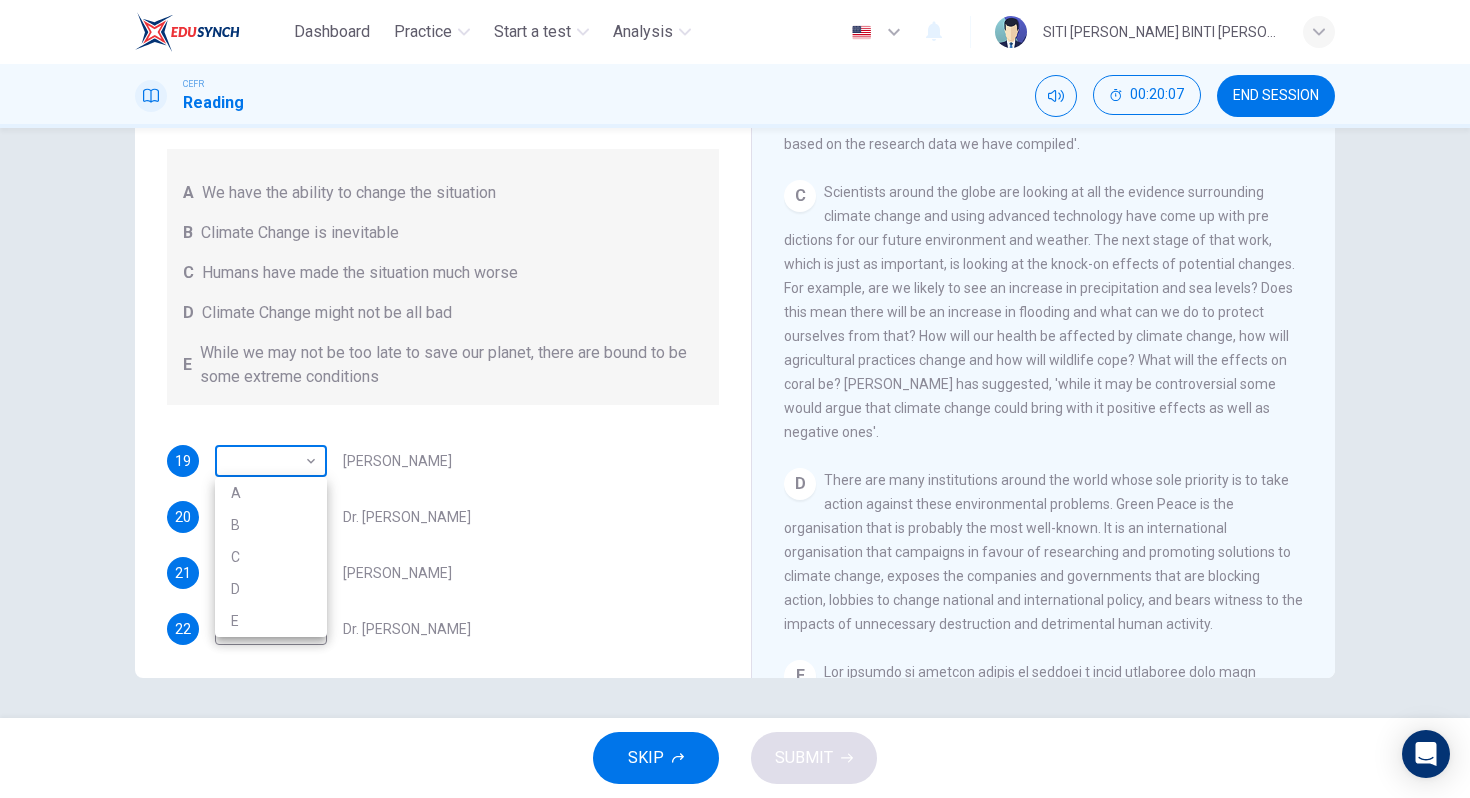 click on "Dashboard Practice Start a test Analysis English en ​ SITI AMINAH BINTI ABU HAKIM CEFR Reading 00:20:07 END SESSION Questions 19 - 22 Look at the following people and the list of statements below. Match each person with the correct statement,  A – E . A We have the ability to change the situation B Climate Change is inevitable C Humans have made the situation much worse D Climate Change might not be all bad E While we may not be too late to save our planet, there are bound to be some extreme conditions 19 ​ ​ Professor Max Leonard 20 C C ​ Dr. Michael Crawley 21 ​ ​ Professor Mark Halton 22 ​ ​ Dr. Ray Ellis The Climate of the Earth CLICK TO ZOOM Click to Zoom A B C D E SKIP SUBMIT EduSynch - Online Language Proficiency Testing
Dashboard Practice Start a test Analysis Notifications © Copyright  2025 A B C D E" at bounding box center (735, 399) 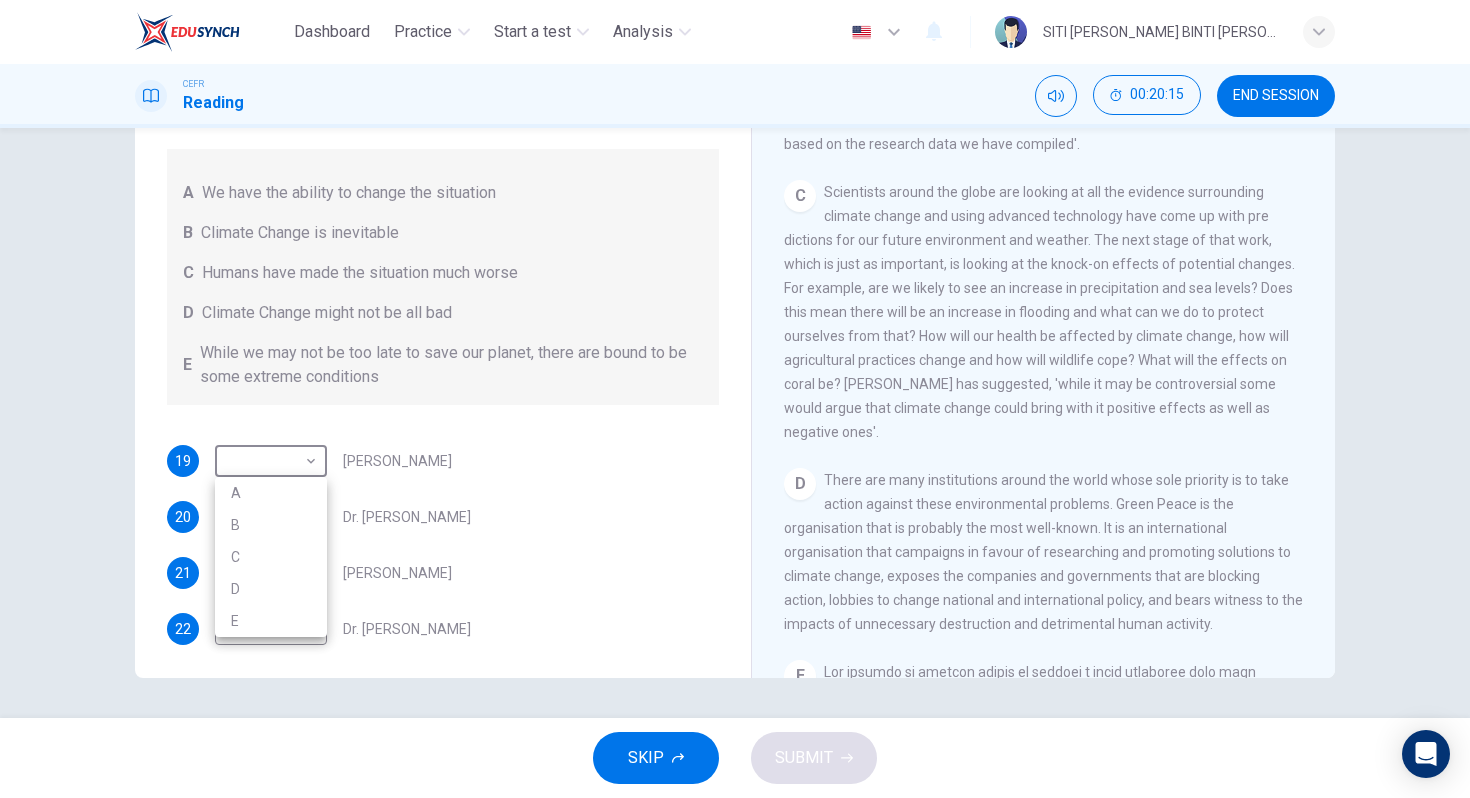 click on "D" at bounding box center [271, 589] 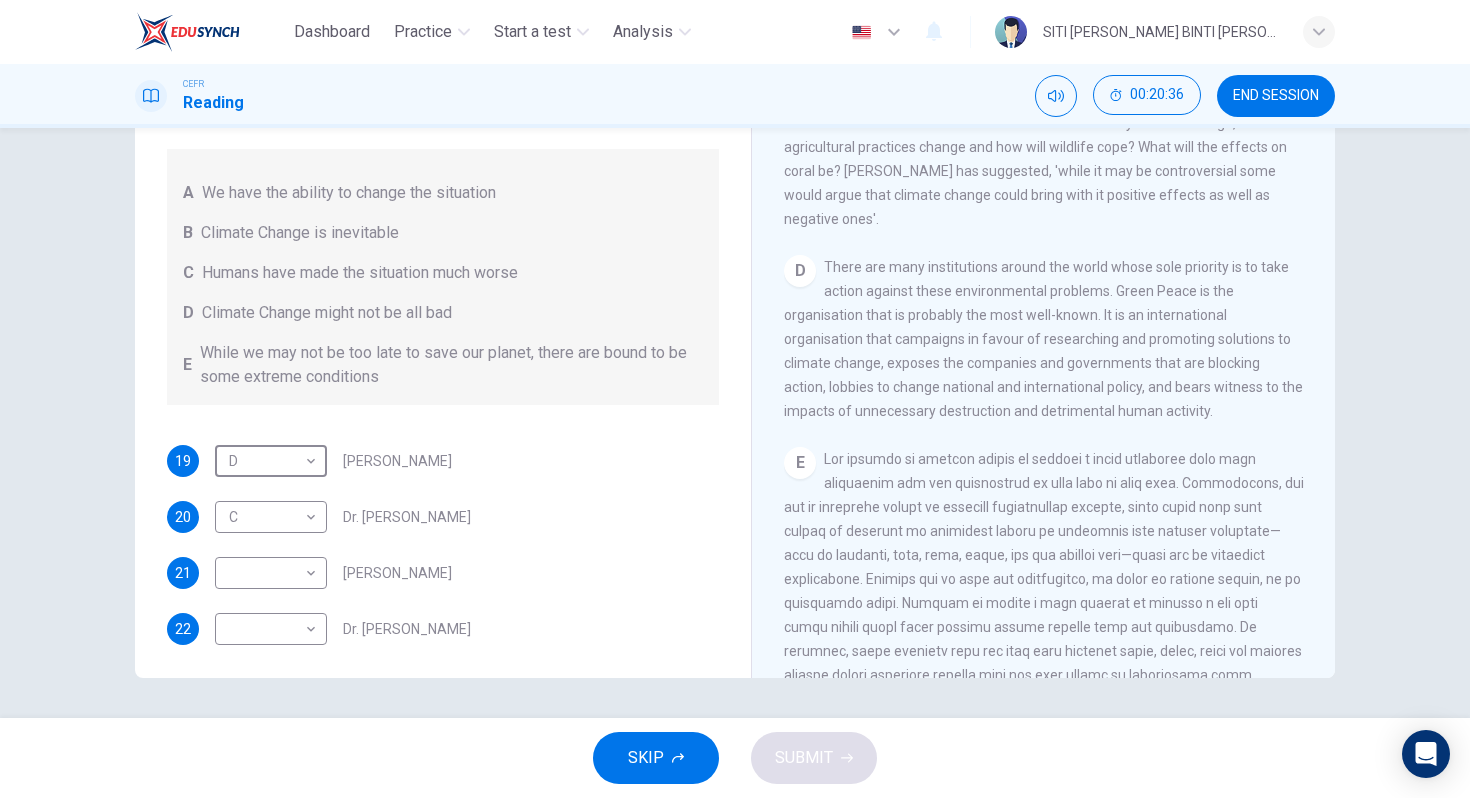 scroll, scrollTop: 1359, scrollLeft: 0, axis: vertical 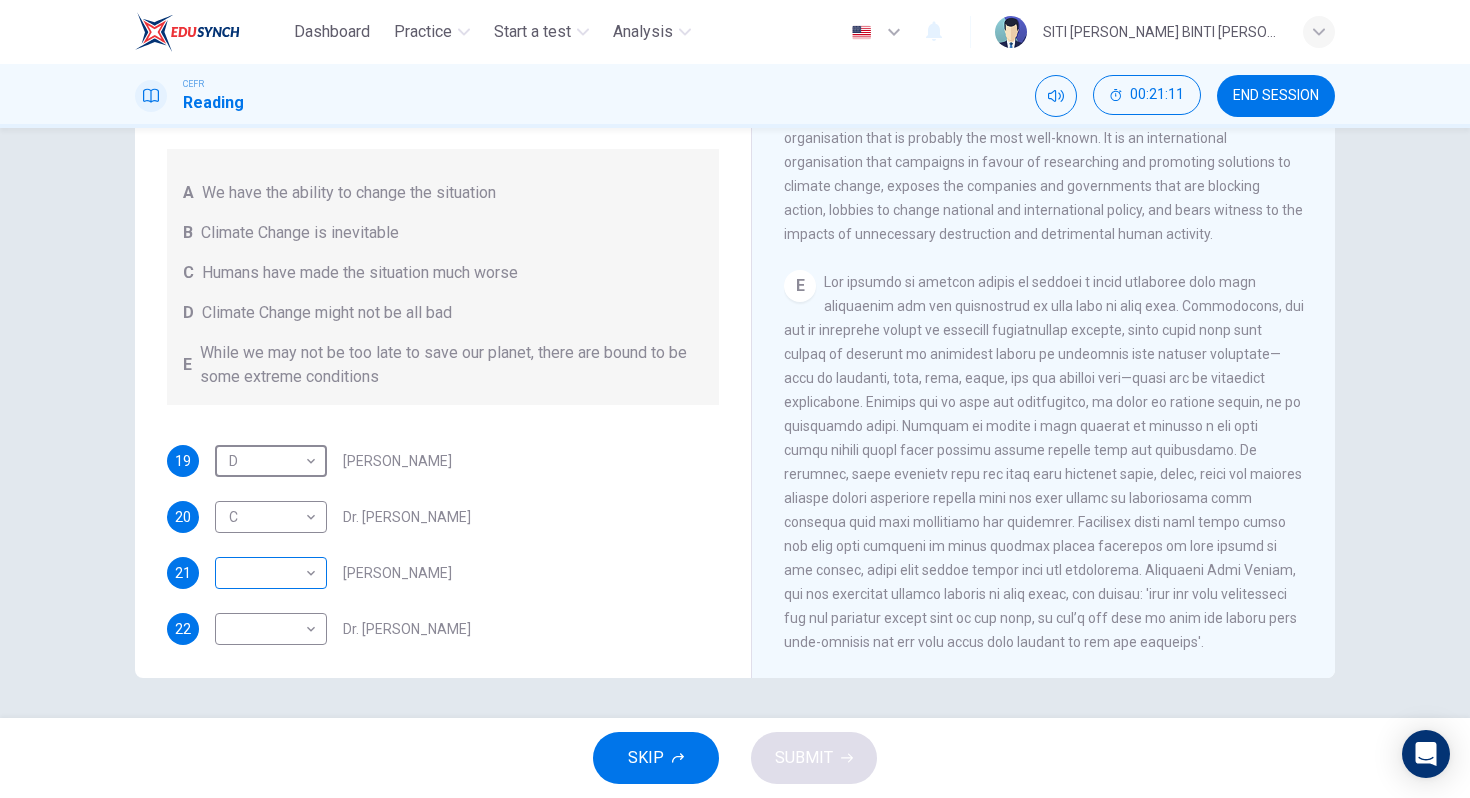 click on "Dashboard Practice Start a test Analysis English en ​ SITI AMINAH BINTI ABU HAKIM CEFR Reading 00:21:11 END SESSION Questions 19 - 22 Look at the following people and the list of statements below. Match each person with the correct statement,  A – E . A We have the ability to change the situation B Climate Change is inevitable C Humans have made the situation much worse D Climate Change might not be all bad E While we may not be too late to save our planet, there are bound to be some extreme conditions 19 D D ​ Professor Max Leonard 20 C C ​ Dr. Michael Crawley 21 ​ ​ Professor Mark Halton 22 ​ ​ Dr. Ray Ellis The Climate of the Earth CLICK TO ZOOM Click to Zoom A B C D E SKIP SUBMIT EduSynch - Online Language Proficiency Testing
Dashboard Practice Start a test Analysis Notifications © Copyright  2025" at bounding box center (735, 399) 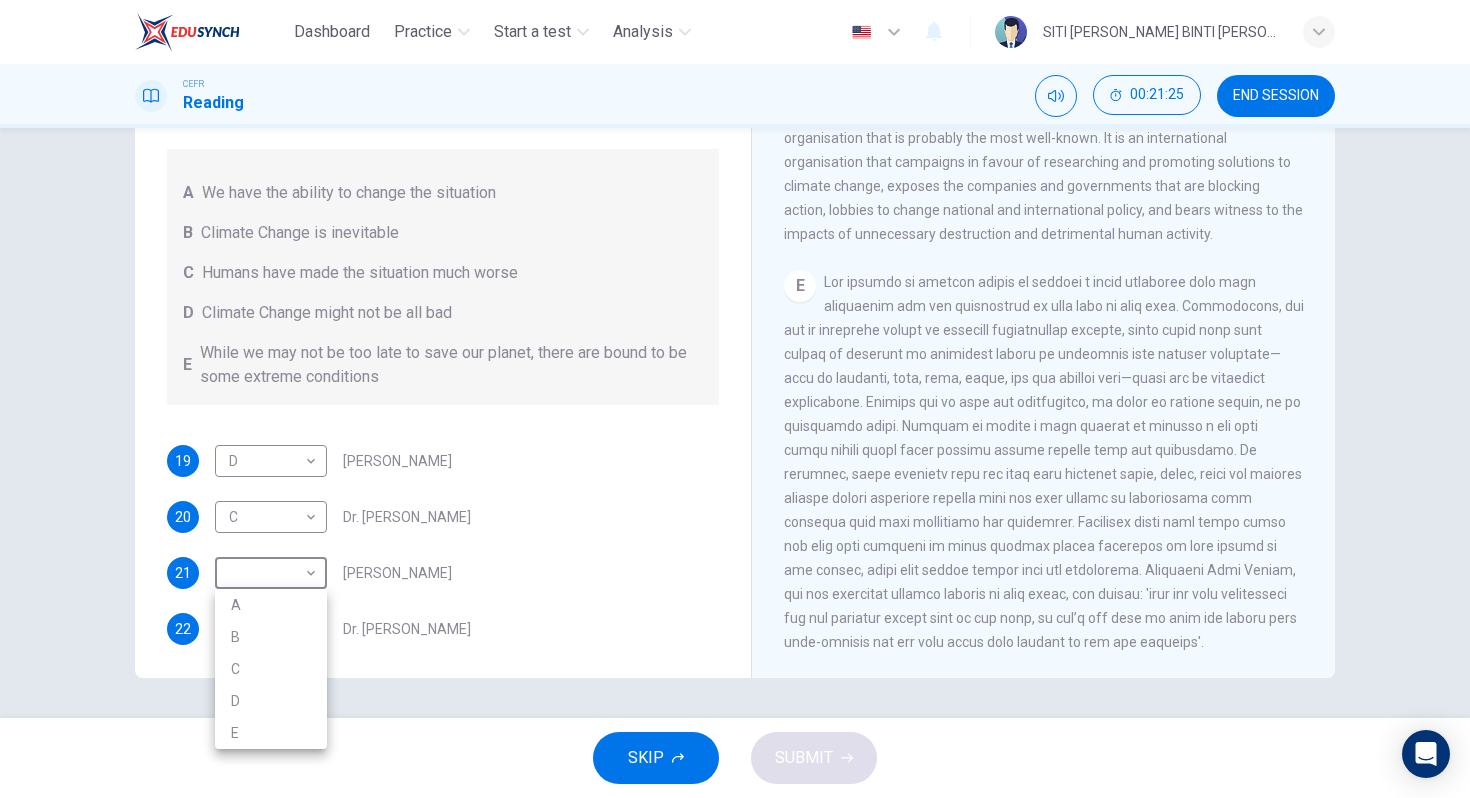 click on "A" at bounding box center [271, 605] 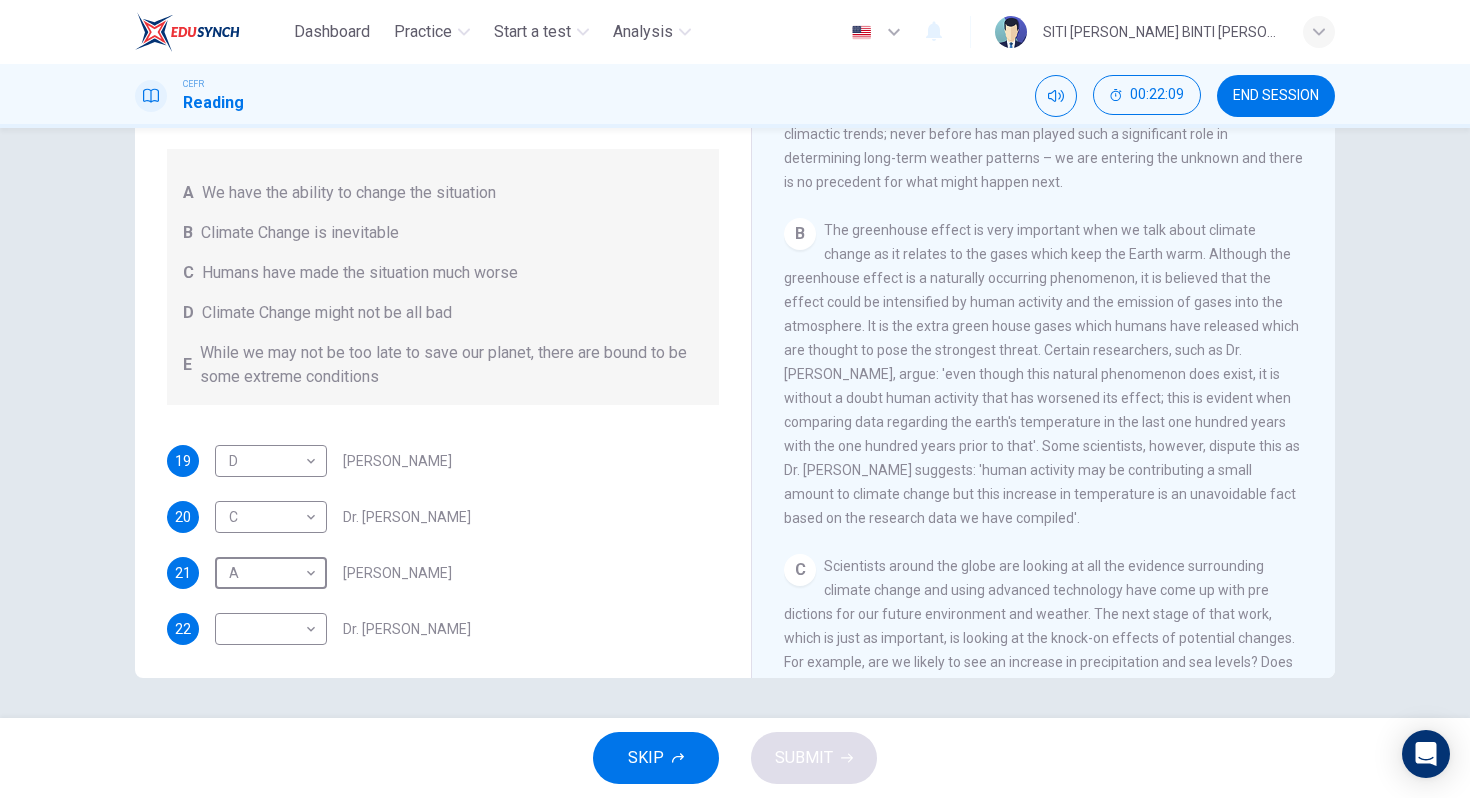 scroll, scrollTop: 534, scrollLeft: 0, axis: vertical 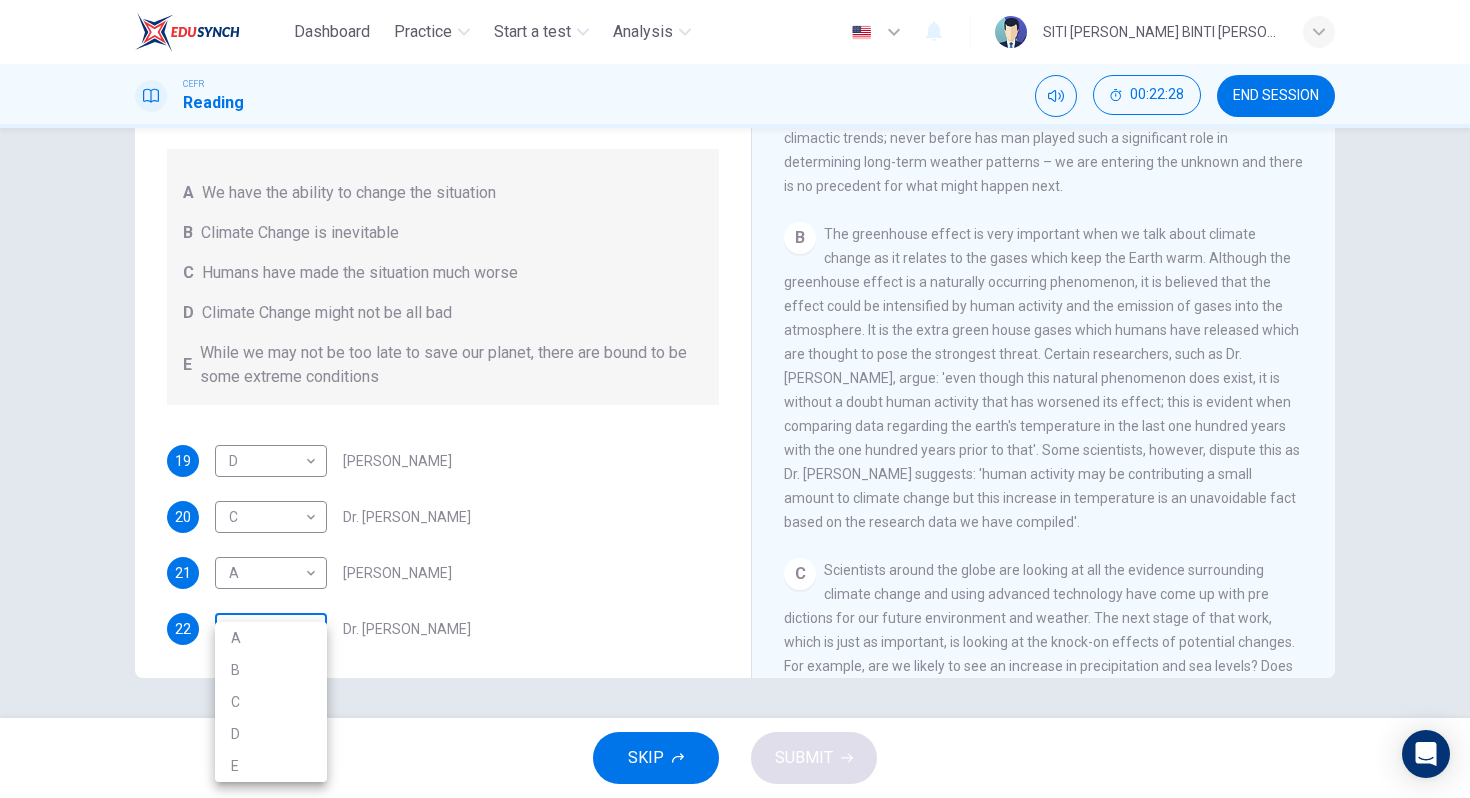 click on "Dashboard Practice Start a test Analysis English en ​ SITI AMINAH BINTI ABU HAKIM CEFR Reading 00:22:28 END SESSION Questions 19 - 22 Look at the following people and the list of statements below. Match each person with the correct statement,  A – E . A We have the ability to change the situation B Climate Change is inevitable C Humans have made the situation much worse D Climate Change might not be all bad E While we may not be too late to save our planet, there are bound to be some extreme conditions 19 D D ​ Professor Max Leonard 20 C C ​ Dr. Michael Crawley 21 A A ​ Professor Mark Halton 22 ​ ​ Dr. Ray Ellis The Climate of the Earth CLICK TO ZOOM Click to Zoom A B C D E SKIP SUBMIT EduSynch - Online Language Proficiency Testing
Dashboard Practice Start a test Analysis Notifications © Copyright  2025 A B C D E" at bounding box center [735, 399] 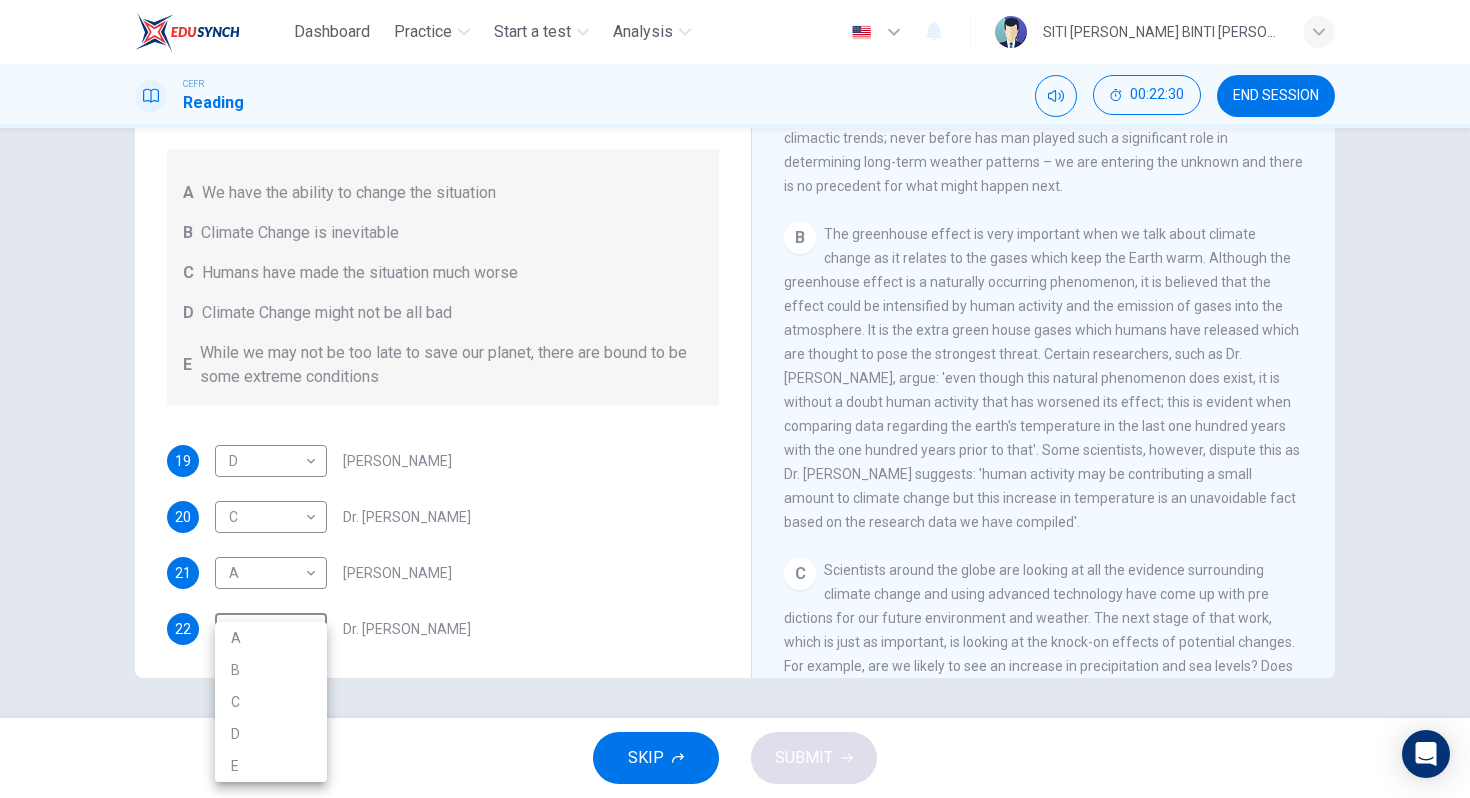 click on "B" at bounding box center (271, 670) 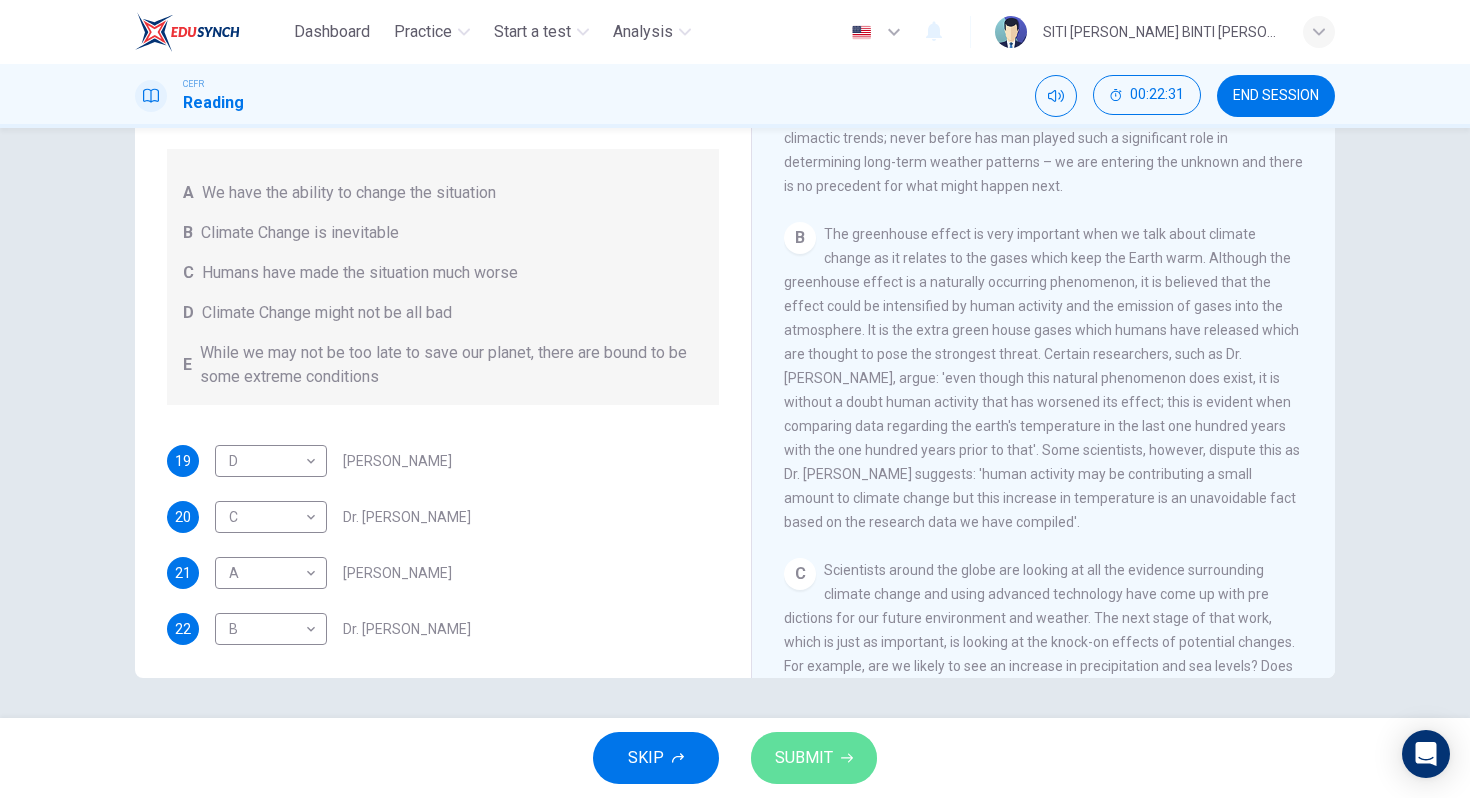 click on "SUBMIT" at bounding box center (804, 758) 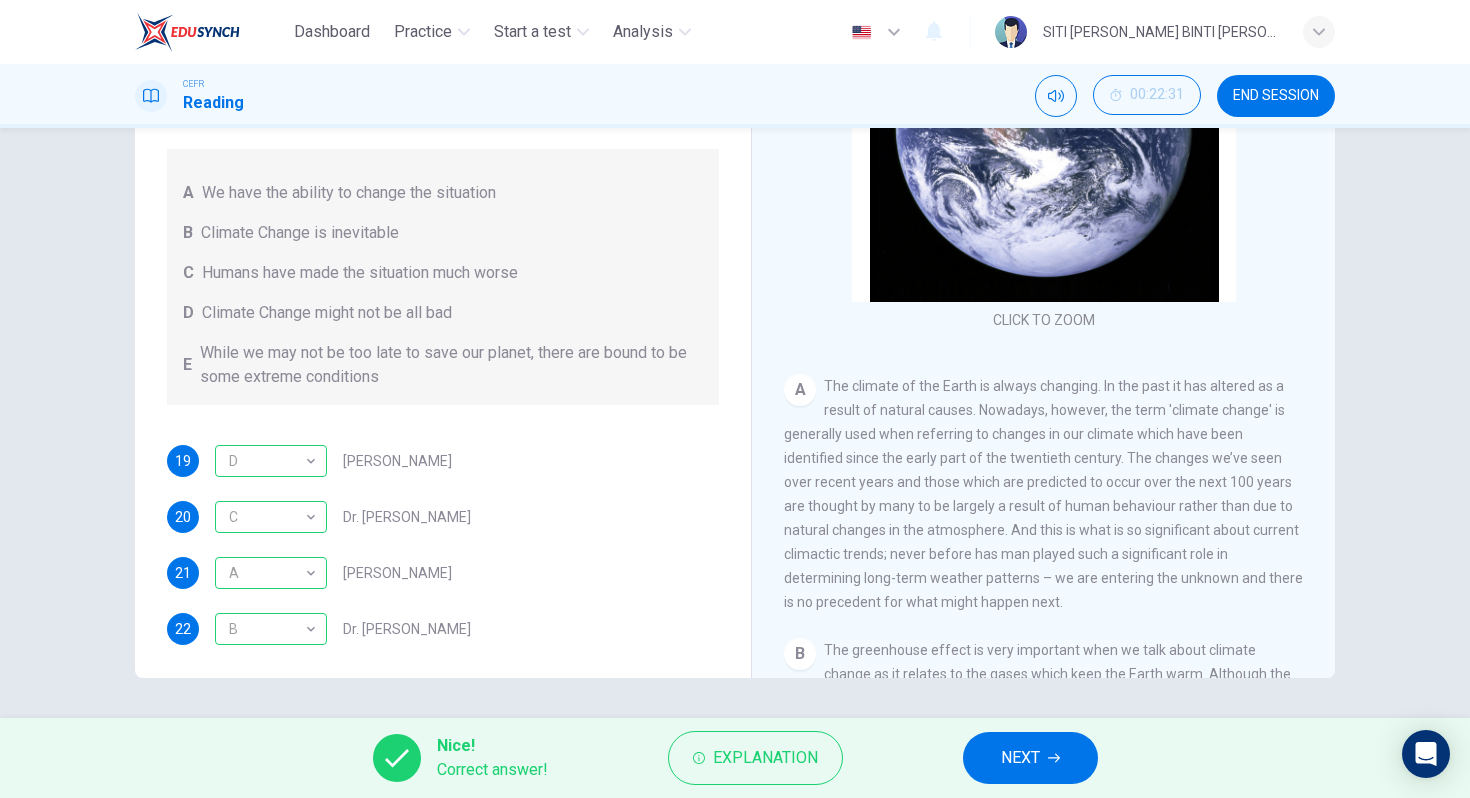 scroll, scrollTop: 0, scrollLeft: 0, axis: both 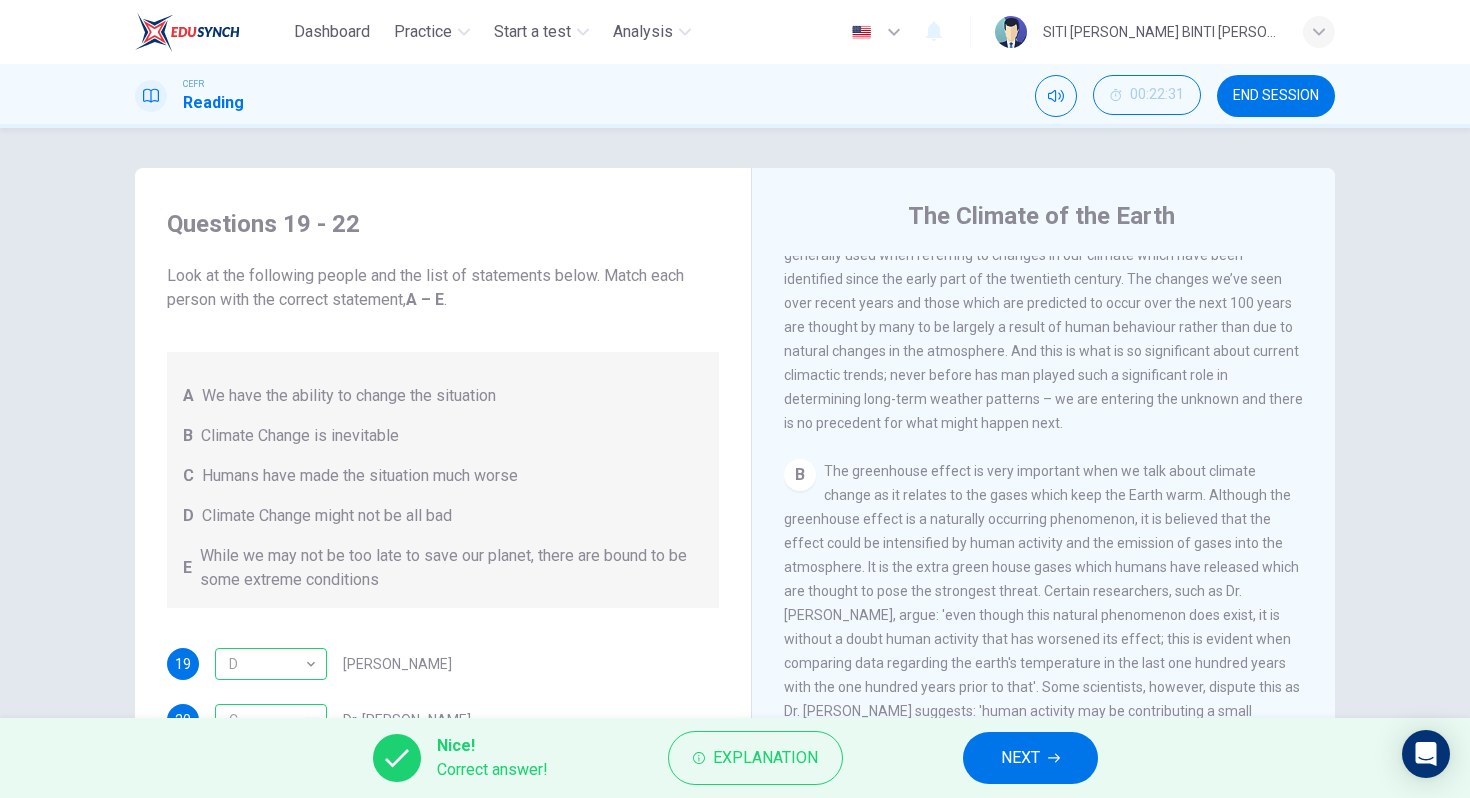 click on "NEXT" at bounding box center (1020, 758) 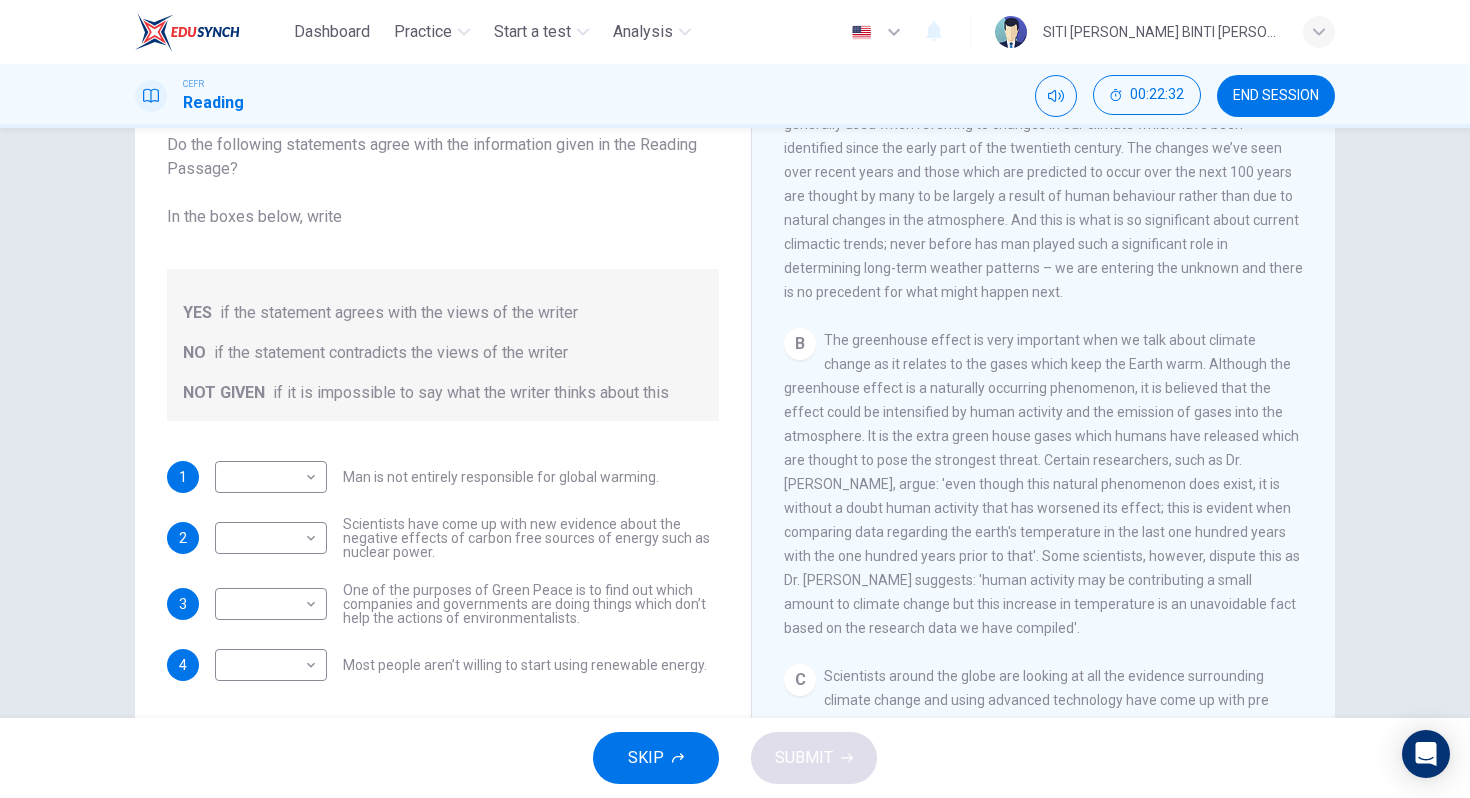 scroll, scrollTop: 185, scrollLeft: 0, axis: vertical 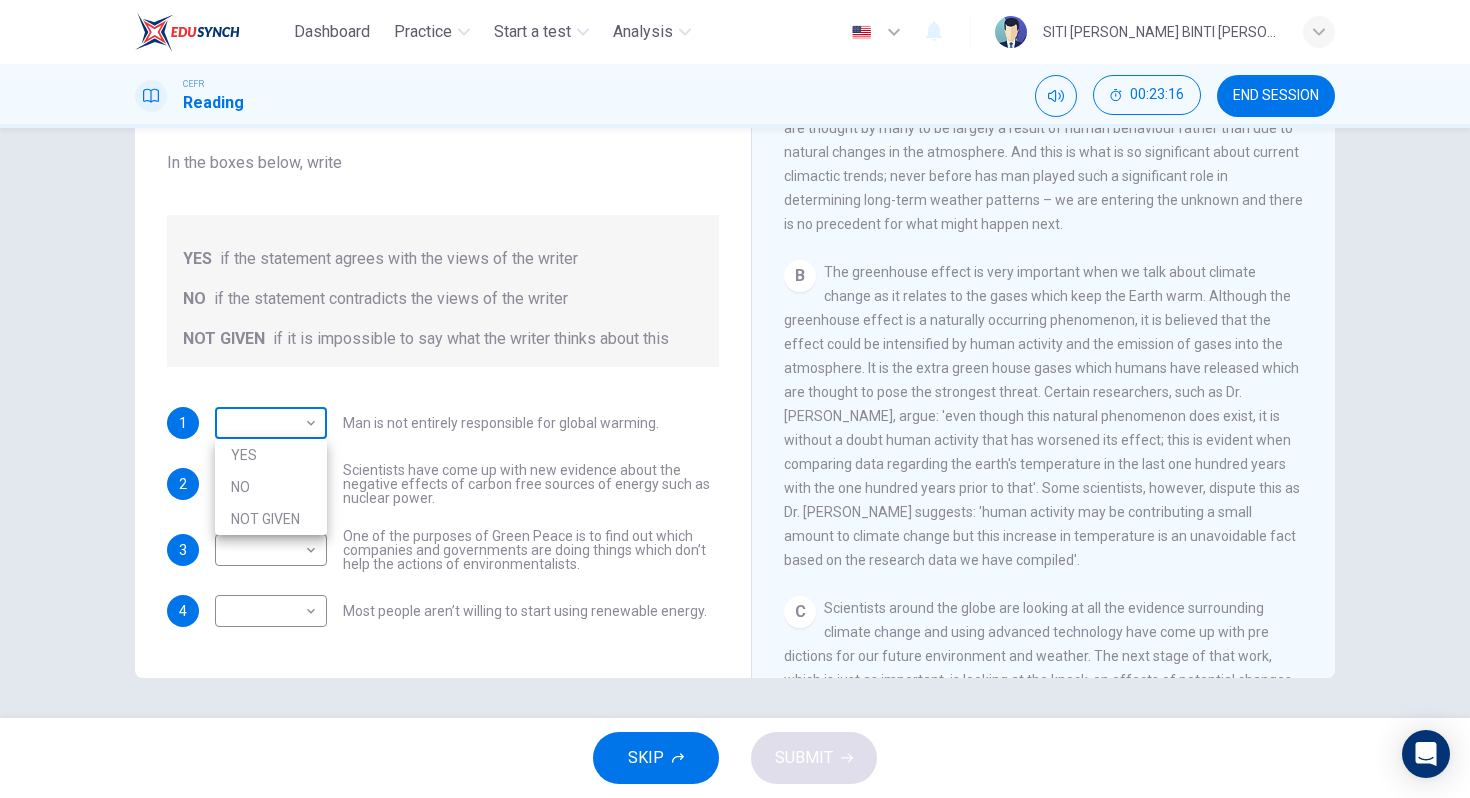 click on "Dashboard Practice Start a test Analysis English en ​ SITI AMINAH BINTI ABU HAKIM CEFR Reading 00:23:16 END SESSION Question 23 Do the following statements agree with the information given in the Reading Passage? In the boxes below, write YES if the statement agrees with the views of the writer NO if the statement contradicts the views of the writer NOT GIVEN if it is impossible to say what the writer thinks about this 1 ​ ​ Man is not entirely responsible for global warming. 2 ​ ​ Scientists have come up with new evidence about the negative effects of carbon free sources of energy such as nuclear power. 3 ​ ​ One of the purposes of Green Peace is to find out which companies and governments are doing things which don’t help the actions of environmentalists. 4 ​ ​ Most people aren’t willing to start using renewable energy. The Climate of the Earth CLICK TO ZOOM Click to Zoom A B C D E SKIP SUBMIT EduSynch - Online Language Proficiency Testing
Dashboard Practice Start a test 2025" at bounding box center (735, 399) 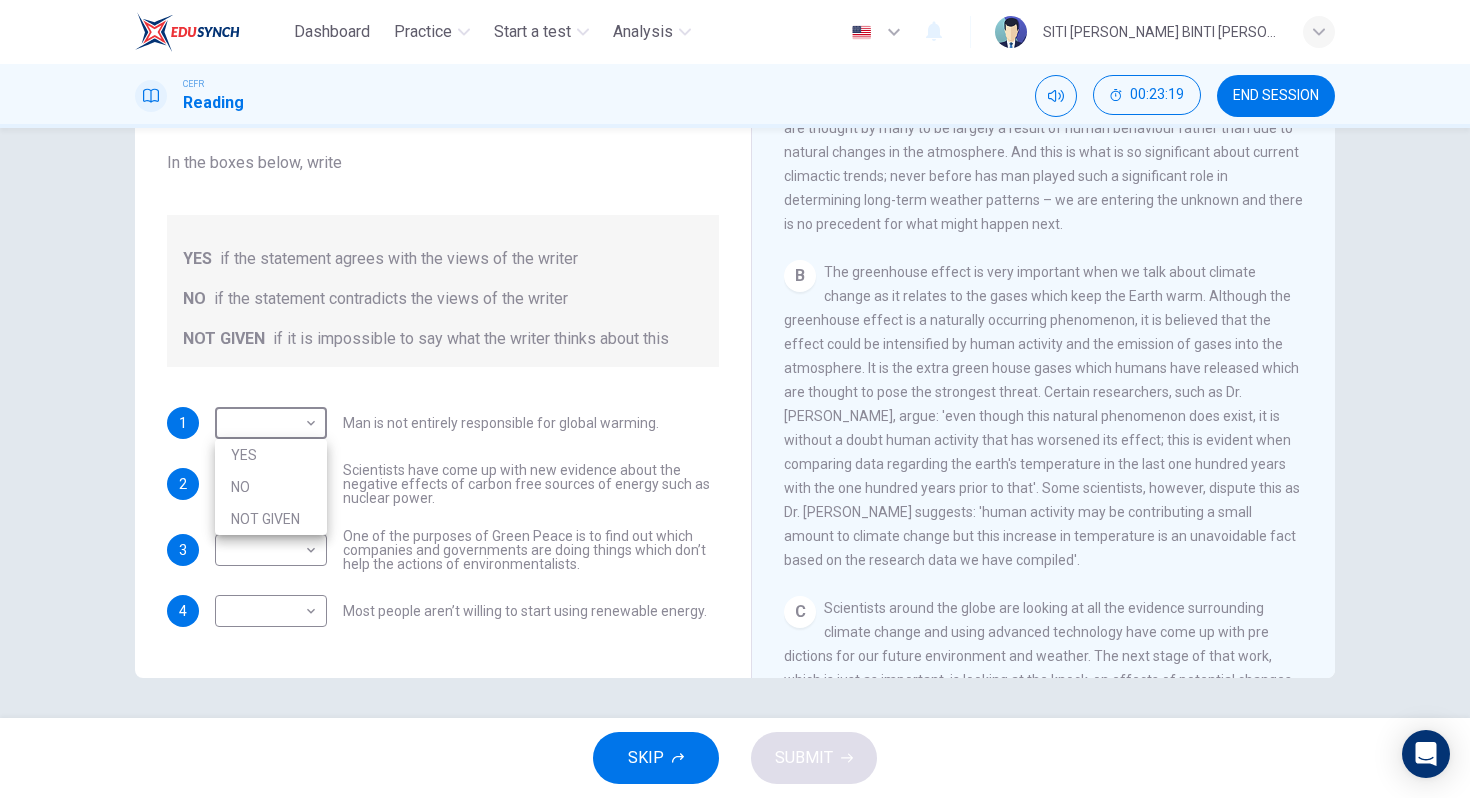 click on "YES" at bounding box center (271, 455) 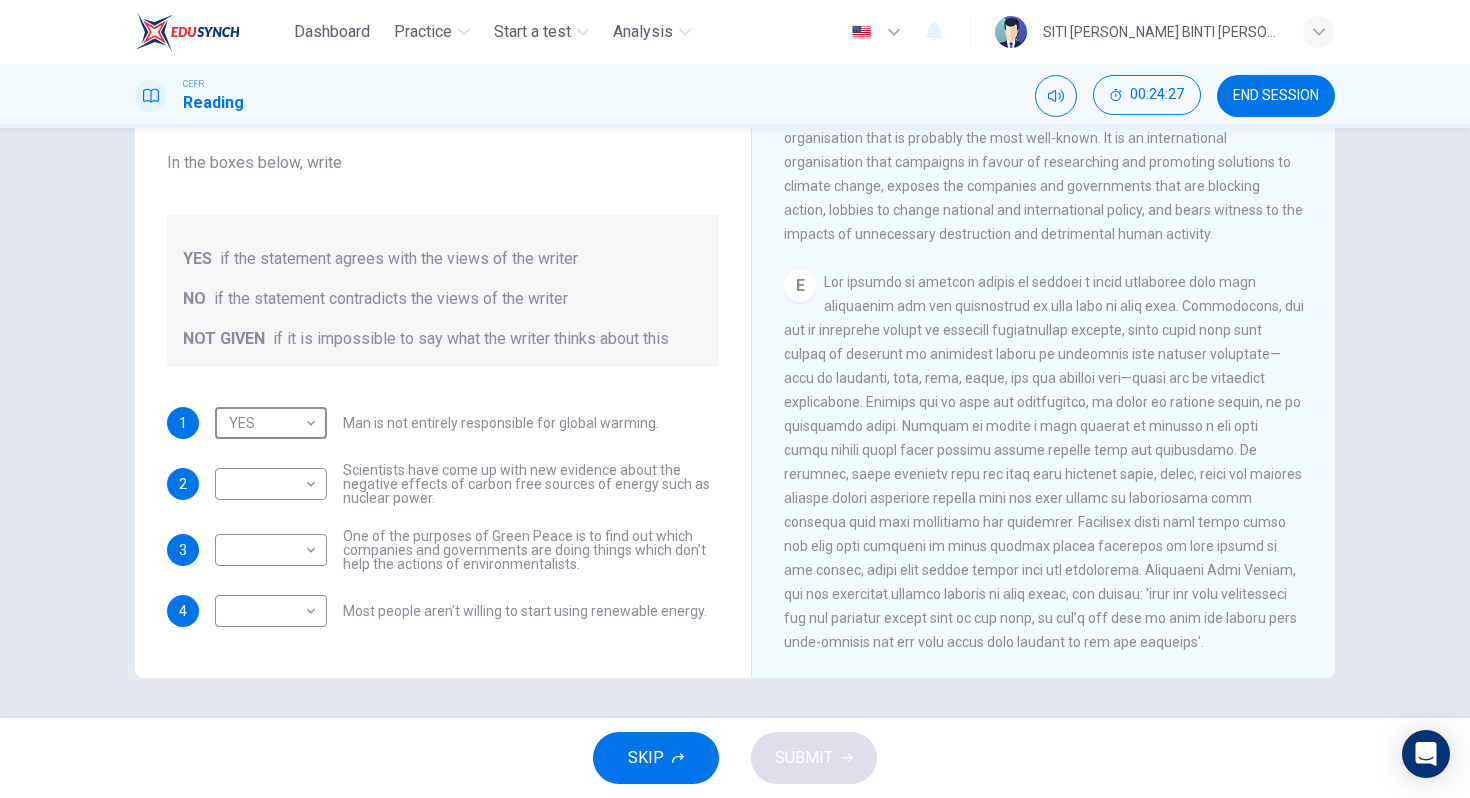scroll, scrollTop: 1359, scrollLeft: 0, axis: vertical 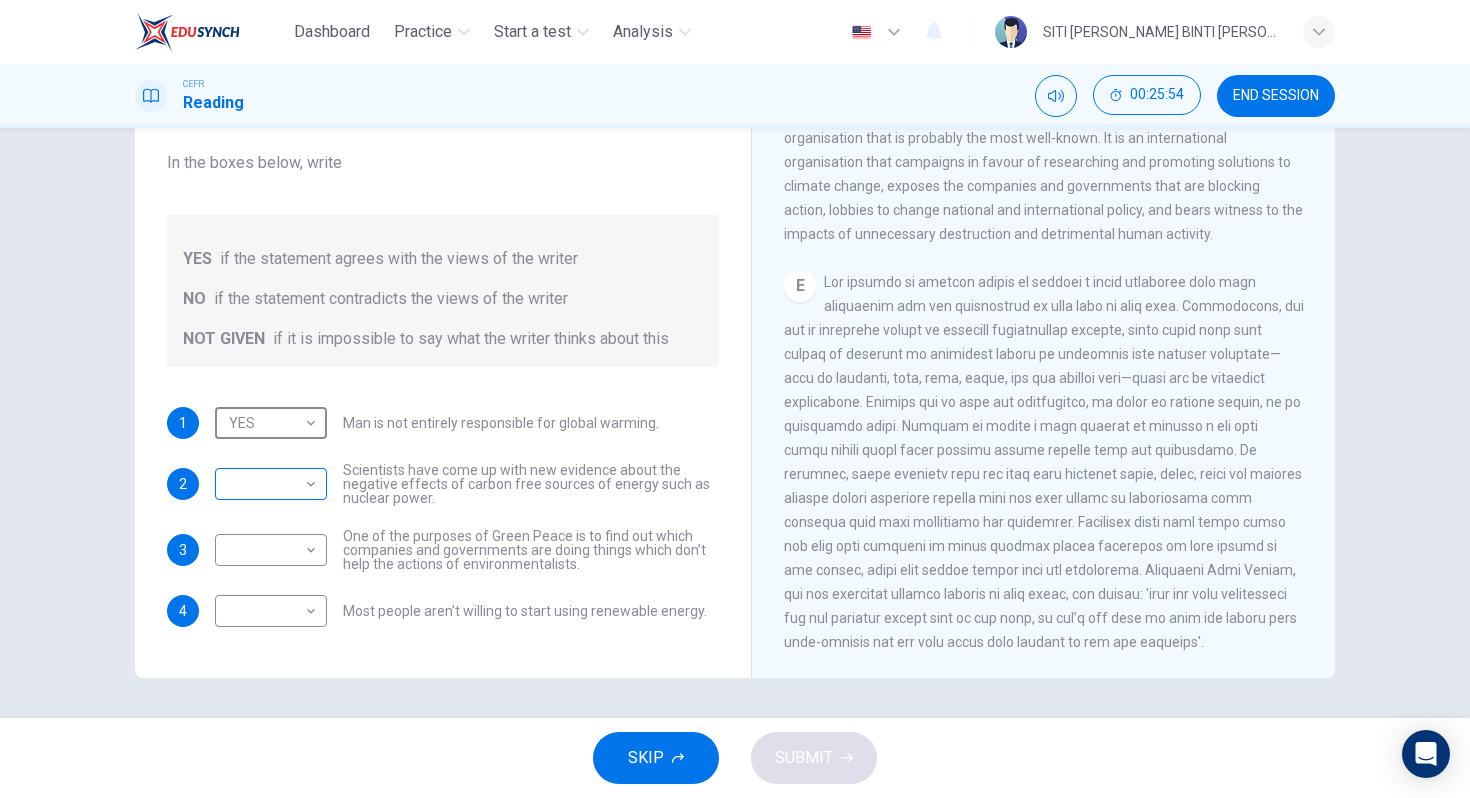 click on "Dashboard Practice Start a test Analysis English en ​ SITI AMINAH BINTI ABU HAKIM CEFR Reading 00:25:54 END SESSION Question 23 Do the following statements agree with the information given in the Reading Passage? In the boxes below, write YES if the statement agrees with the views of the writer NO if the statement contradicts the views of the writer NOT GIVEN if it is impossible to say what the writer thinks about this 1 YES YES ​ Man is not entirely responsible for global warming. 2 ​ ​ Scientists have come up with new evidence about the negative effects of carbon free sources of energy such as nuclear power. 3 ​ ​ One of the purposes of Green Peace is to find out which companies and governments are doing things which don’t help the actions of environmentalists. 4 ​ ​ Most people aren’t willing to start using renewable energy. The Climate of the Earth CLICK TO ZOOM Click to Zoom A B C D E SKIP SUBMIT EduSynch - Online Language Proficiency Testing
Dashboard Practice Start a test" at bounding box center (735, 399) 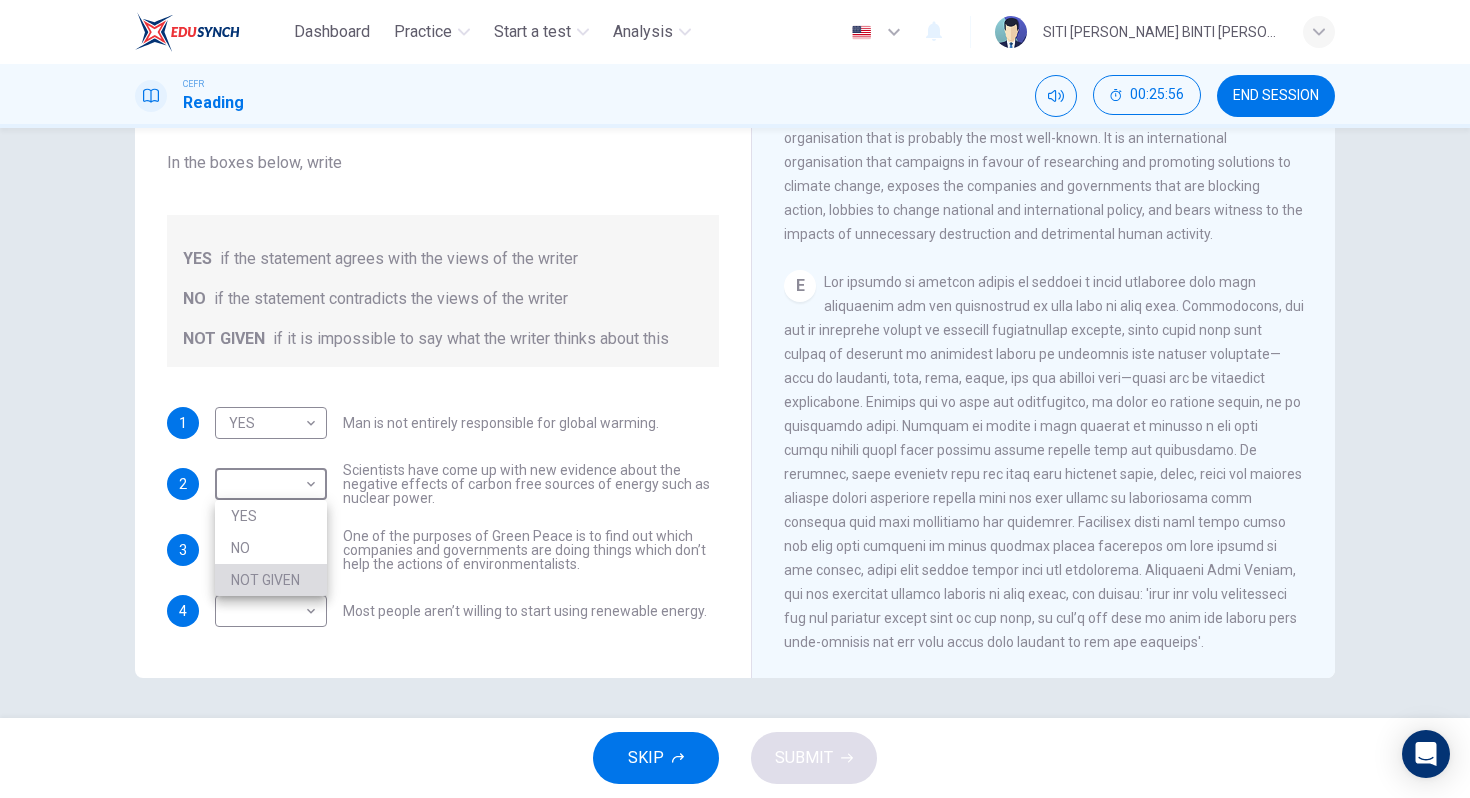 click on "NOT GIVEN" at bounding box center (271, 580) 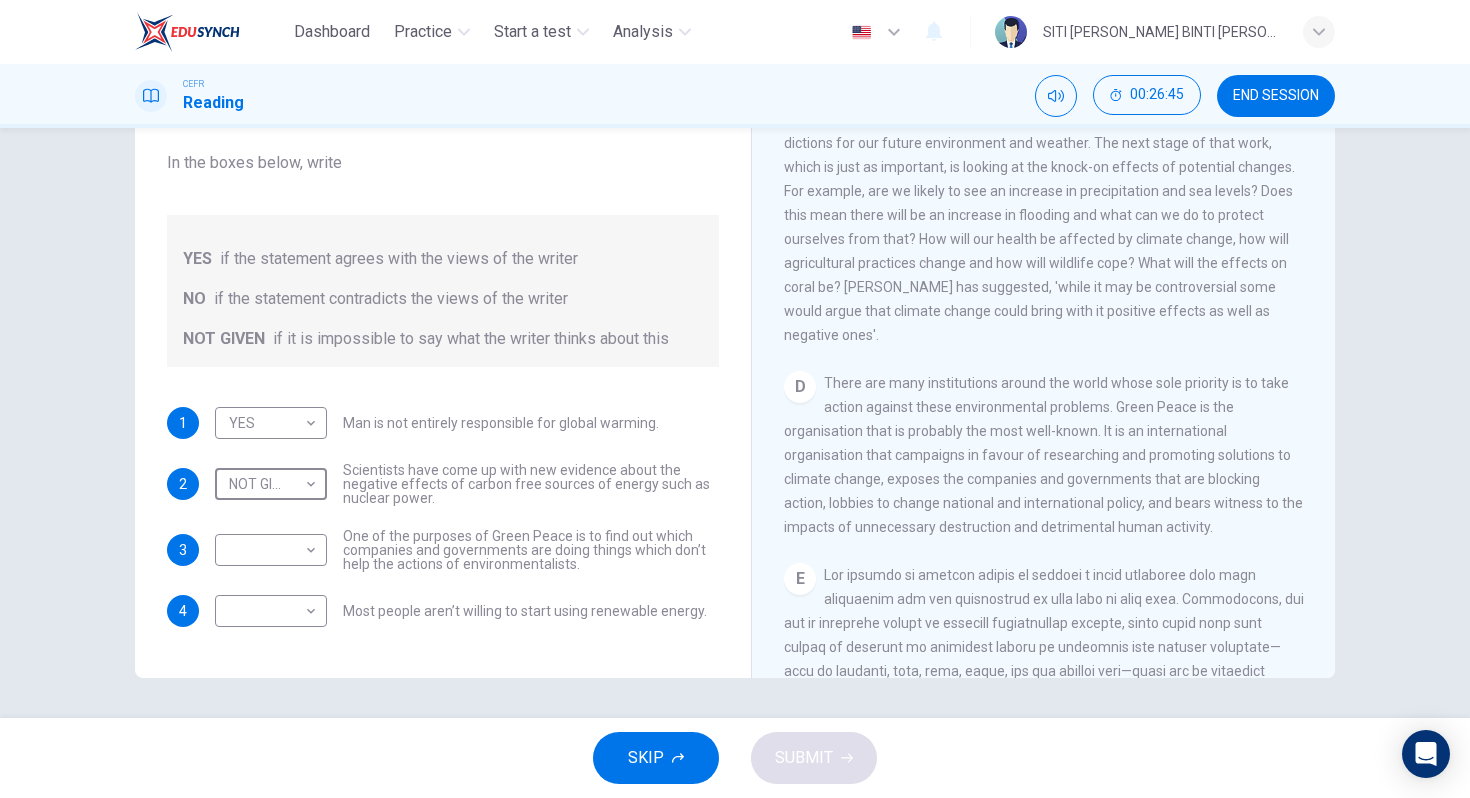 scroll, scrollTop: 1016, scrollLeft: 0, axis: vertical 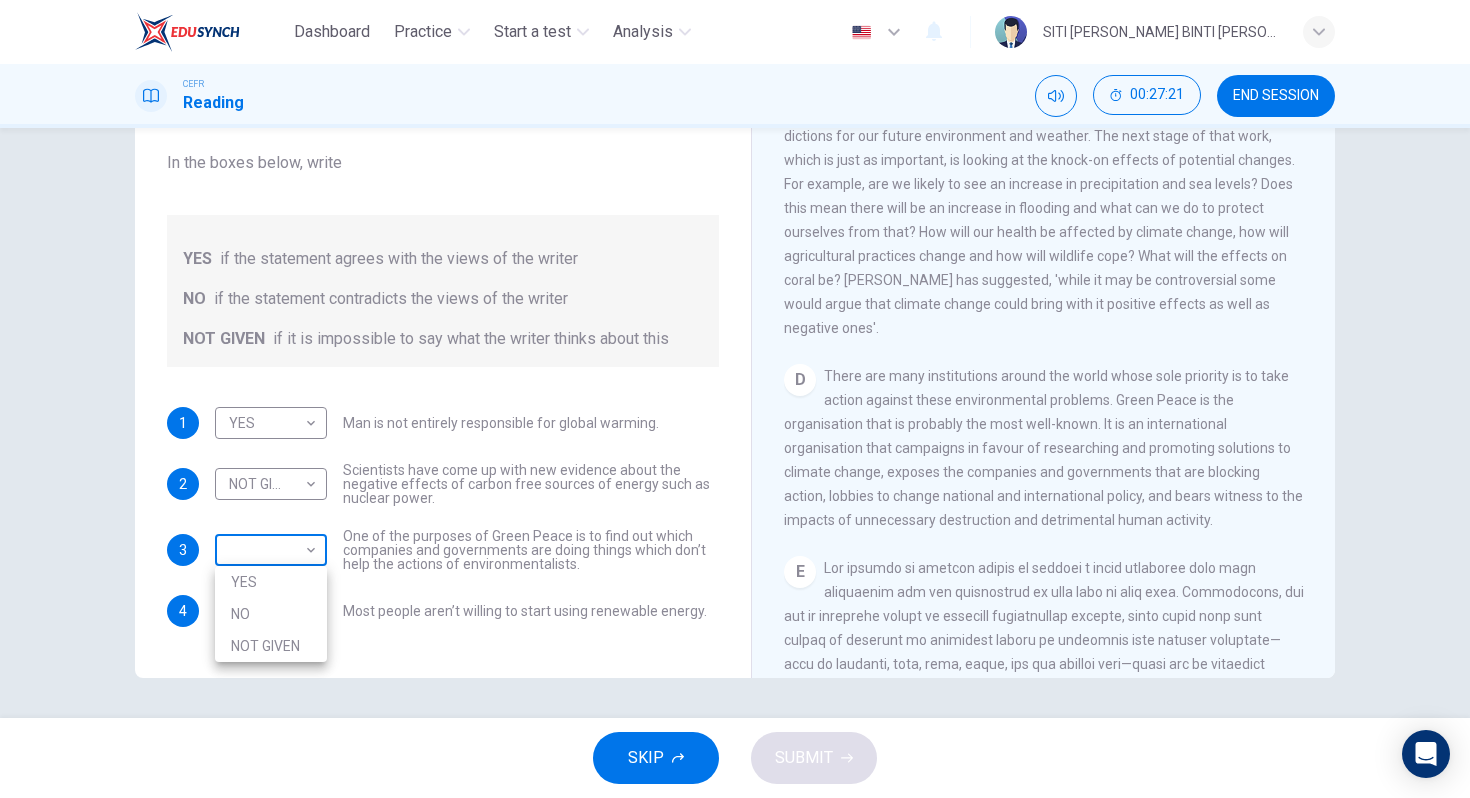 click on "Dashboard Practice Start a test Analysis English en ​ SITI AMINAH BINTI ABU HAKIM CEFR Reading 00:27:21 END SESSION Question 23 Do the following statements agree with the information given in the Reading Passage? In the boxes below, write YES if the statement agrees with the views of the writer NO if the statement contradicts the views of the writer NOT GIVEN if it is impossible to say what the writer thinks about this 1 YES YES ​ Man is not entirely responsible for global warming. 2 NOT GIVEN NOT GIVEN ​ Scientists have come up with new evidence about the negative effects of carbon free sources of energy such as nuclear power. 3 ​ ​ One of the purposes of Green Peace is to find out which companies and governments are doing things which don’t help the actions of environmentalists. 4 ​ ​ Most people aren’t willing to start using renewable energy. The Climate of the Earth CLICK TO ZOOM Click to Zoom A B C D E SKIP SUBMIT EduSynch - Online Language Proficiency Testing
Dashboard Practice" at bounding box center (735, 399) 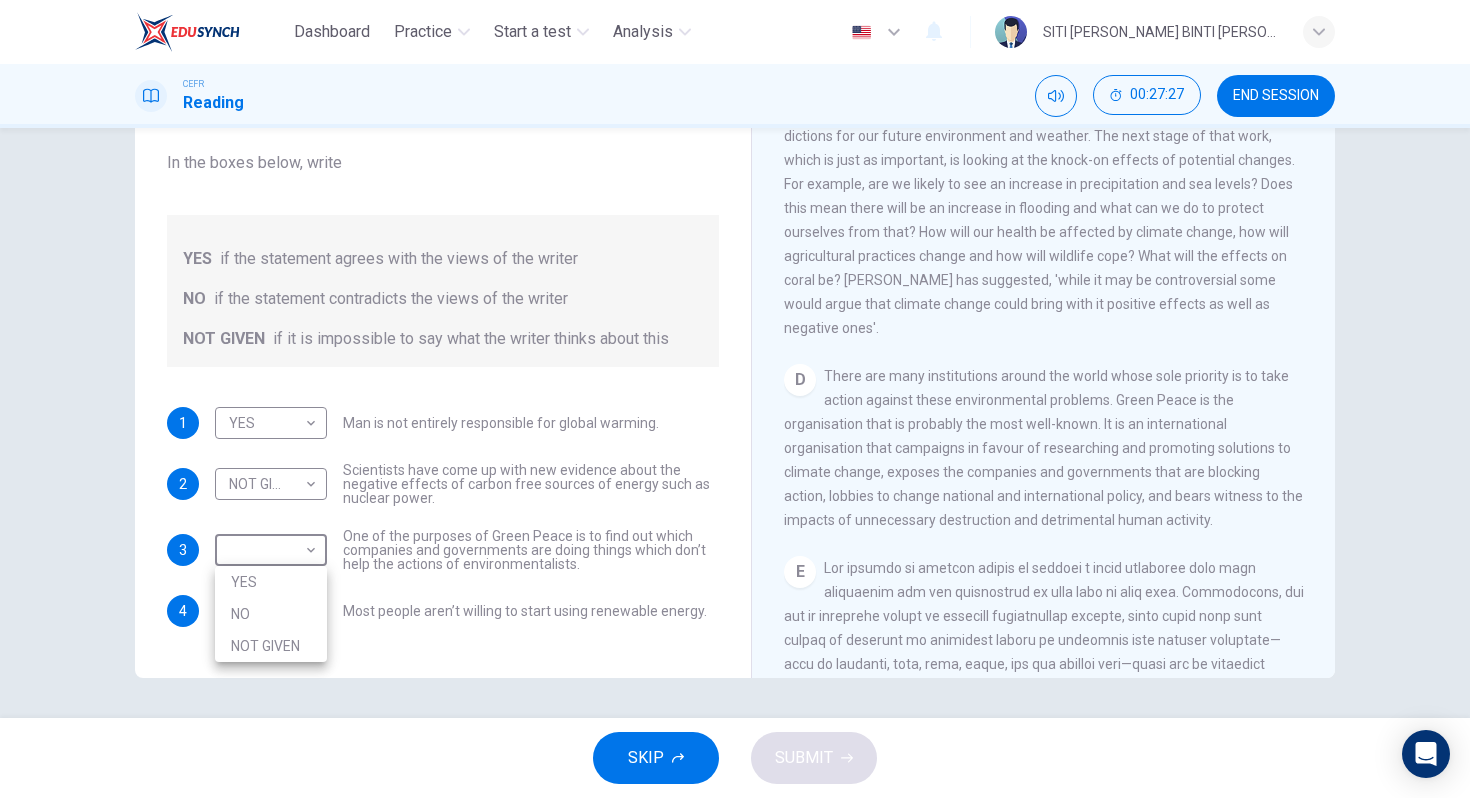 click on "YES" at bounding box center [271, 582] 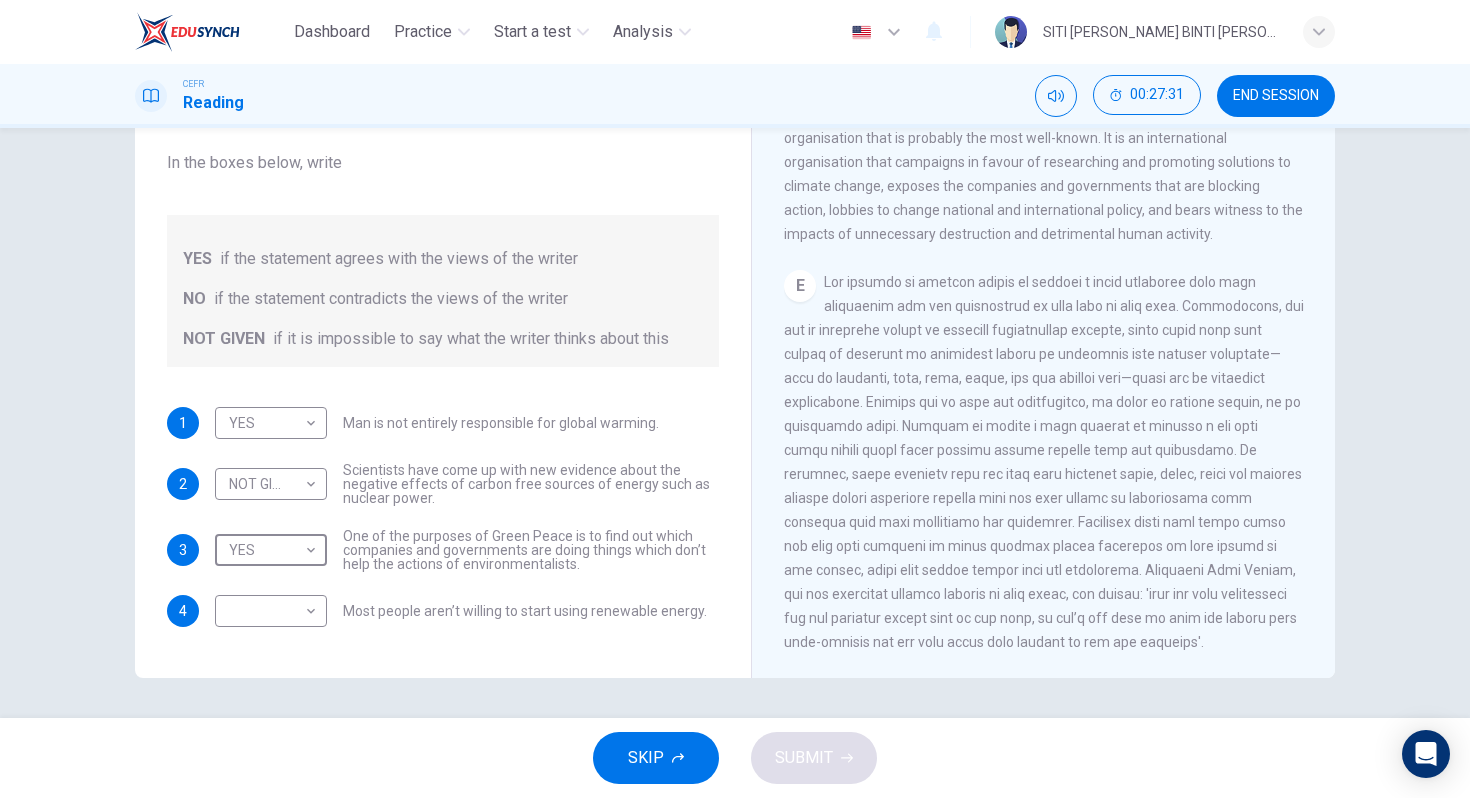 scroll, scrollTop: 1359, scrollLeft: 0, axis: vertical 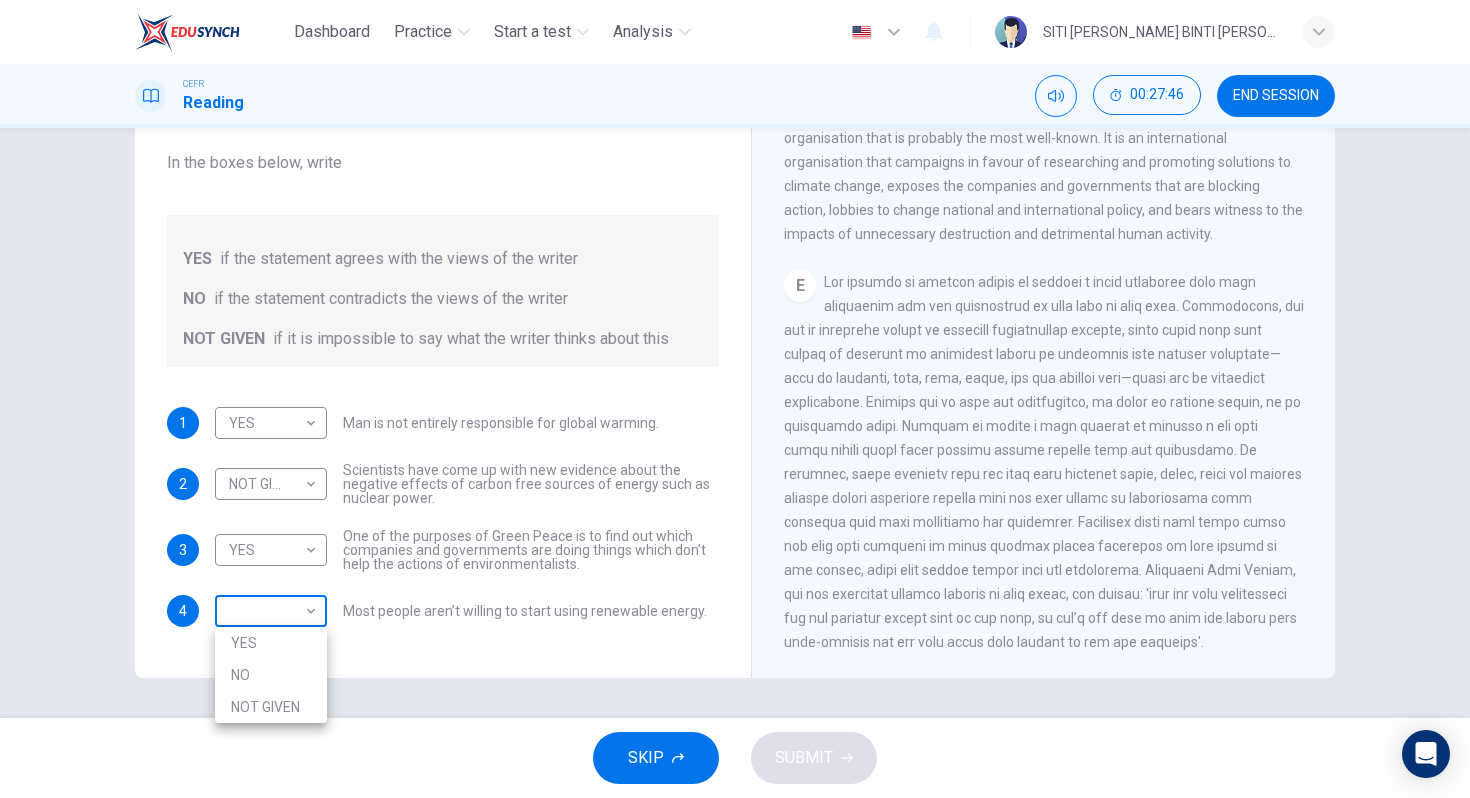 click on "Dashboard Practice Start a test Analysis English en ​ SITI AMINAH BINTI ABU HAKIM CEFR Reading 00:27:46 END SESSION Question 23 Do the following statements agree with the information given in the Reading Passage? In the boxes below, write YES if the statement agrees with the views of the writer NO if the statement contradicts the views of the writer NOT GIVEN if it is impossible to say what the writer thinks about this 1 YES YES ​ Man is not entirely responsible for global warming. 2 NOT GIVEN NOT GIVEN ​ Scientists have come up with new evidence about the negative effects of carbon free sources of energy such as nuclear power. 3 YES YES ​ One of the purposes of Green Peace is to find out which companies and governments are doing things which don’t help the actions of environmentalists. 4 ​ ​ Most people aren’t willing to start using renewable energy. The Climate of the Earth CLICK TO ZOOM Click to Zoom A B C D E SKIP SUBMIT EduSynch - Online Language Proficiency Testing
Dashboard 2025" at bounding box center (735, 399) 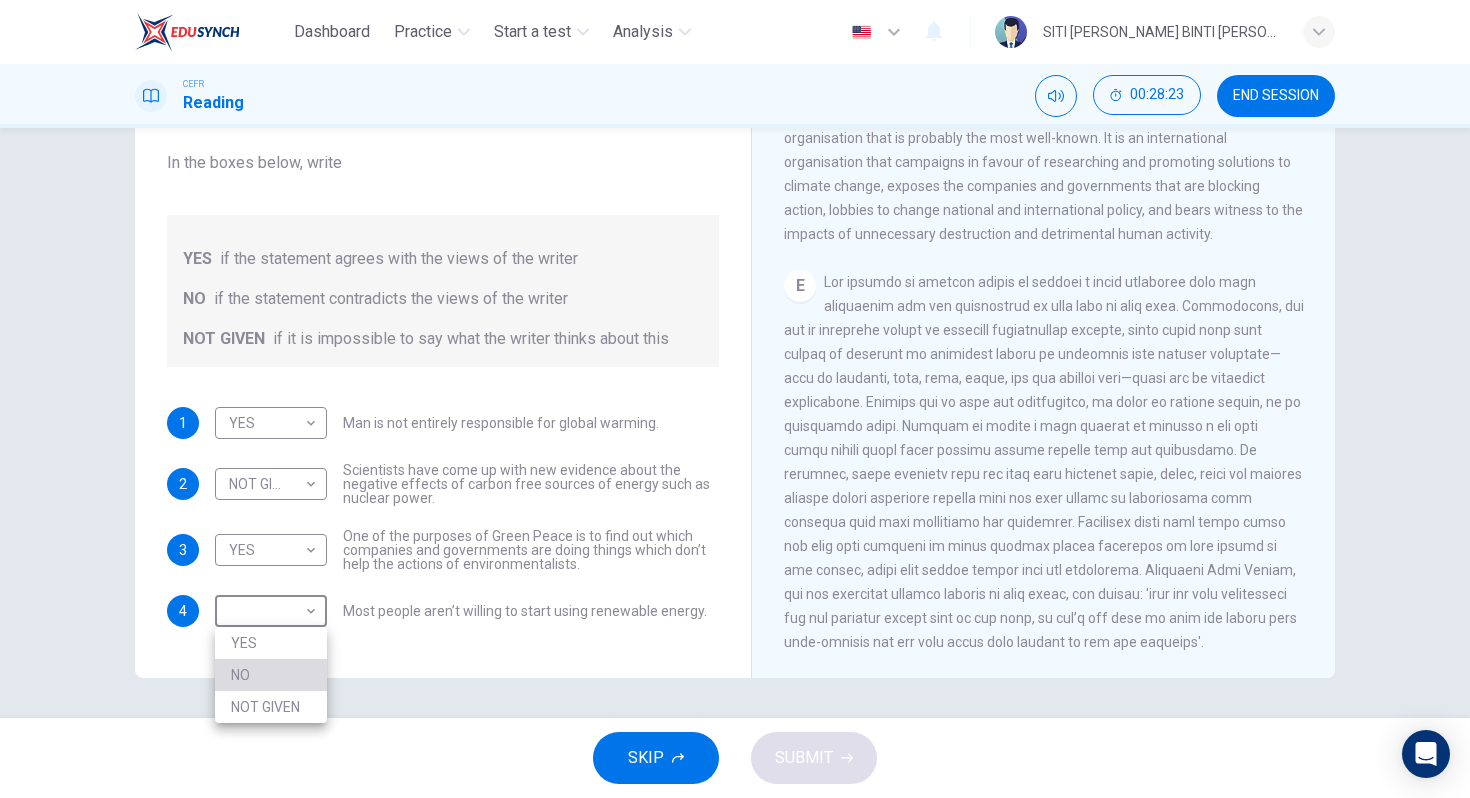 click on "NO" at bounding box center [271, 675] 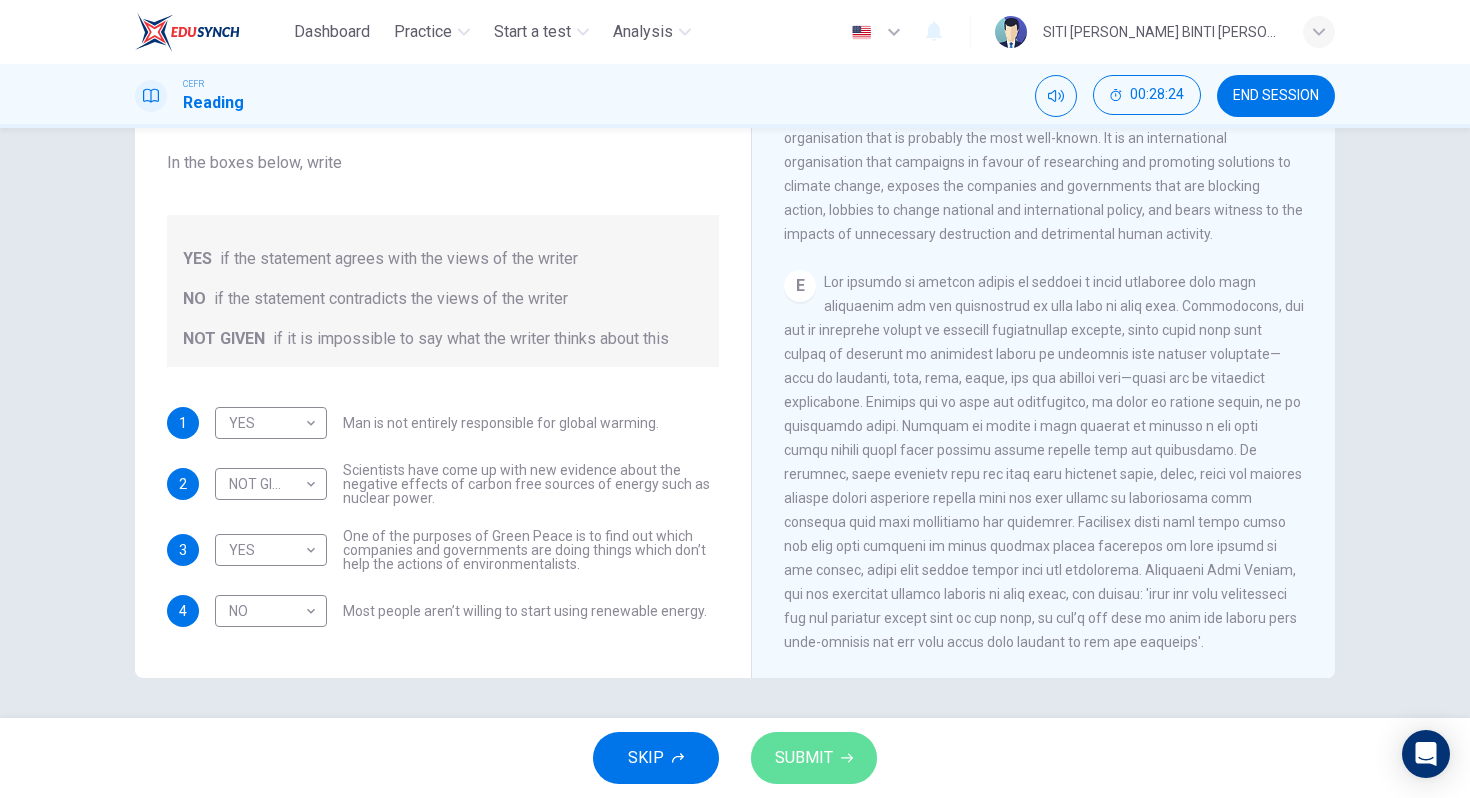 click on "SUBMIT" at bounding box center (814, 758) 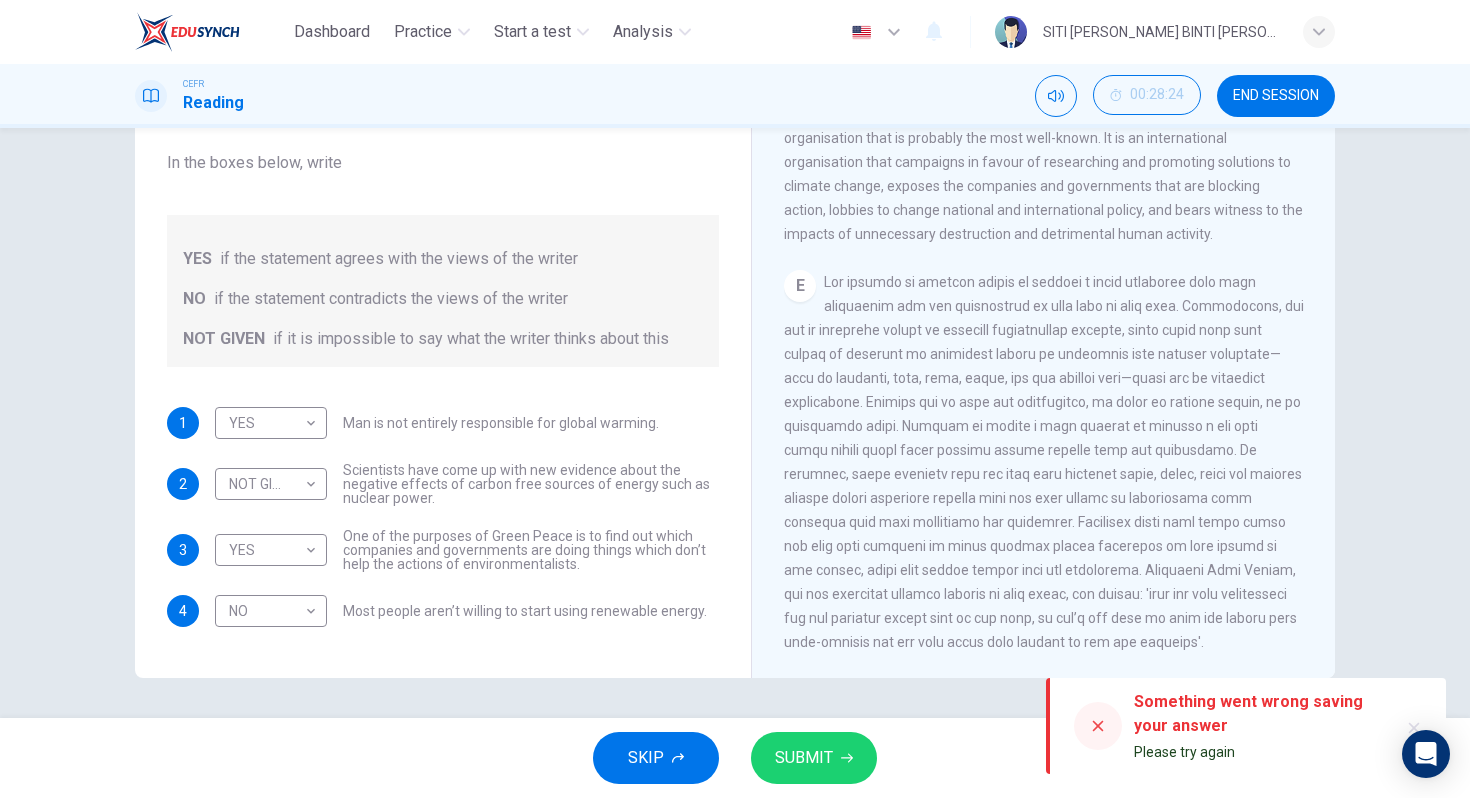 click on "SUBMIT" at bounding box center (814, 758) 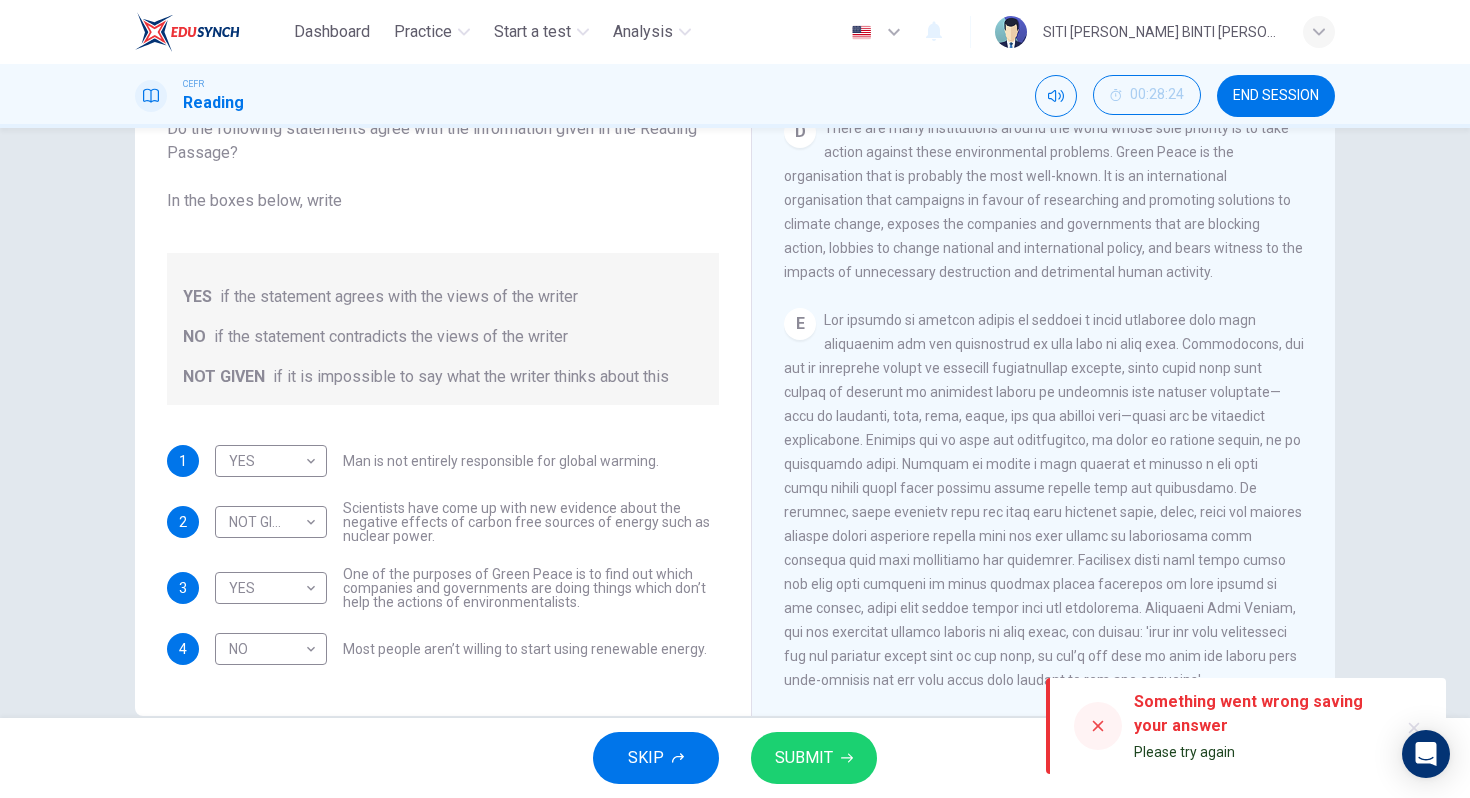 scroll, scrollTop: 185, scrollLeft: 0, axis: vertical 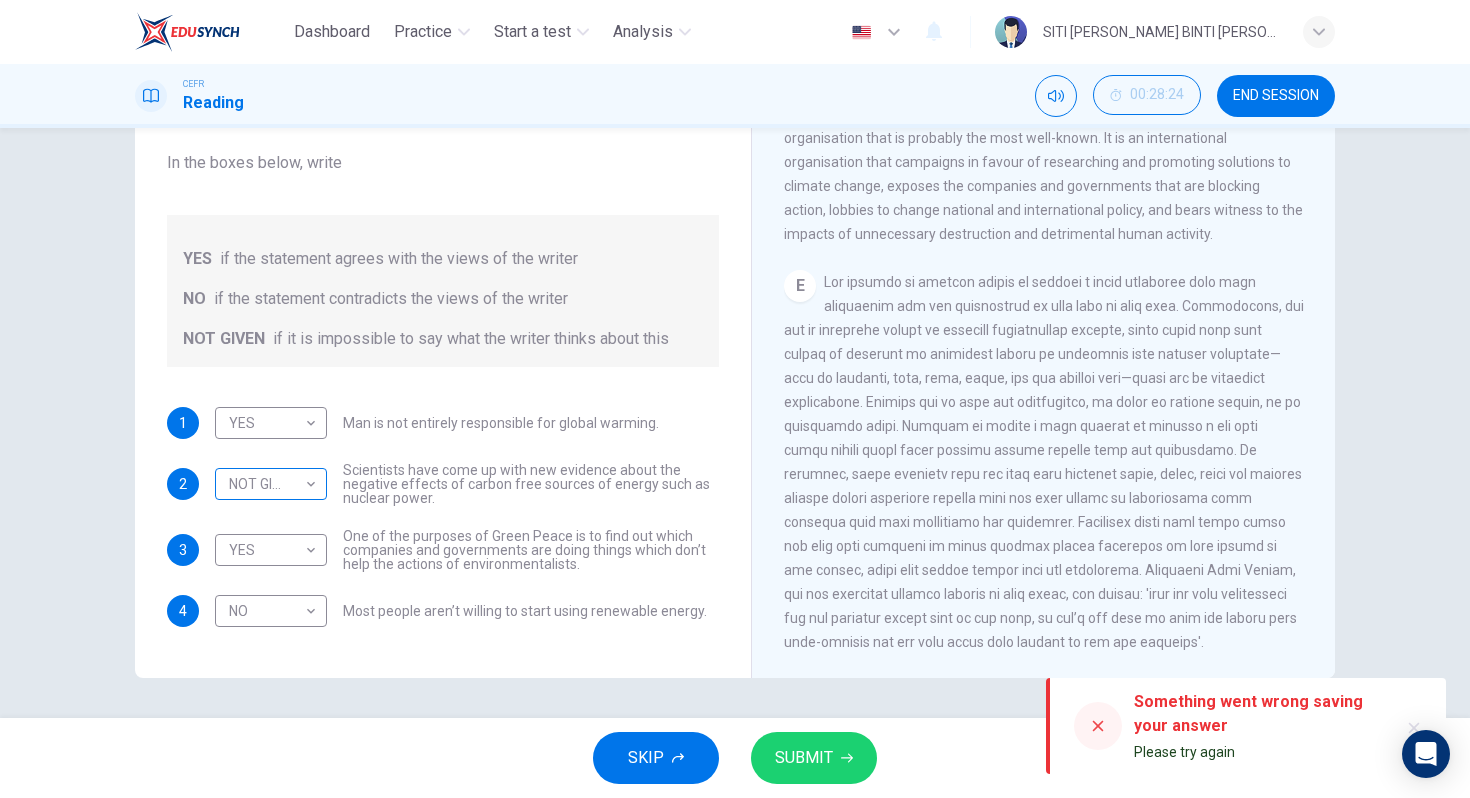 click on "Dashboard Practice Start a test Analysis English en ​ SITI AMINAH BINTI ABU HAKIM CEFR Reading 00:28:24 END SESSION Question 23 Do the following statements agree with the information given in the Reading Passage? In the boxes below, write YES if the statement agrees with the views of the writer NO if the statement contradicts the views of the writer NOT GIVEN if it is impossible to say what the writer thinks about this 1 YES YES ​ Man is not entirely responsible for global warming. 2 NOT GIVEN NOT GIVEN ​ Scientists have come up with new evidence about the negative effects of carbon free sources of energy such as nuclear power. 3 YES YES ​ One of the purposes of Green Peace is to find out which companies and governments are doing things which don’t help the actions of environmentalists. 4 NO NO ​ Most people aren’t willing to start using renewable energy. The Climate of the Earth CLICK TO ZOOM Click to Zoom A B C D E SKIP SUBMIT Something went wrong saving your answer Please try again" at bounding box center [735, 399] 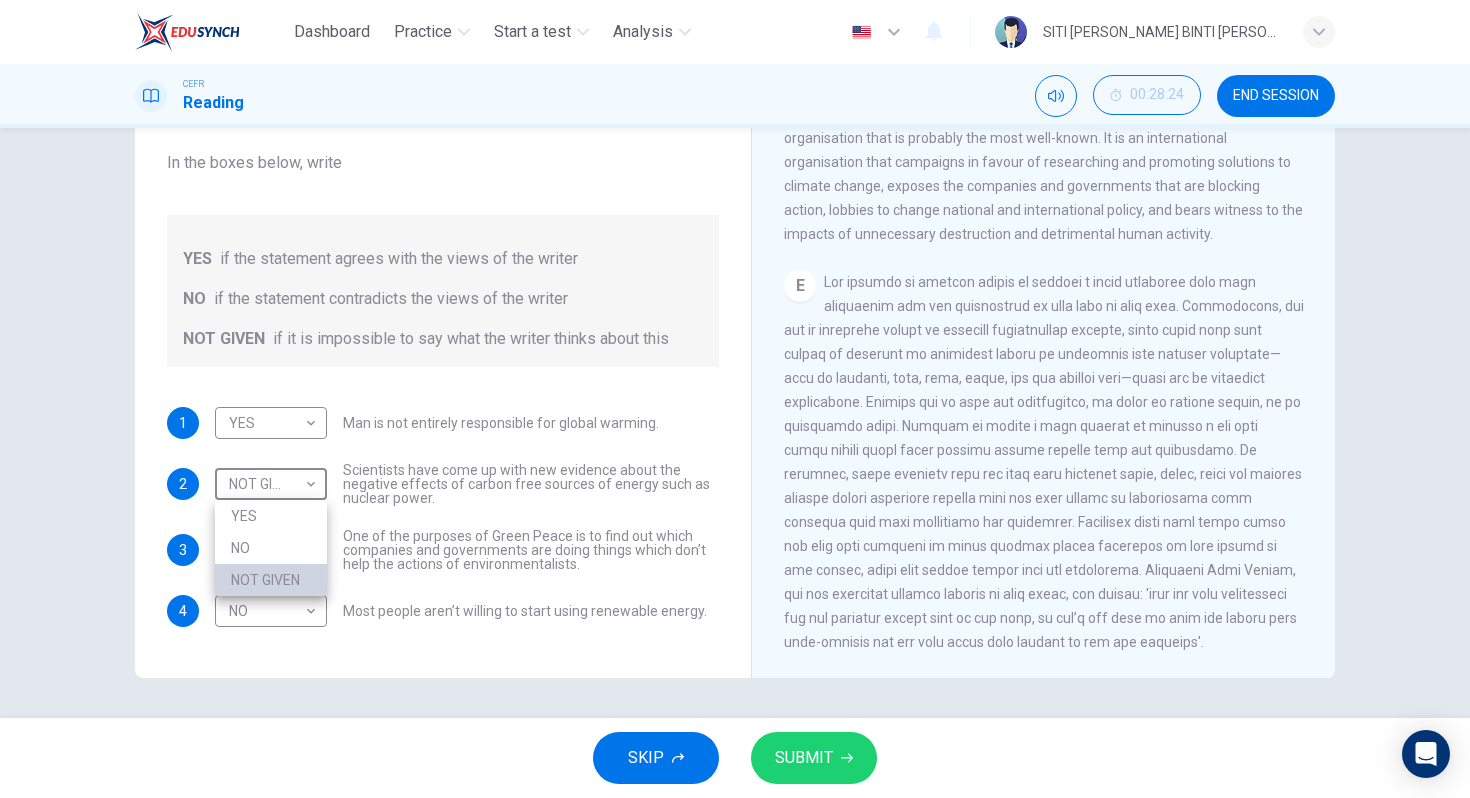 click on "NOT GIVEN" at bounding box center [271, 580] 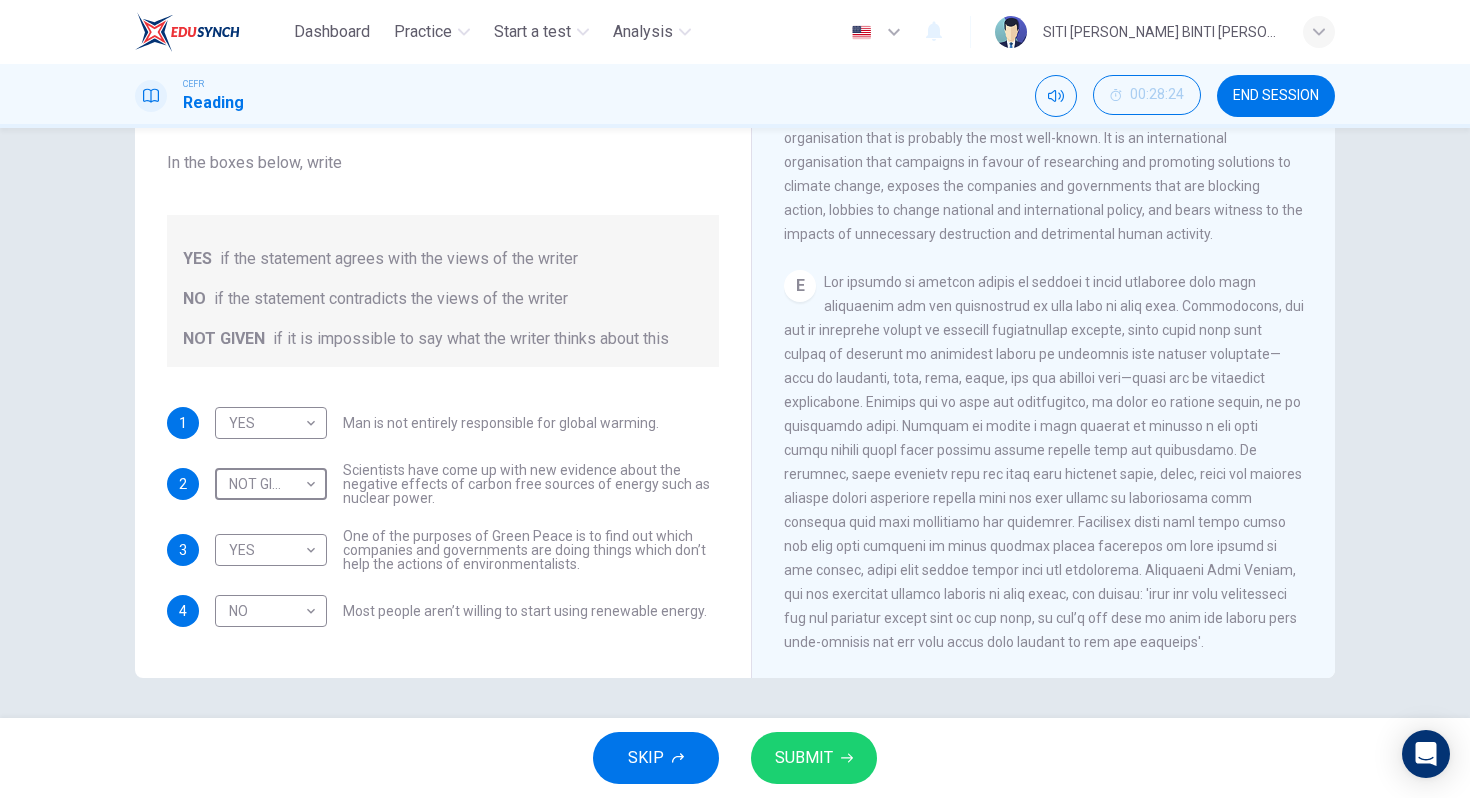 click on "SUBMIT" at bounding box center [804, 758] 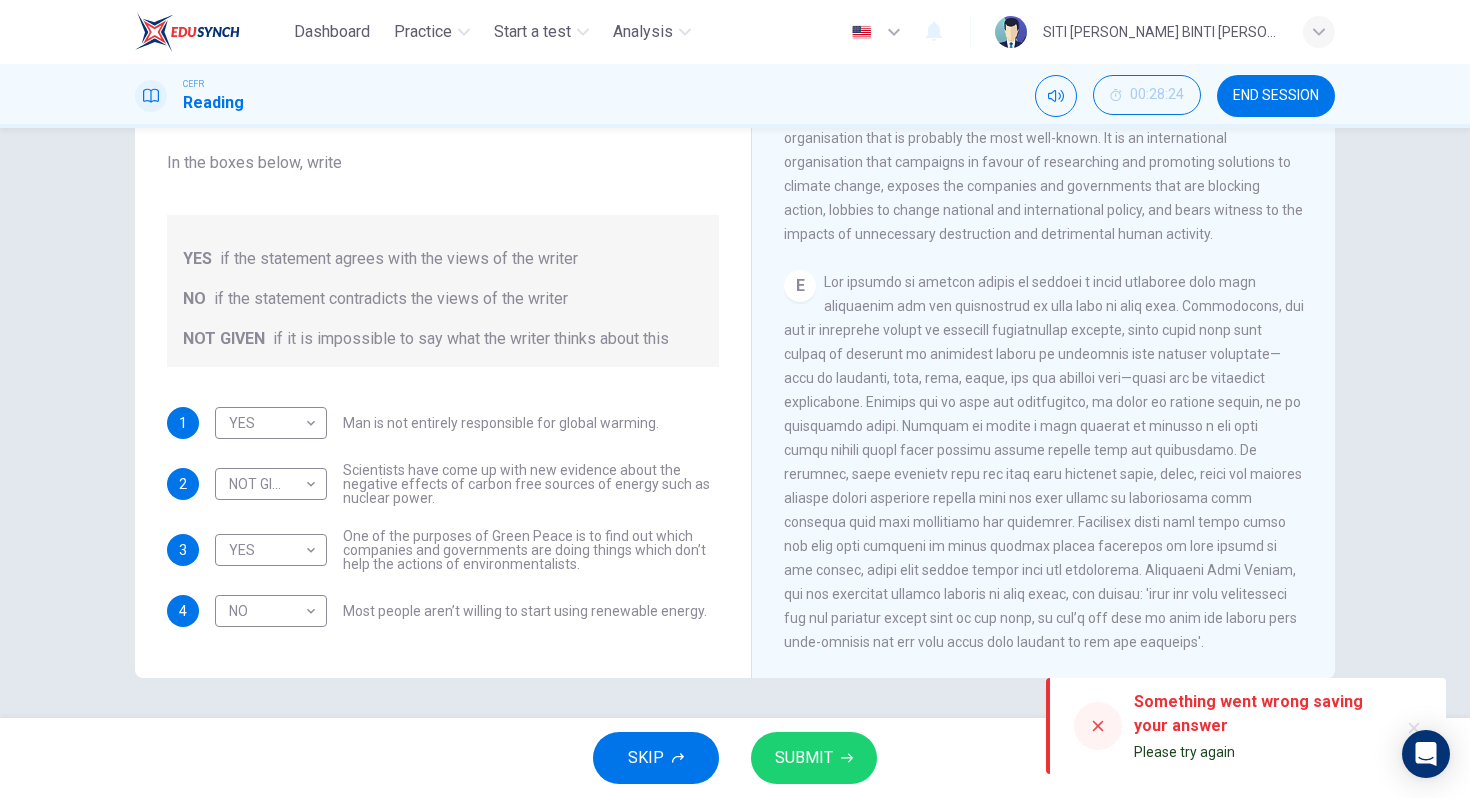scroll, scrollTop: 184, scrollLeft: 0, axis: vertical 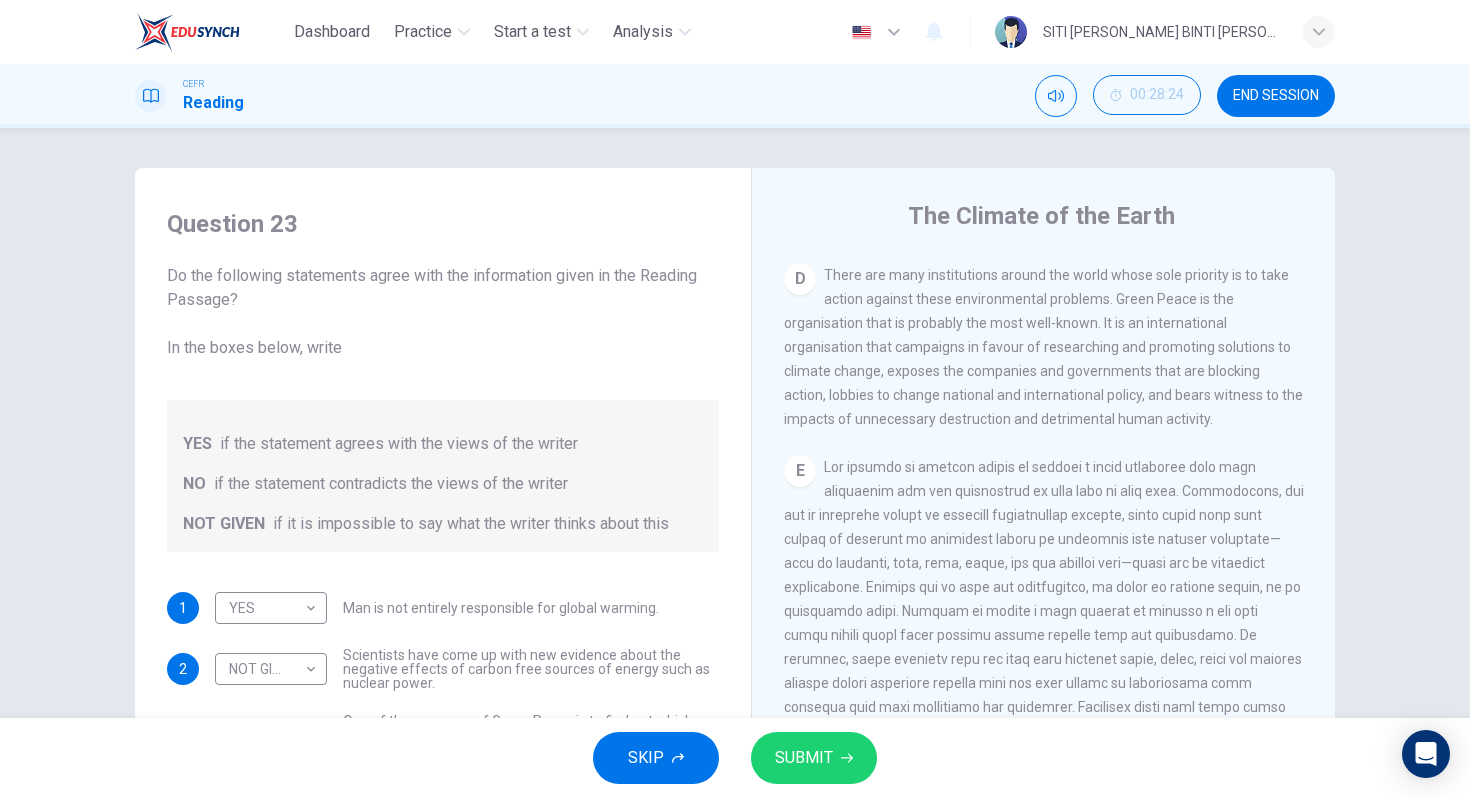click on "SUBMIT" at bounding box center [804, 758] 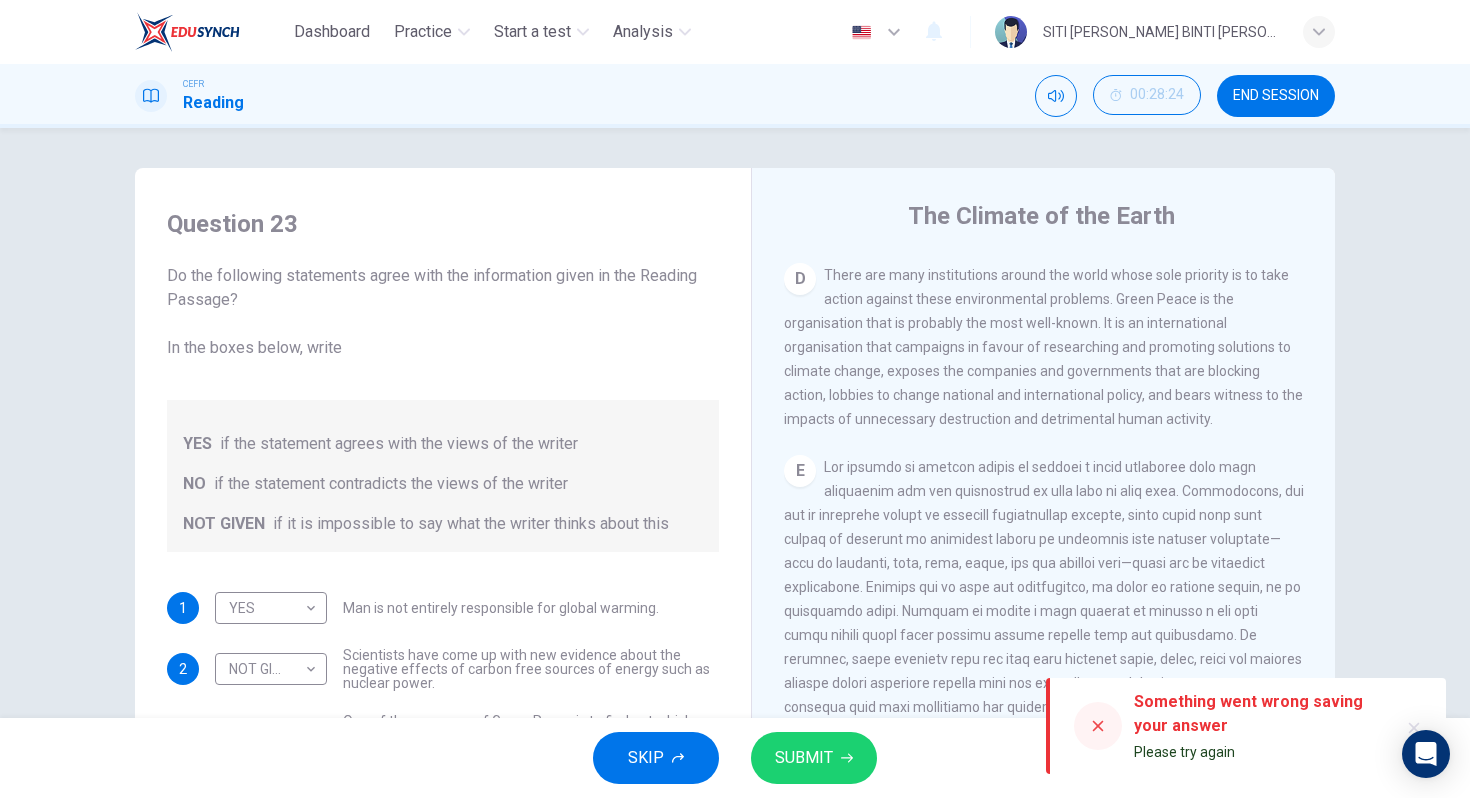 click on "SUBMIT" at bounding box center [814, 758] 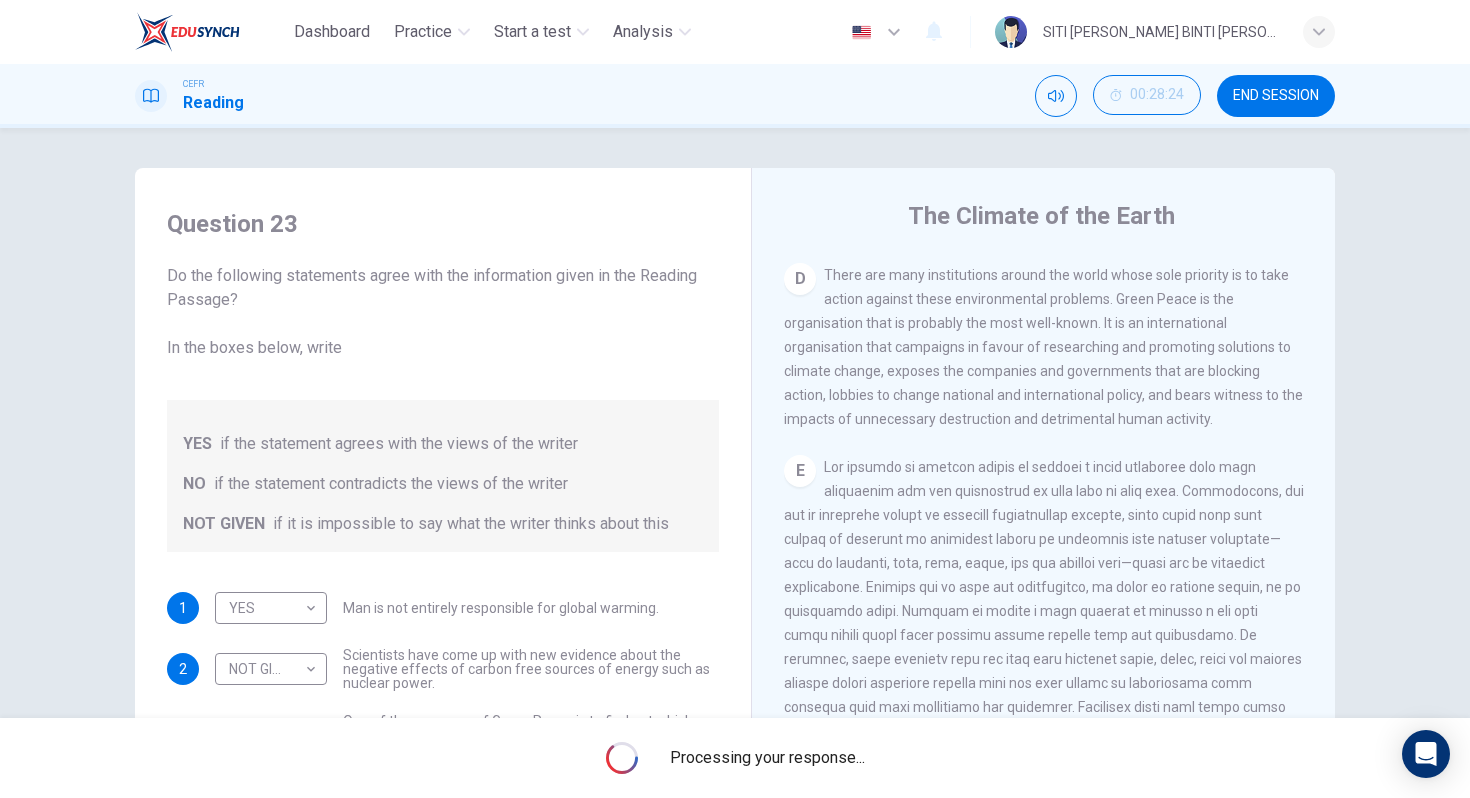 click on "Processing your response..." at bounding box center (735, 758) 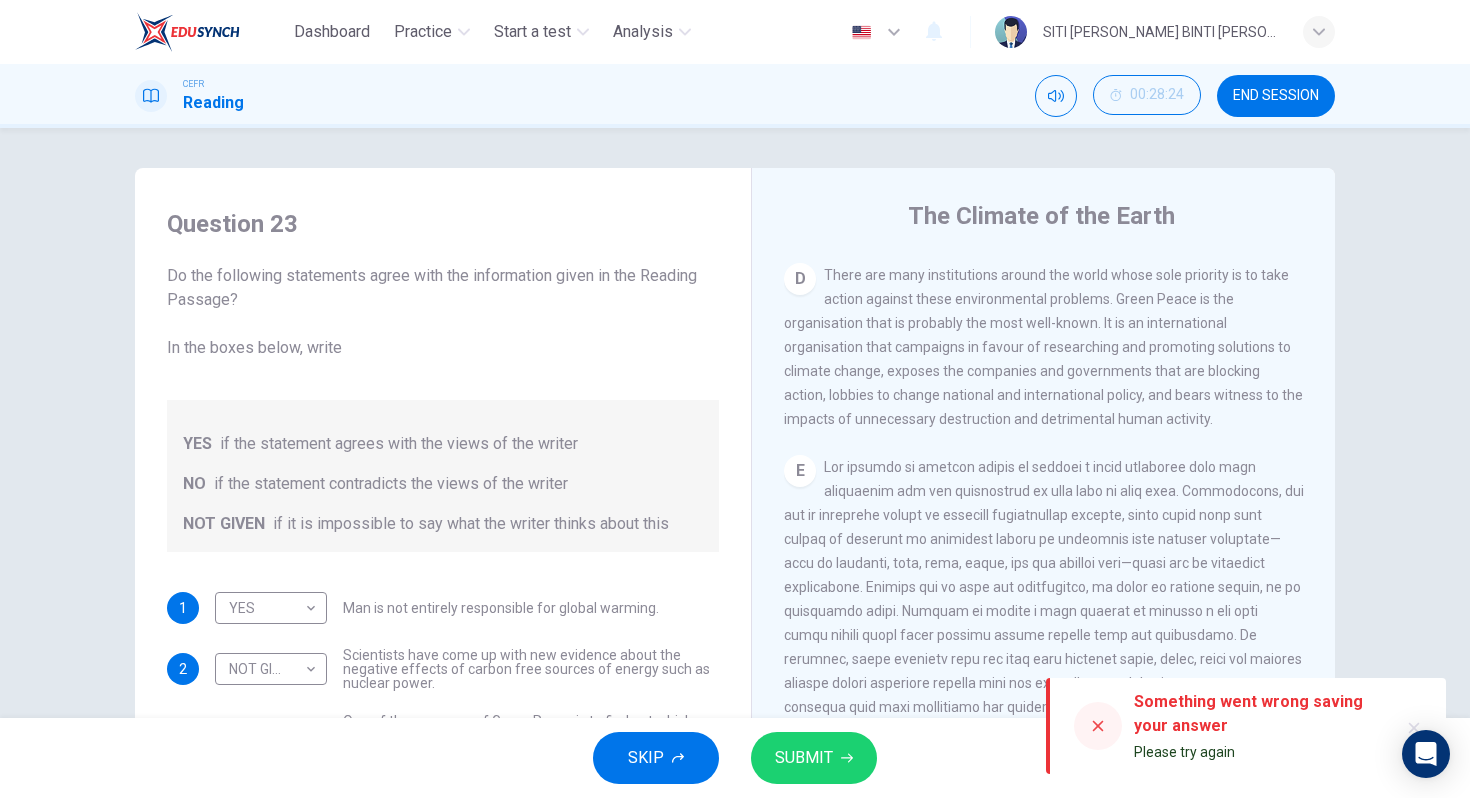 click on "SUBMIT" at bounding box center [814, 758] 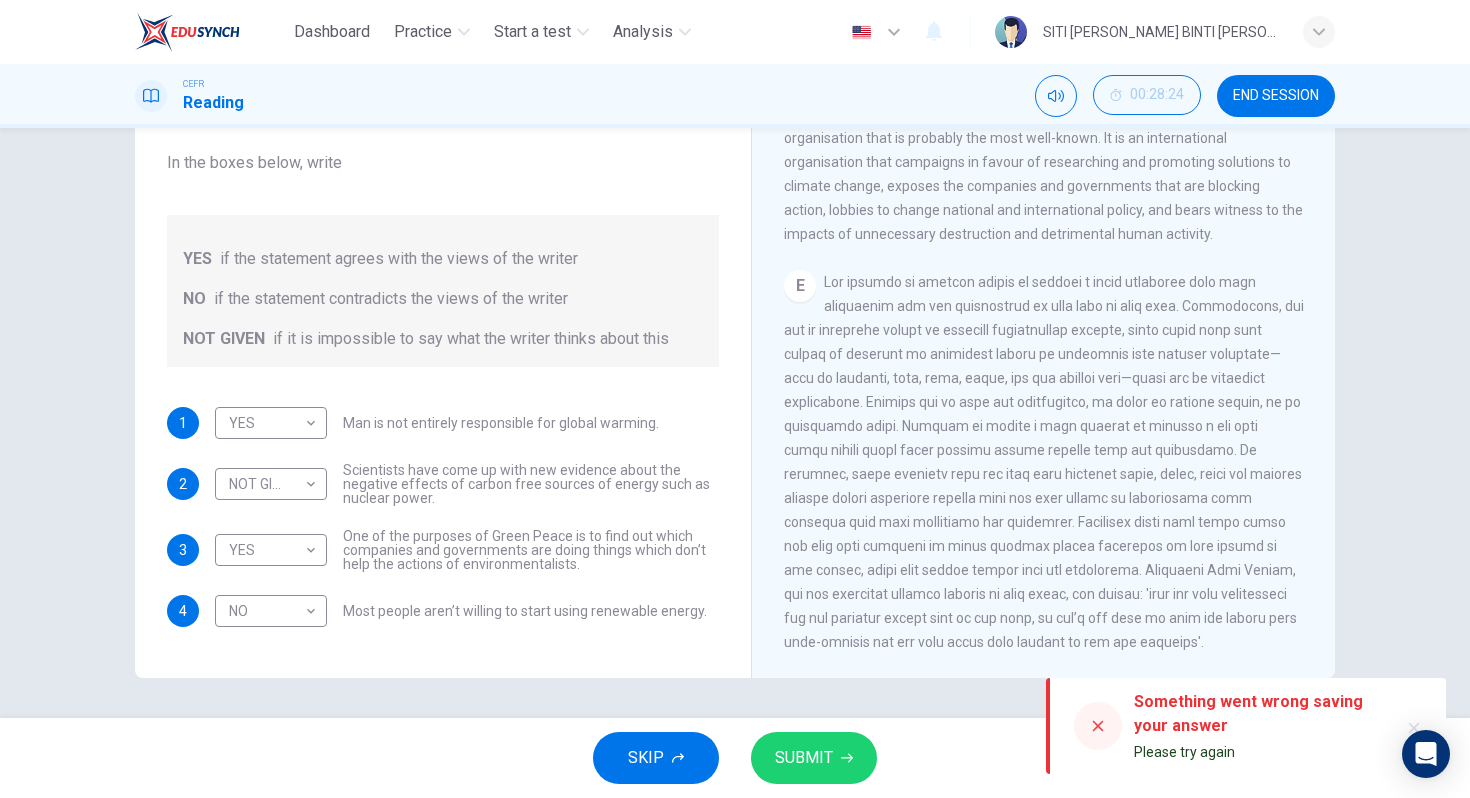 click on "if the statement contradicts the views of the writer" at bounding box center (391, 299) 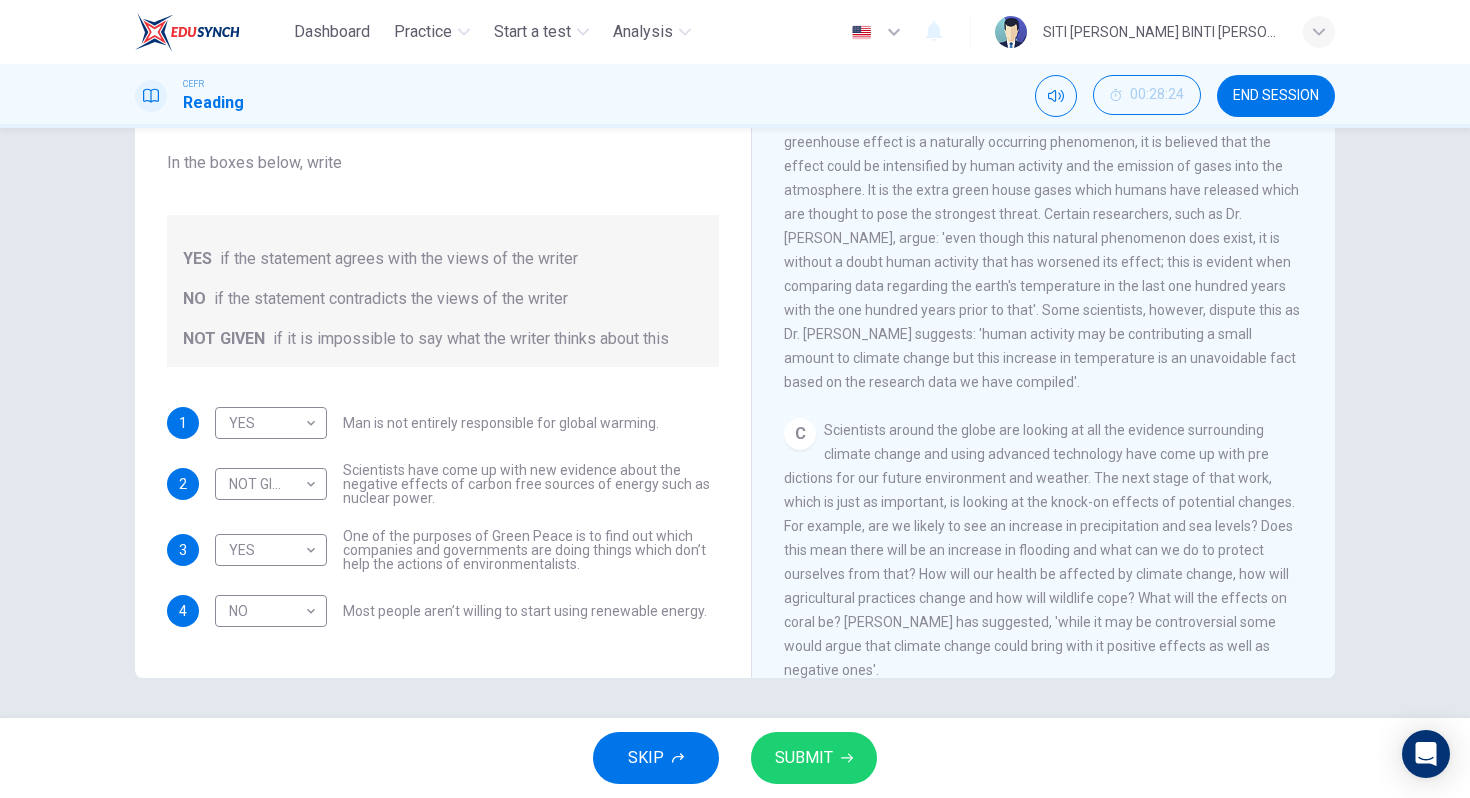 scroll, scrollTop: 0, scrollLeft: 0, axis: both 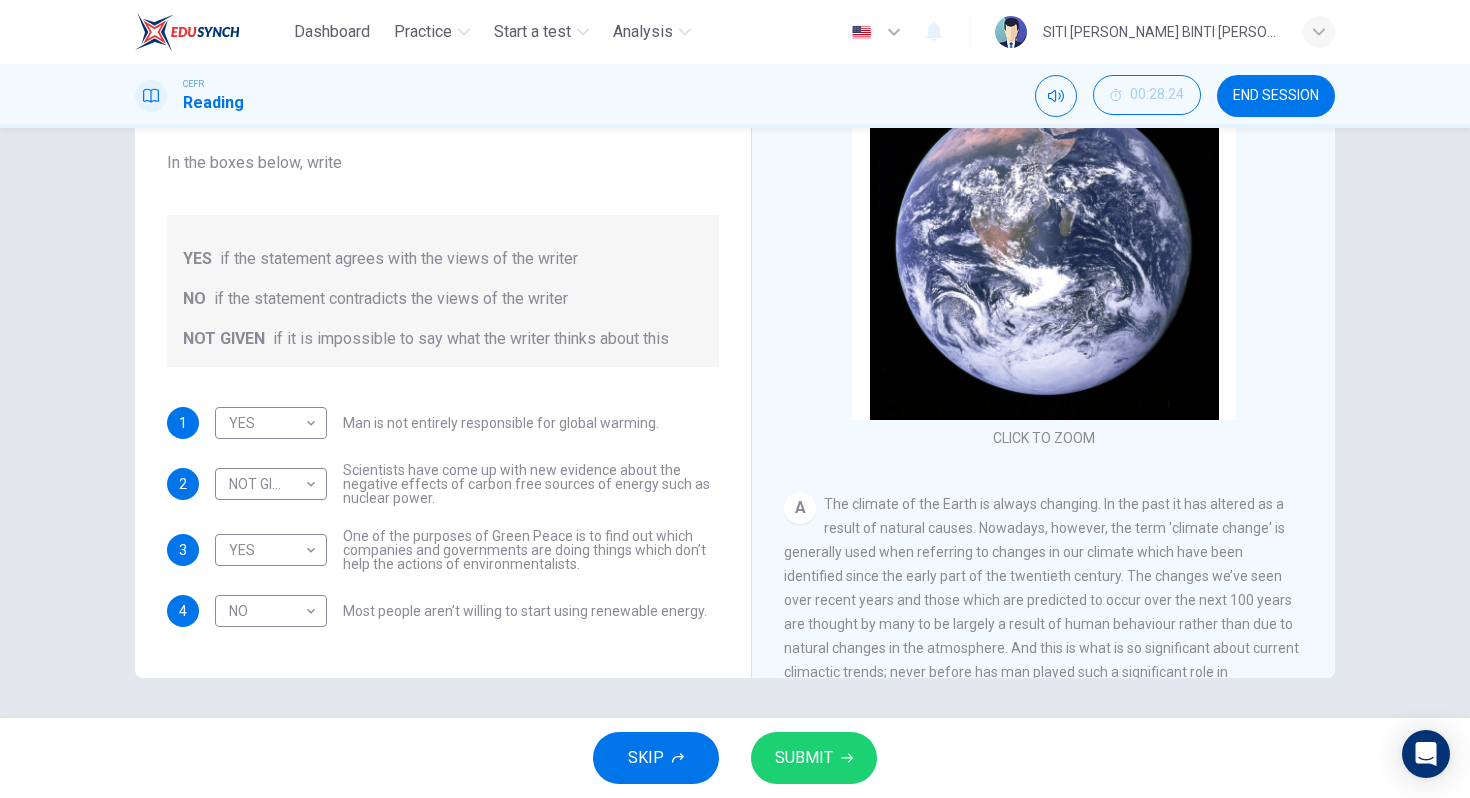 click on "SUBMIT" at bounding box center (804, 758) 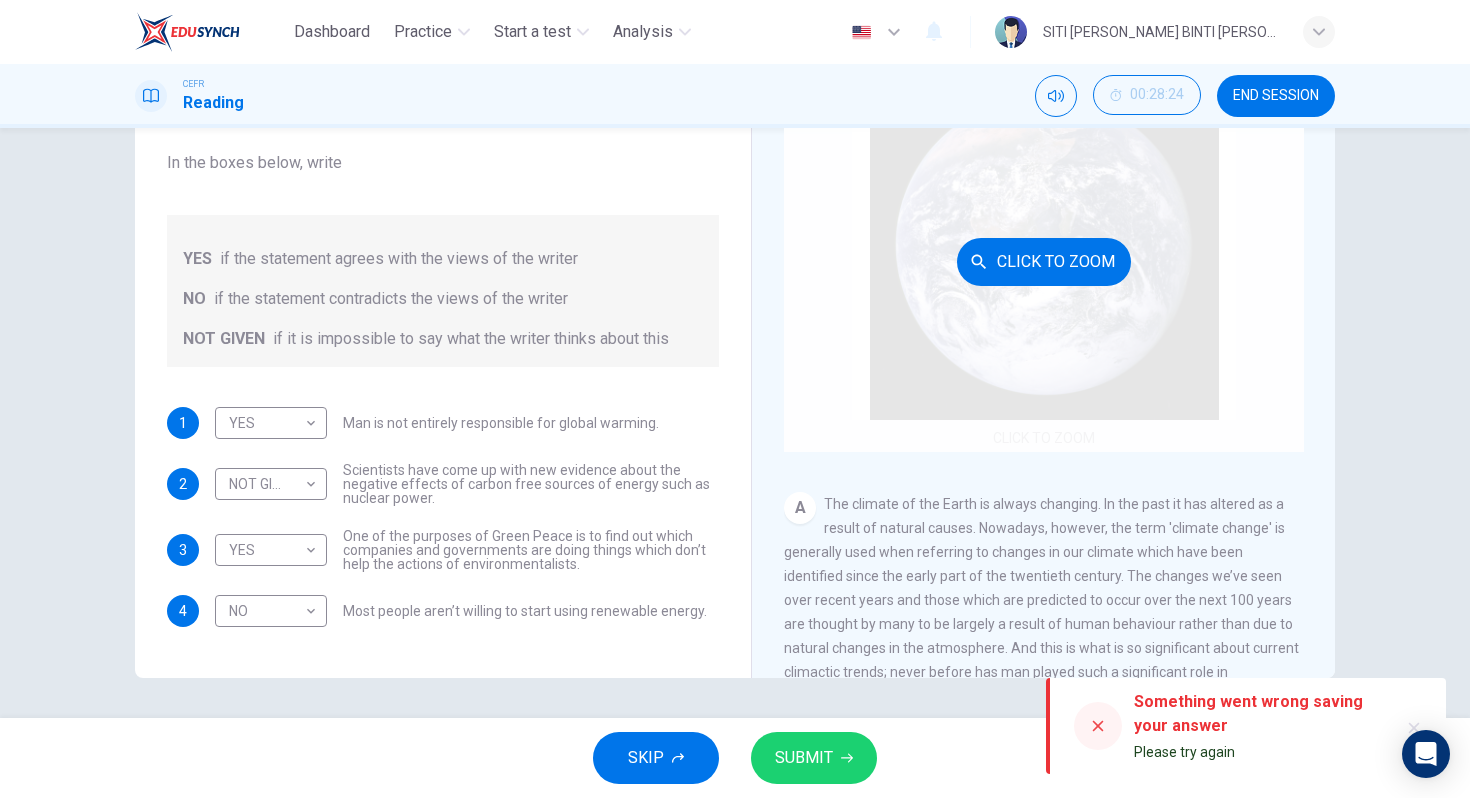 scroll, scrollTop: 0, scrollLeft: 0, axis: both 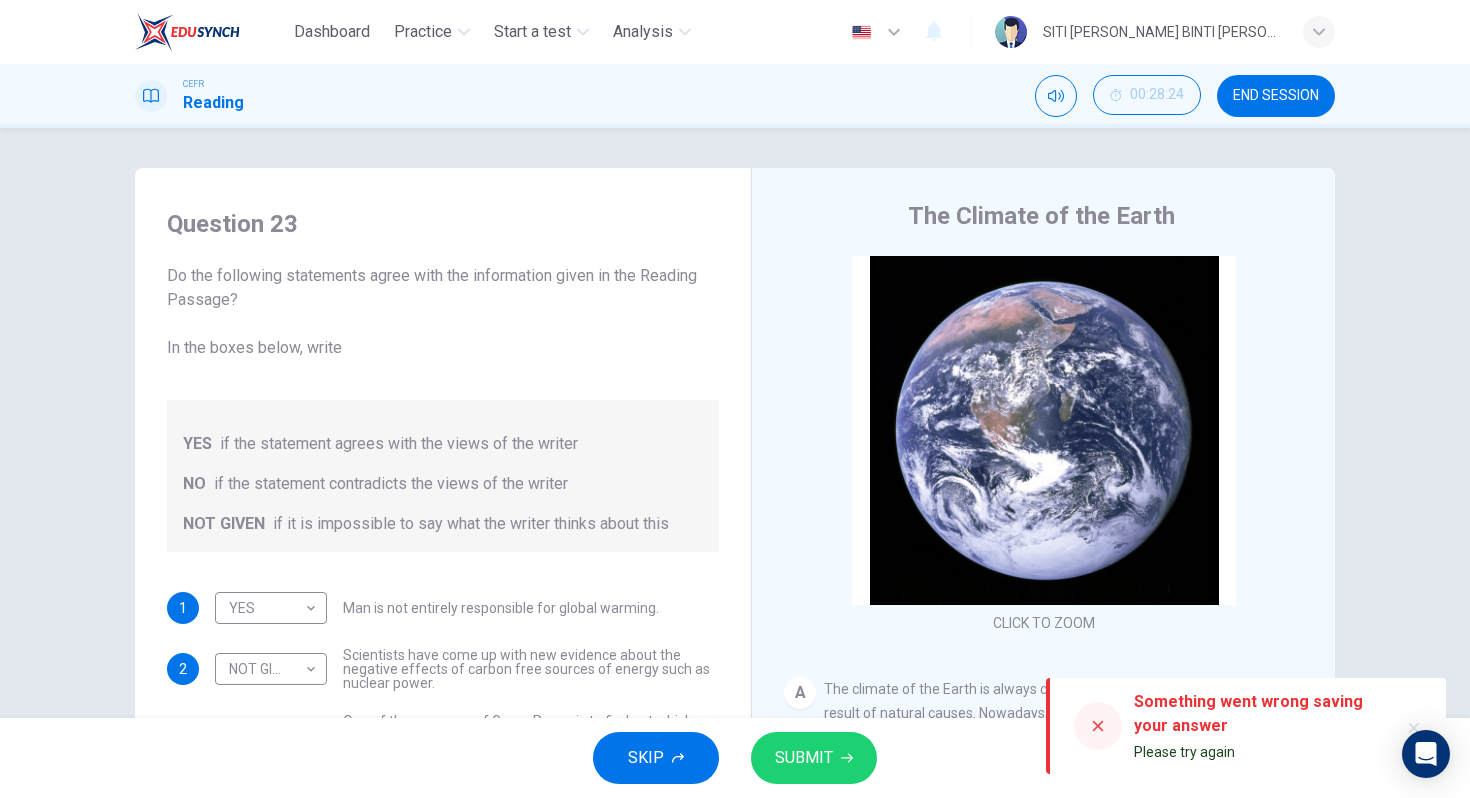 click on "END SESSION" at bounding box center [1276, 96] 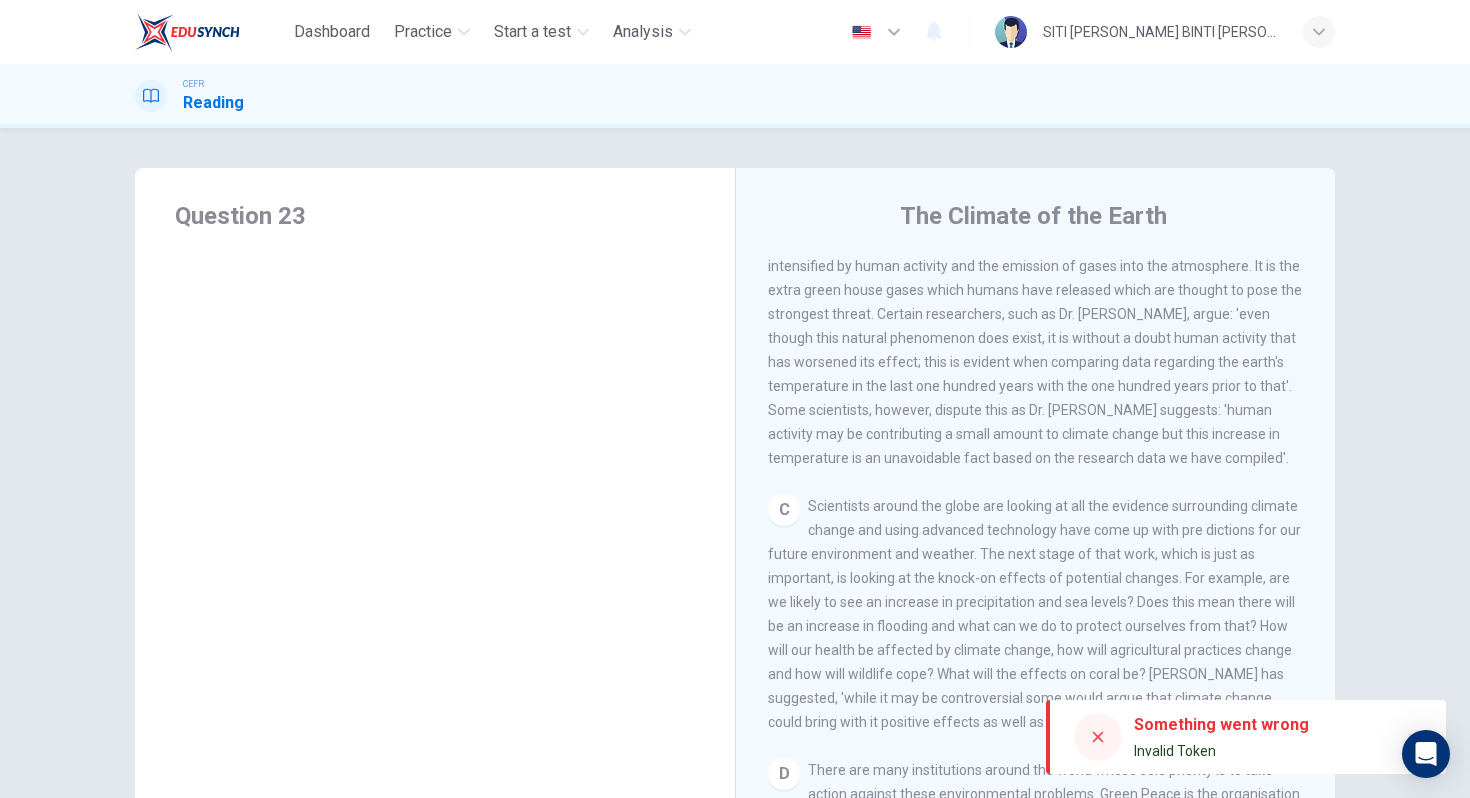 scroll, scrollTop: 1316, scrollLeft: 0, axis: vertical 